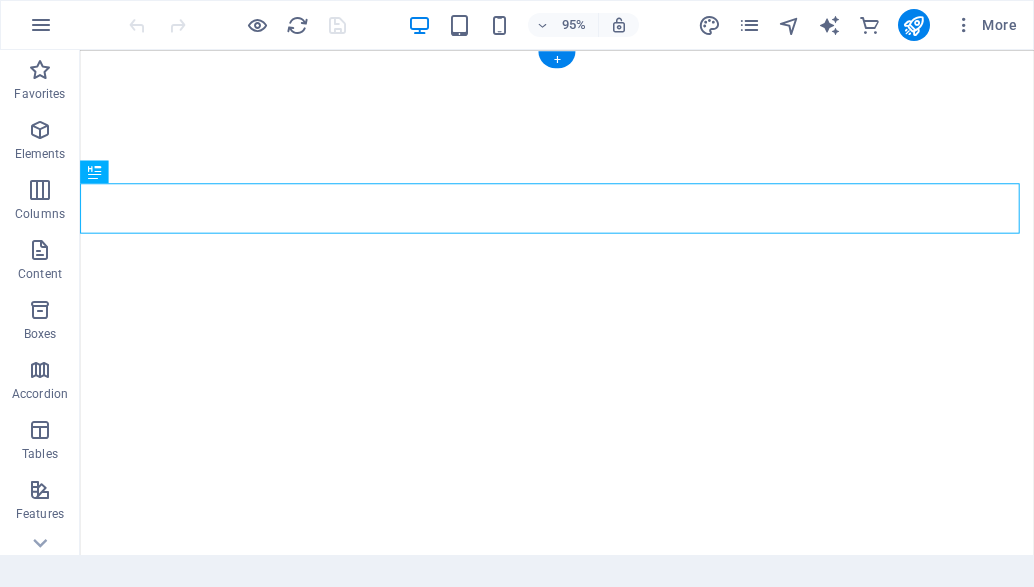 scroll, scrollTop: 0, scrollLeft: 0, axis: both 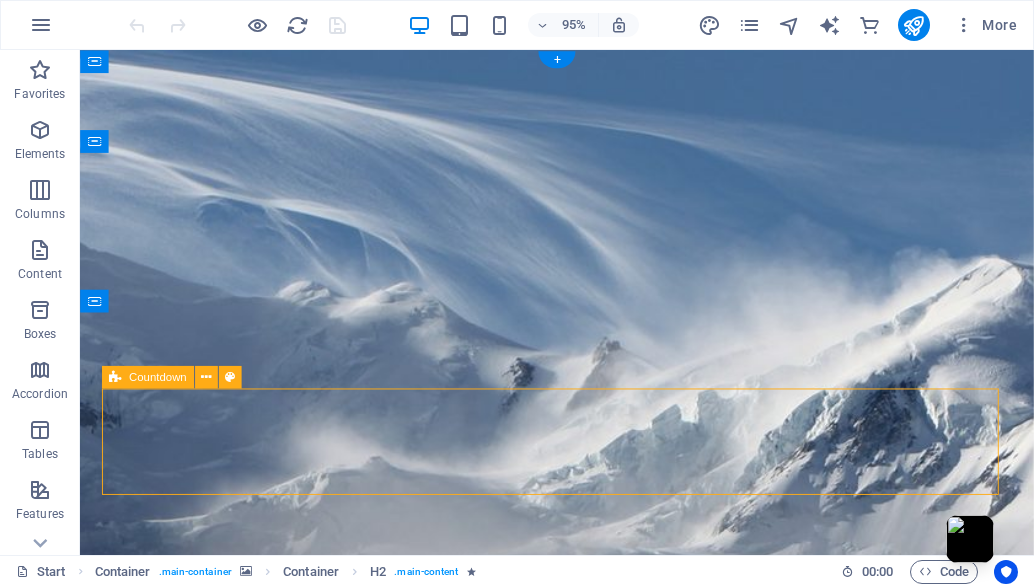 click on "12 12 2025" at bounding box center [582, 2309] 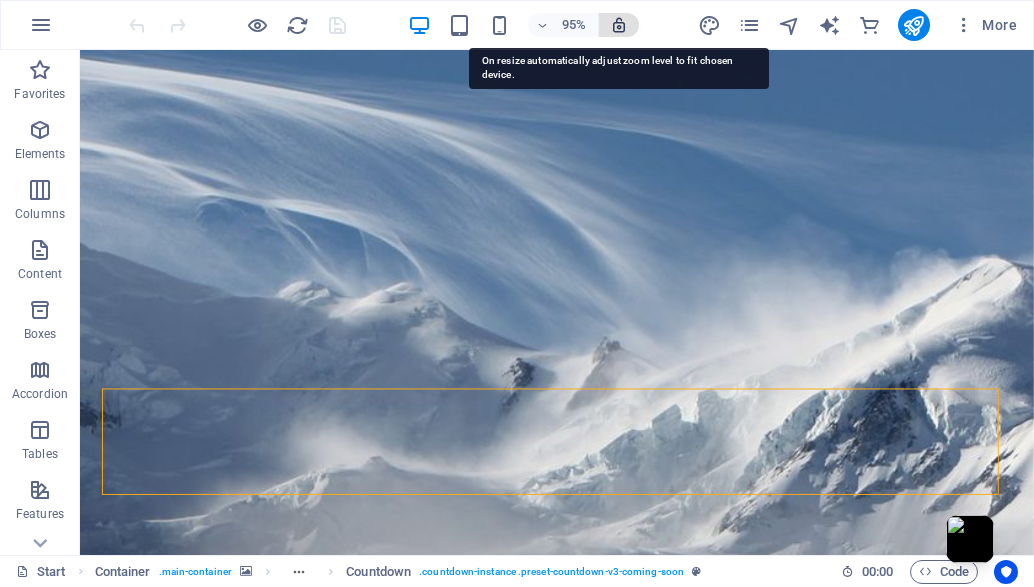 click at bounding box center [619, 25] 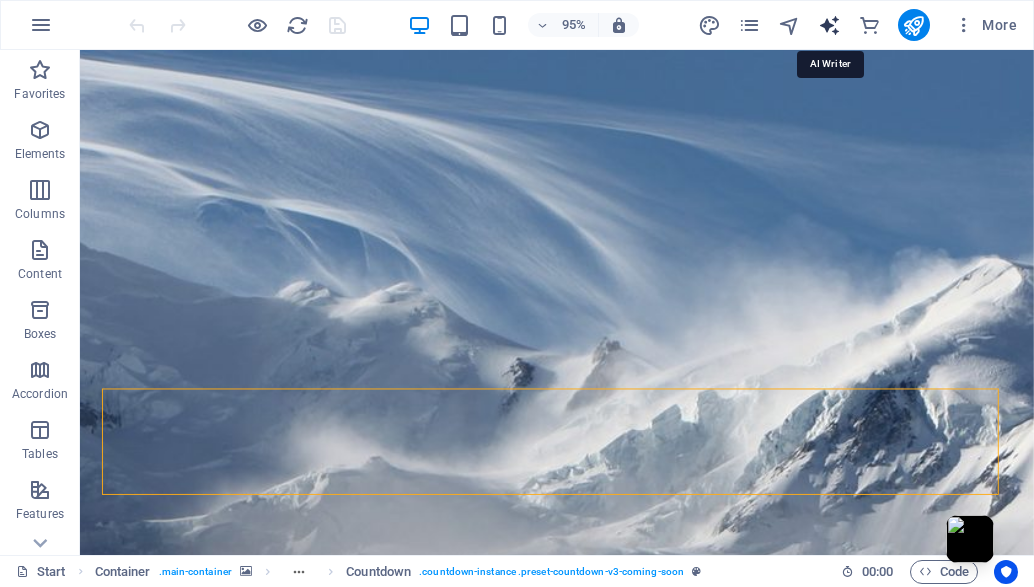 click at bounding box center (829, 25) 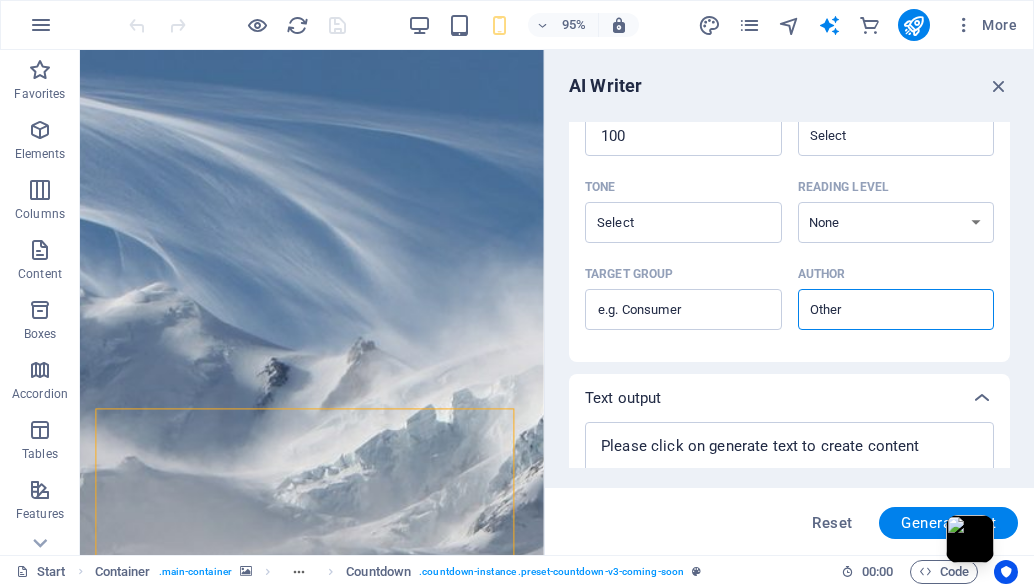 scroll, scrollTop: 402, scrollLeft: 0, axis: vertical 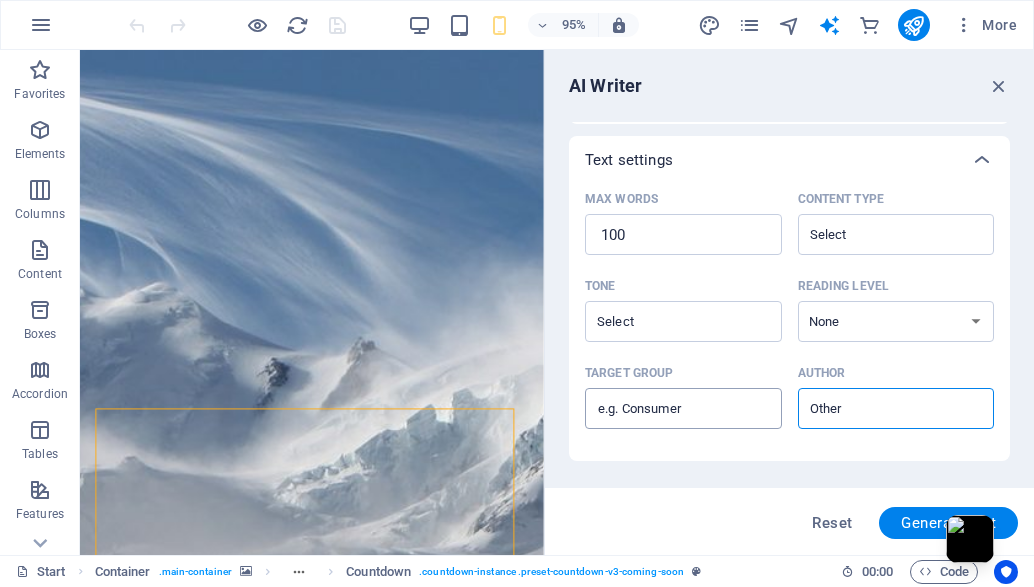 drag, startPoint x: 699, startPoint y: 389, endPoint x: 697, endPoint y: 399, distance: 10.198039 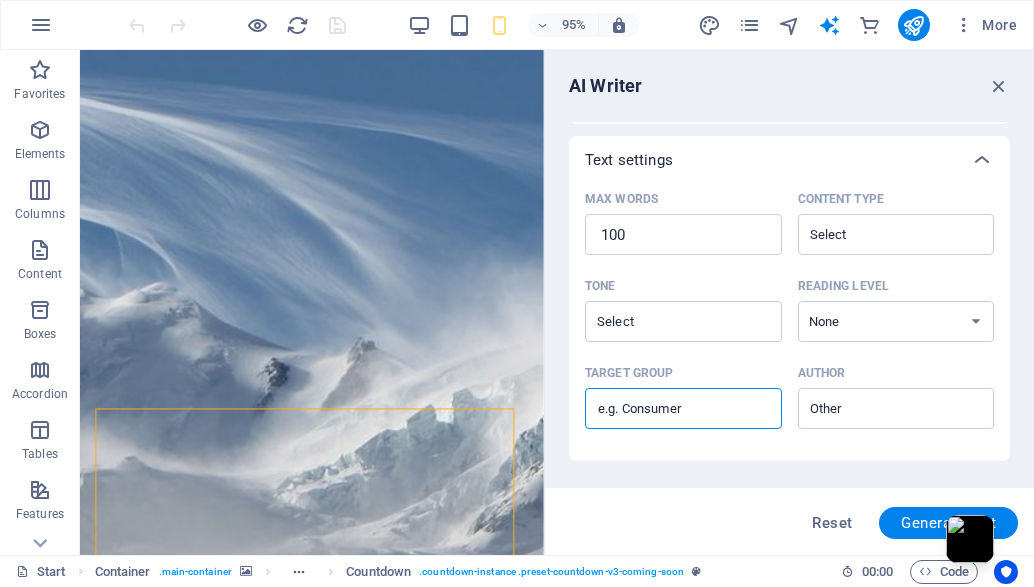 click on "Target group ​" at bounding box center (683, 409) 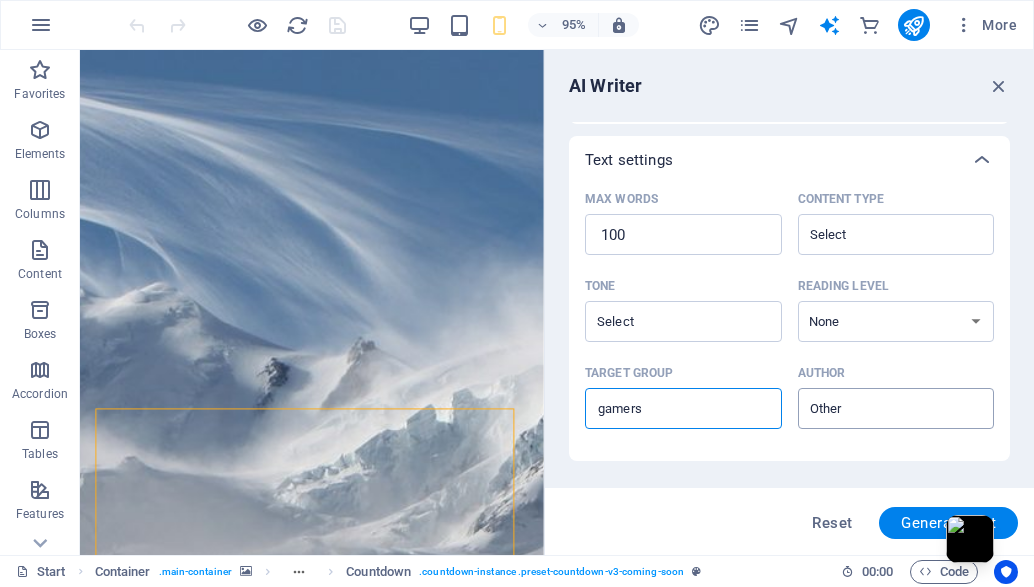 type on "gamers" 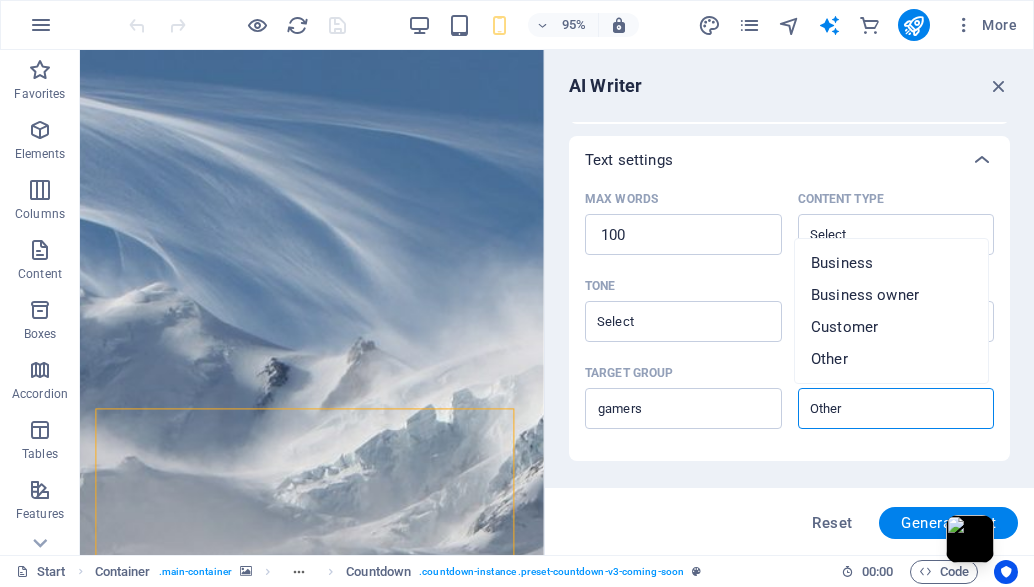 click on "Author ​" at bounding box center (880, 408) 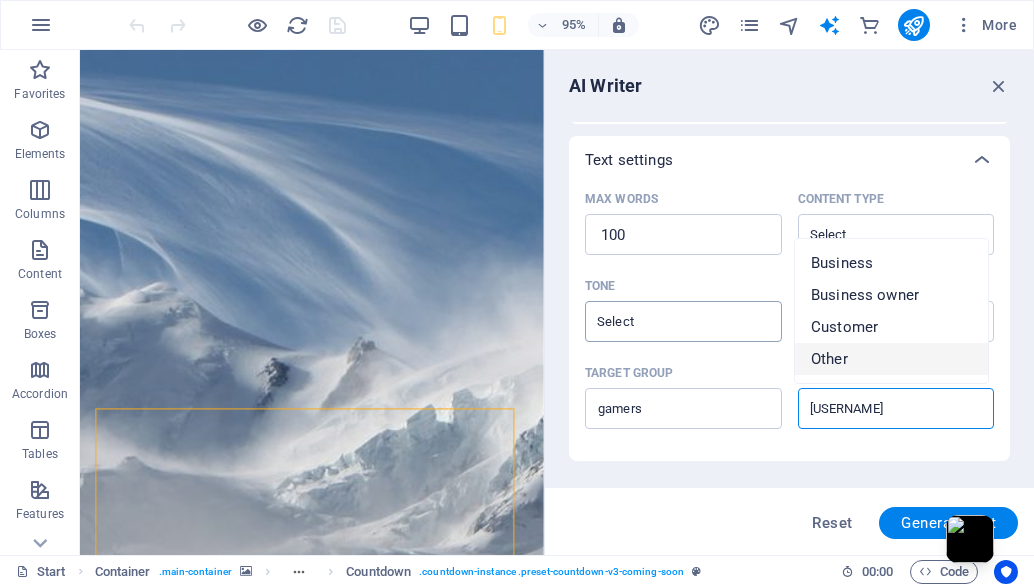 type on "PeacefulDon" 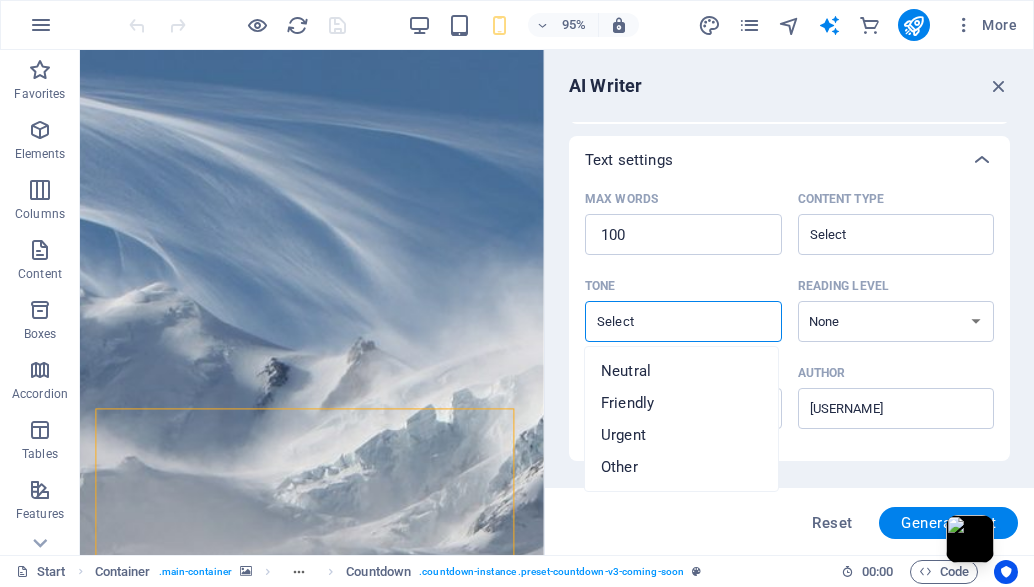 click on "Tone ​" at bounding box center (667, 321) 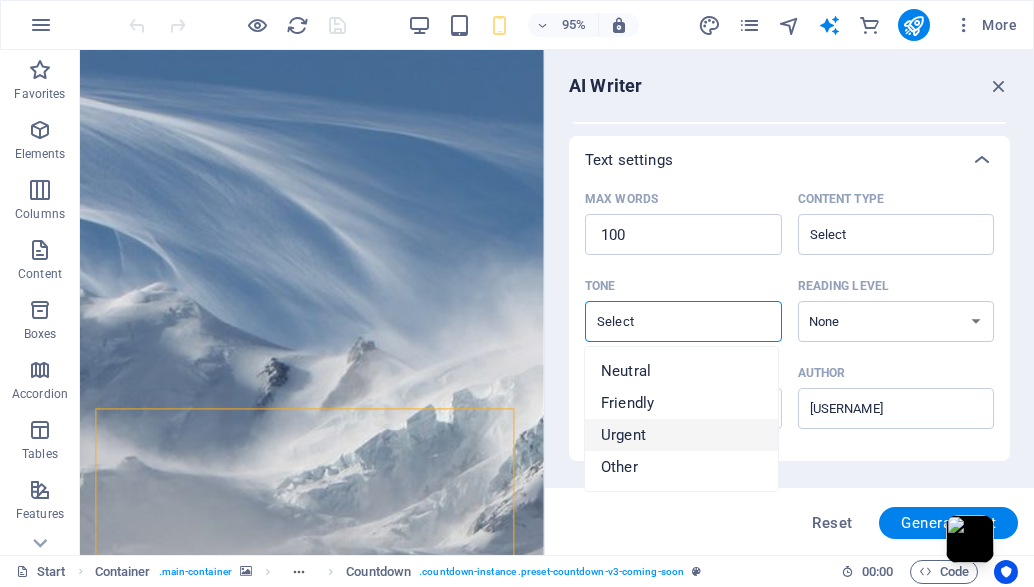 click on "Urgent" at bounding box center (623, 435) 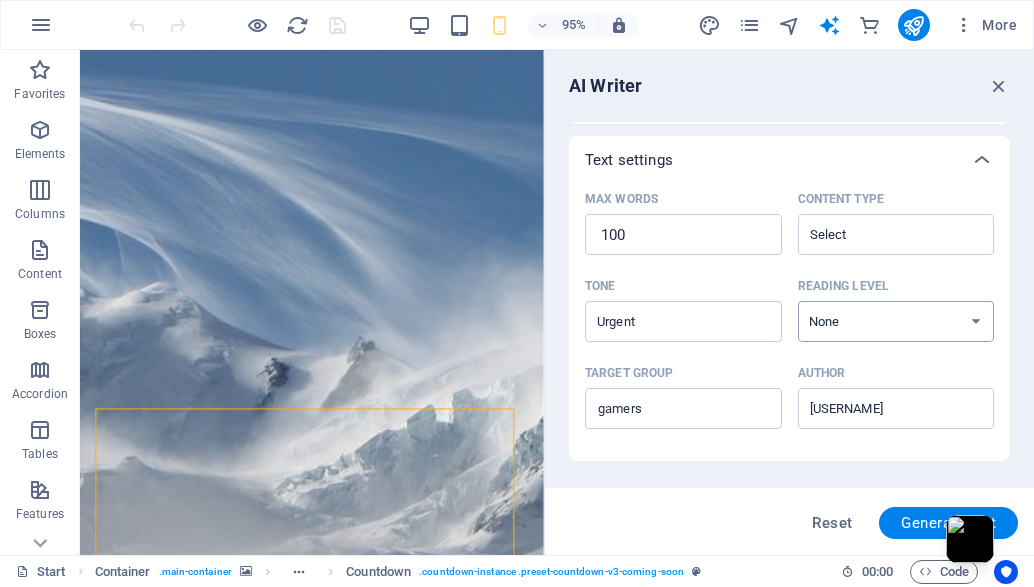 click on "None Academic Adult Teen Child" at bounding box center [896, 321] 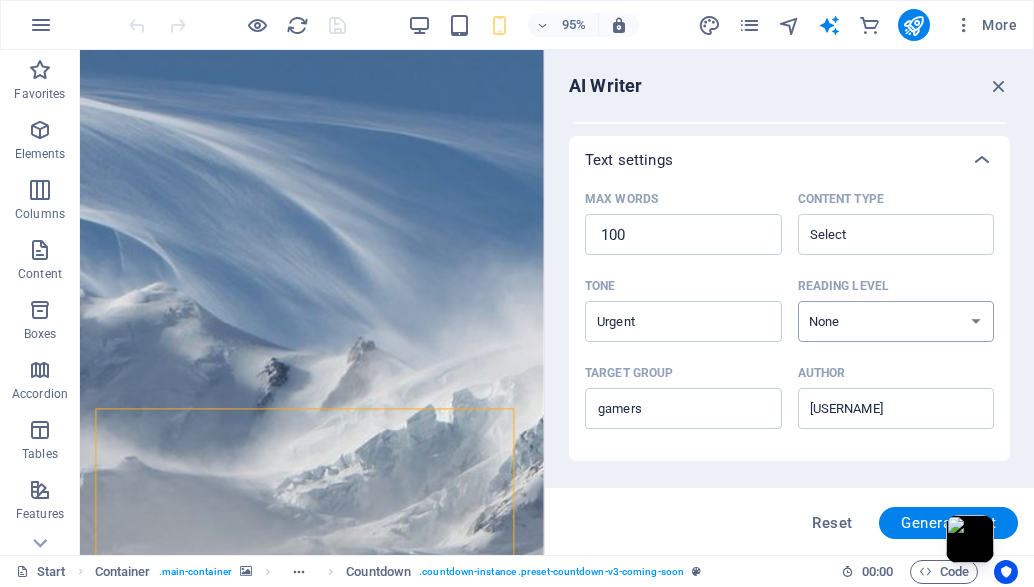 select on "Academic" 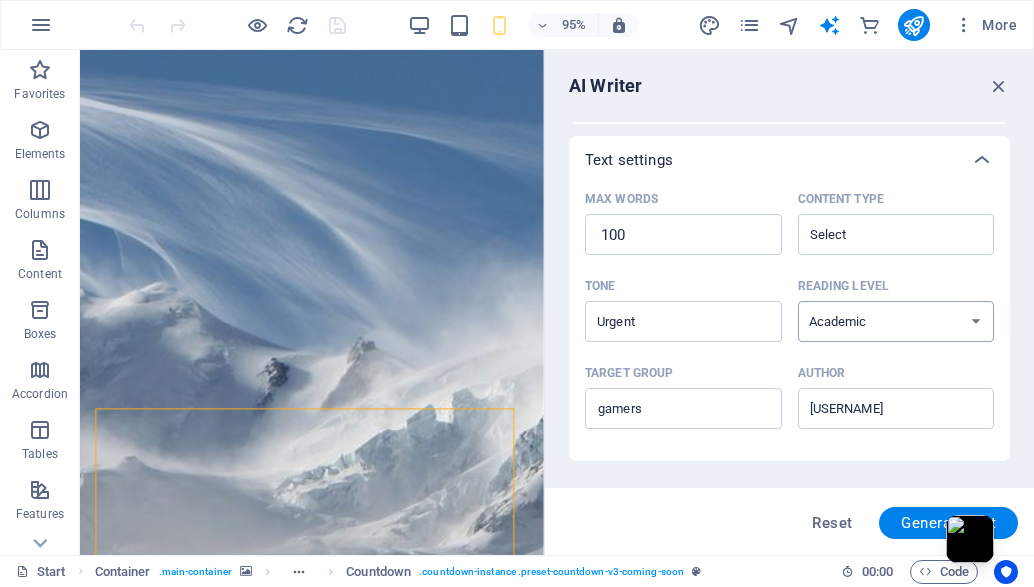 click on "None Academic Adult Teen Child" at bounding box center [896, 321] 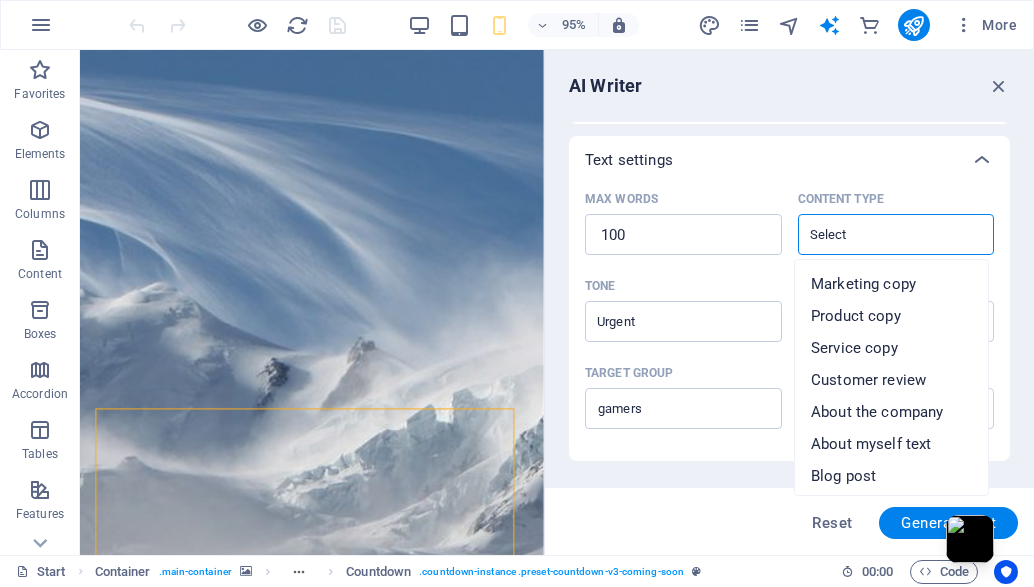 click on "Content type ​" at bounding box center [880, 234] 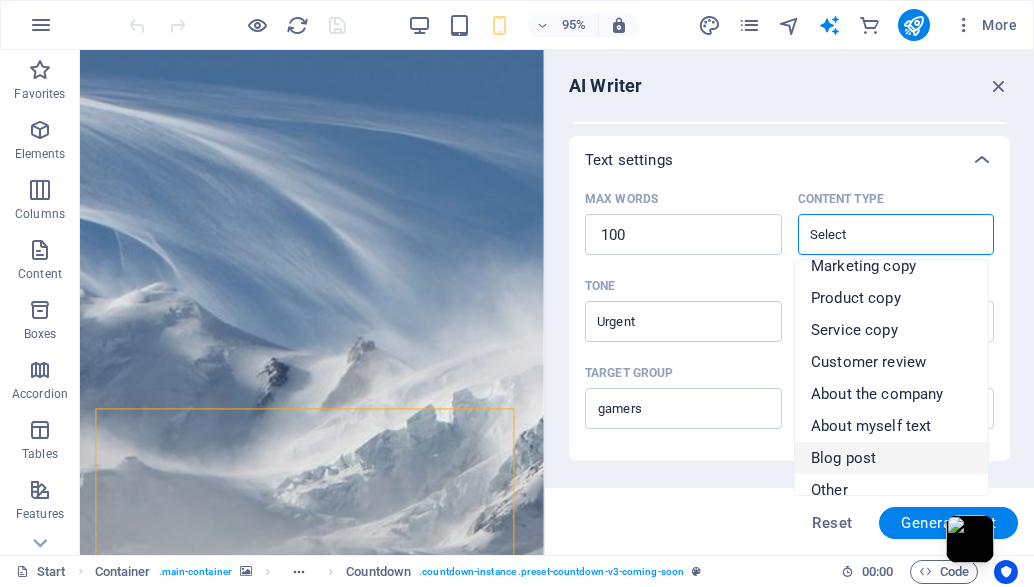 scroll, scrollTop: 37, scrollLeft: 0, axis: vertical 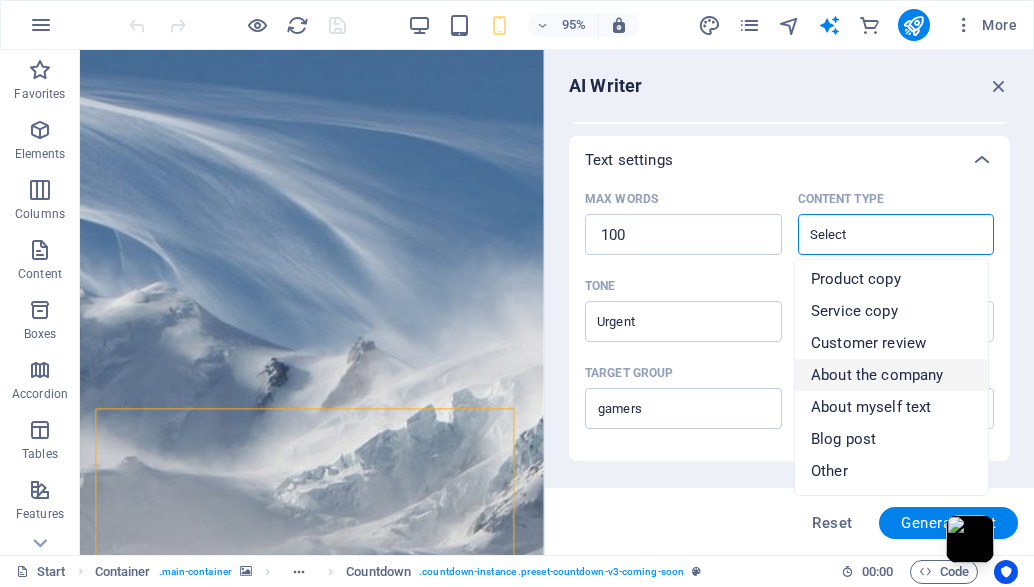 click on "About the company" at bounding box center [877, 375] 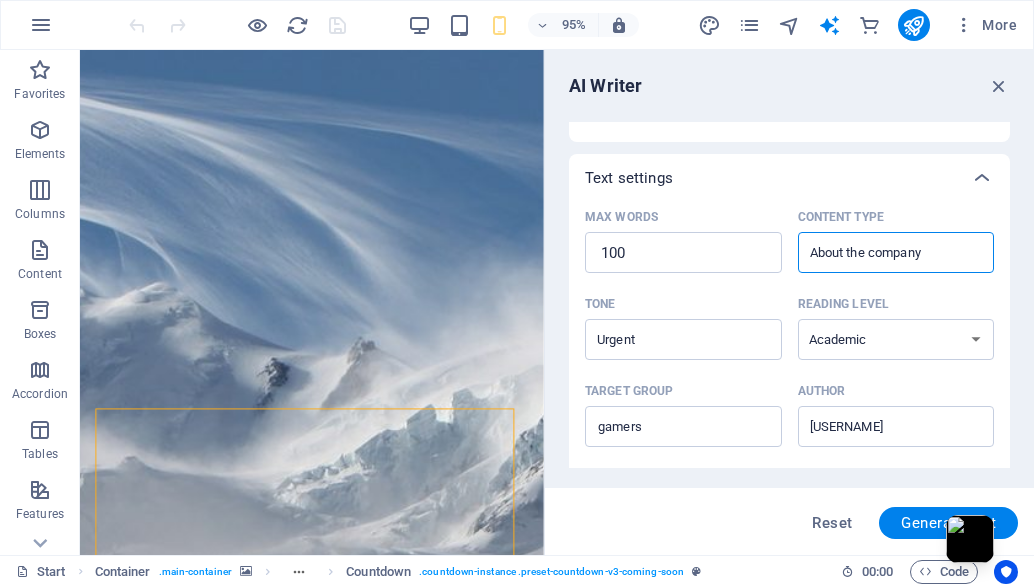 scroll, scrollTop: 402, scrollLeft: 0, axis: vertical 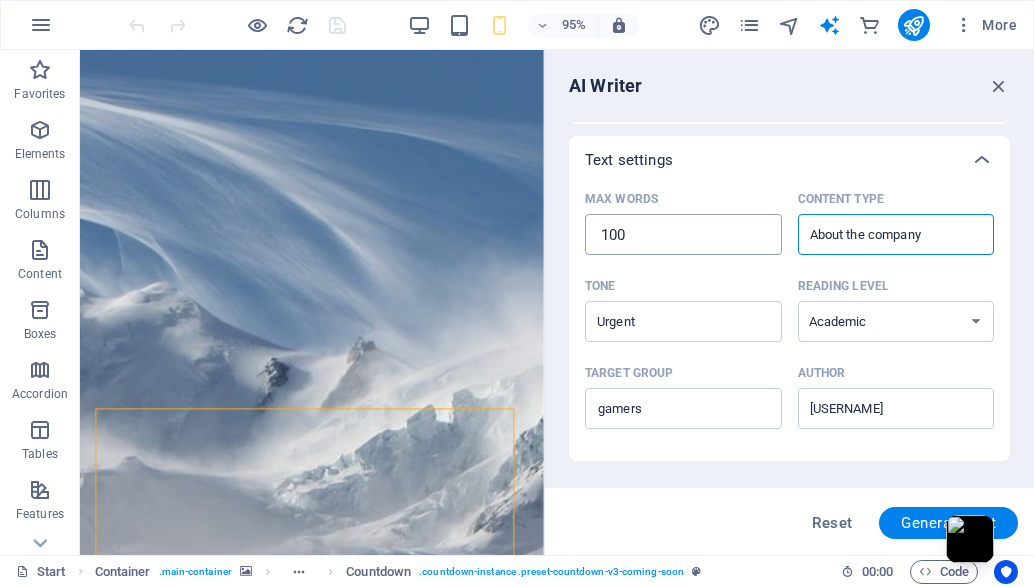click on "100" at bounding box center (683, 235) 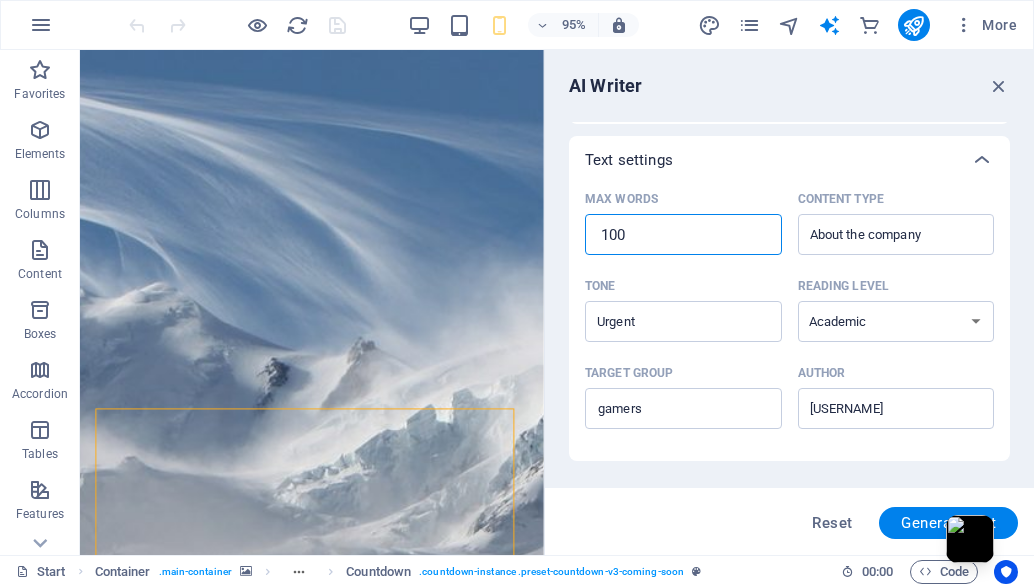 type on "x" 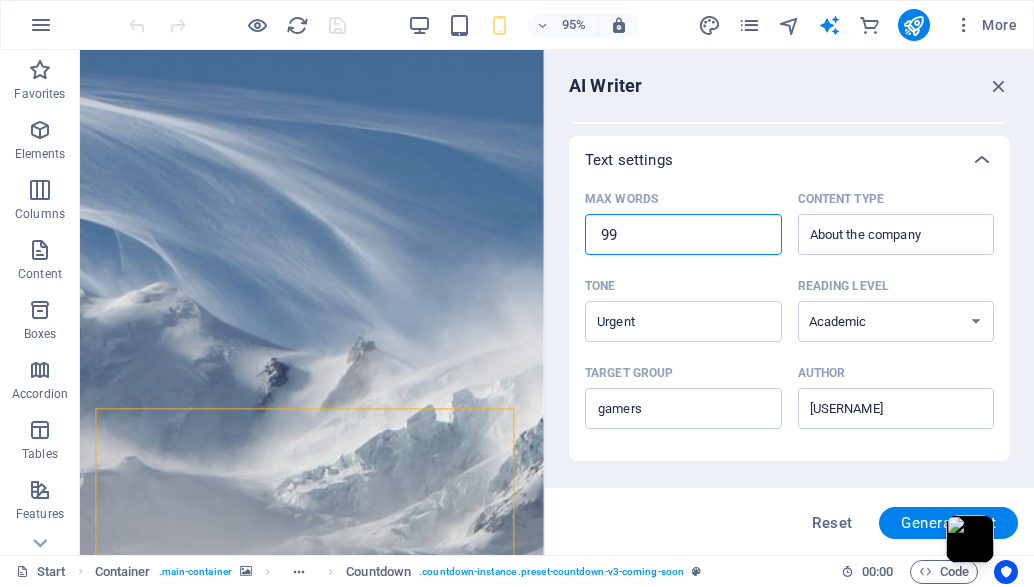 type on "99" 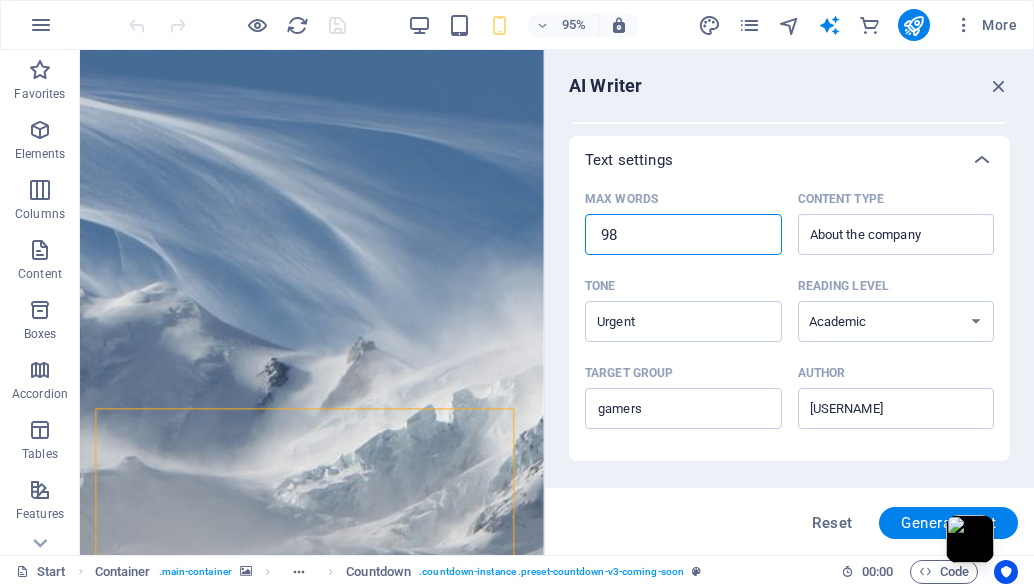 type on "98" 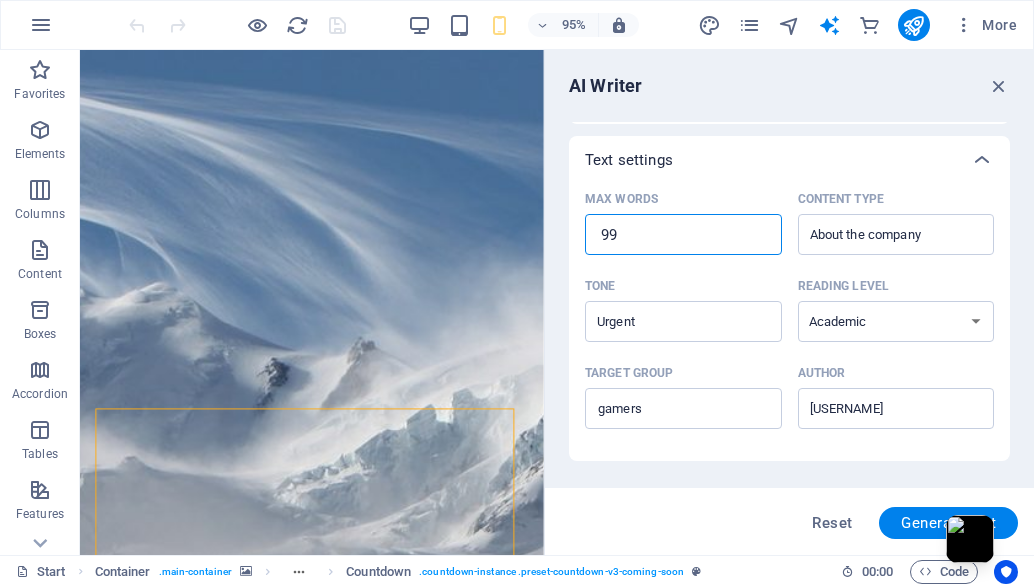 type on "x" 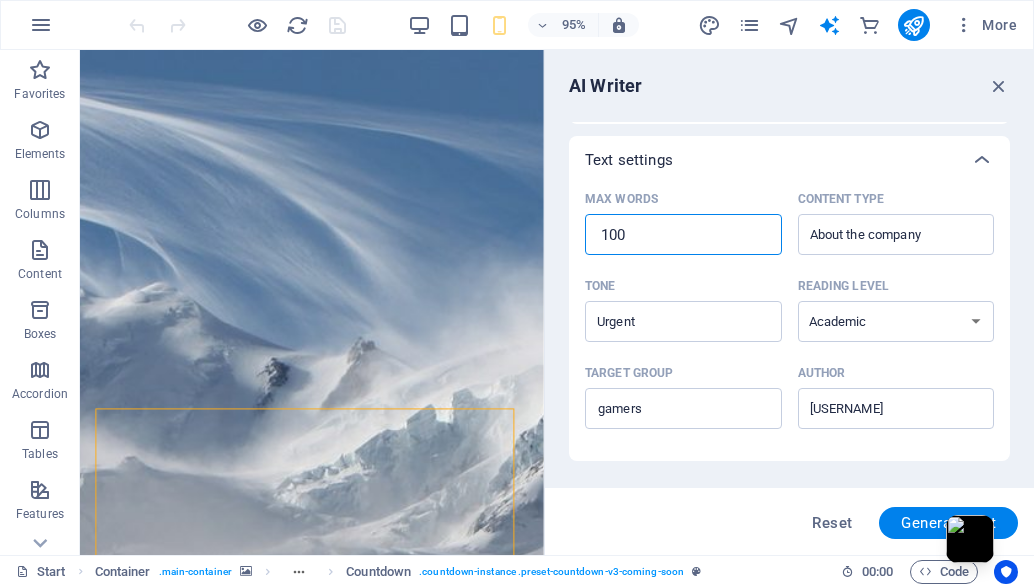 type on "x" 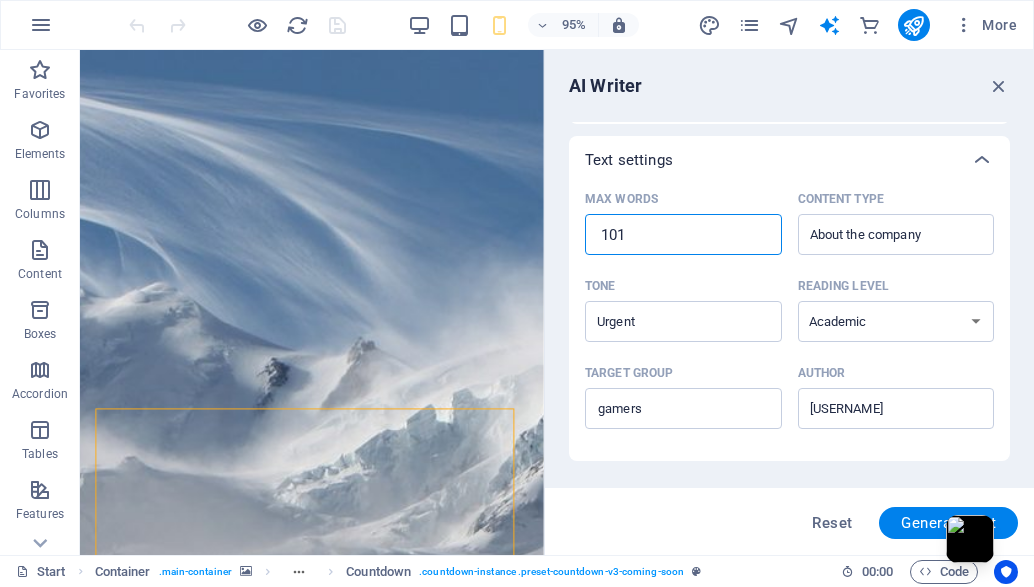 type on "x" 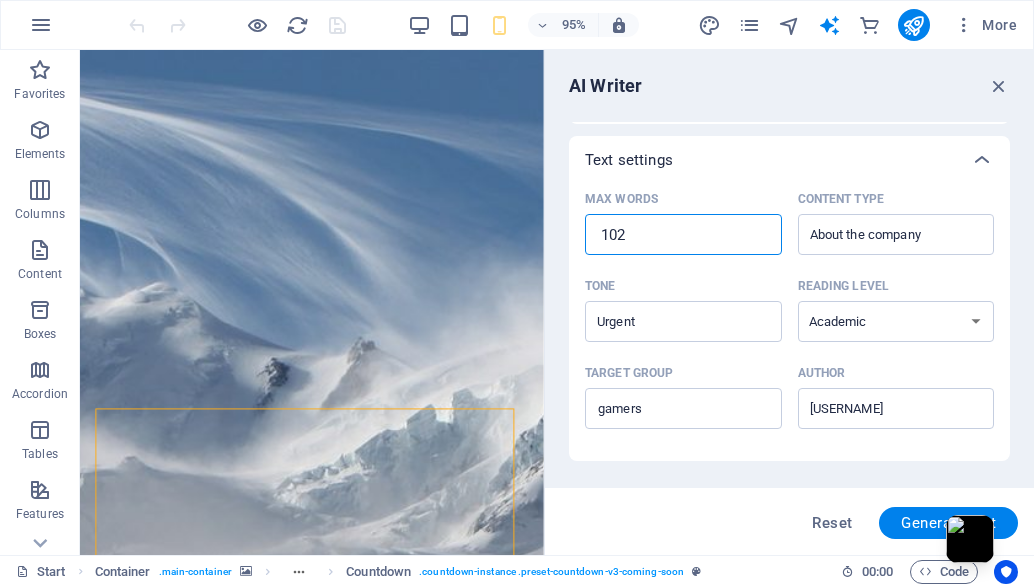 type on "x" 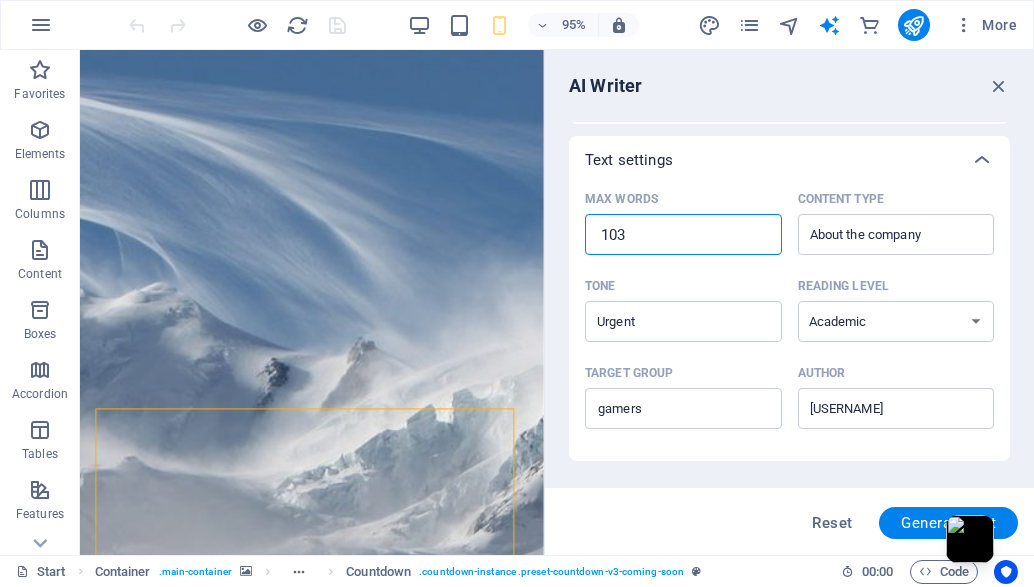 type on "x" 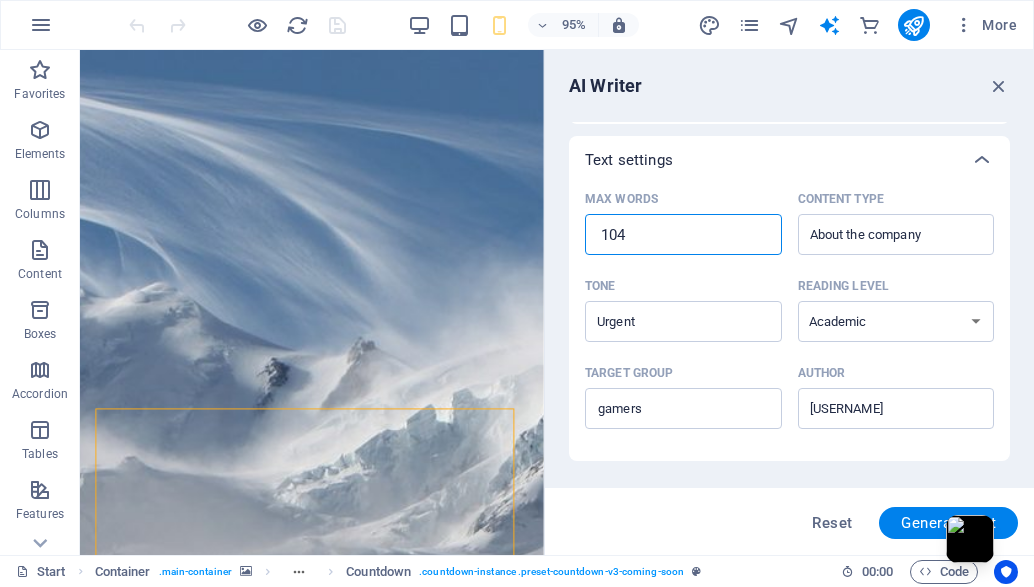 type on "x" 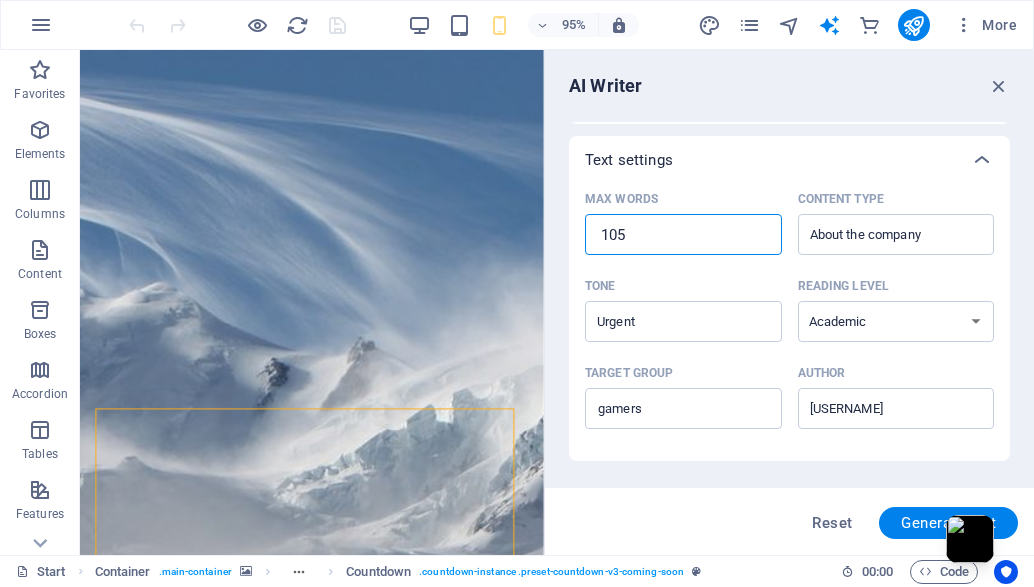 type on "x" 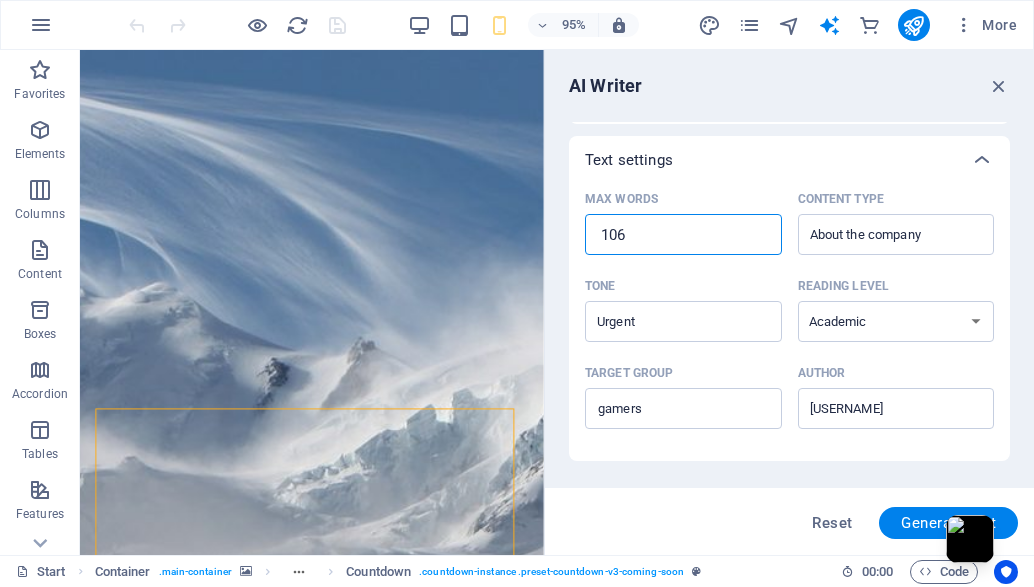 type on "x" 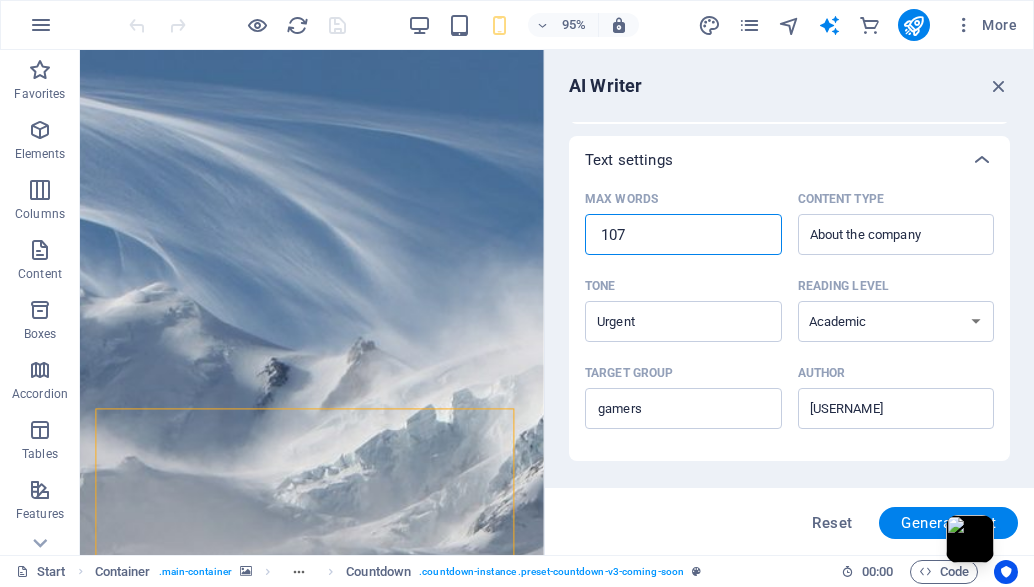 type on "x" 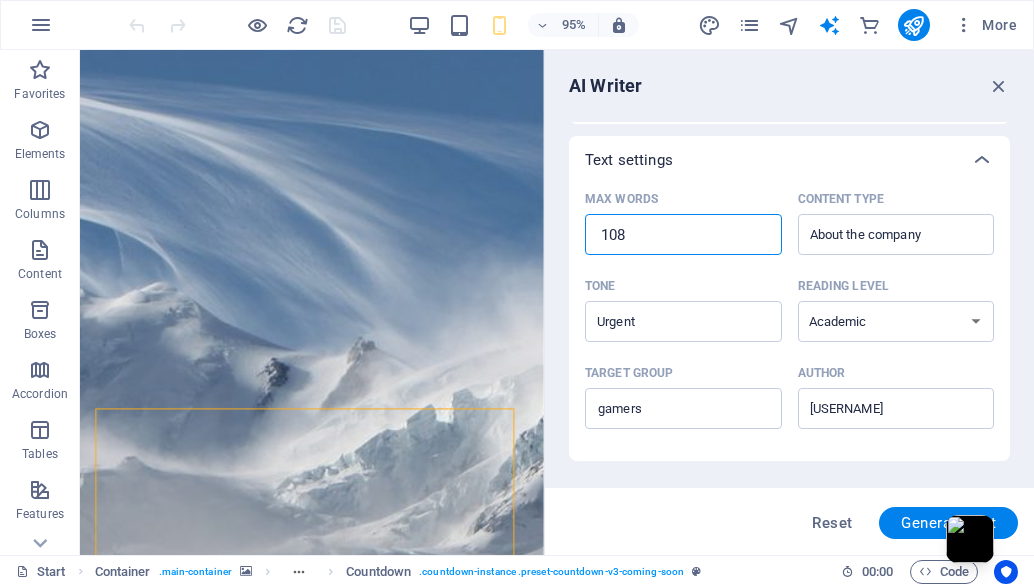 type on "x" 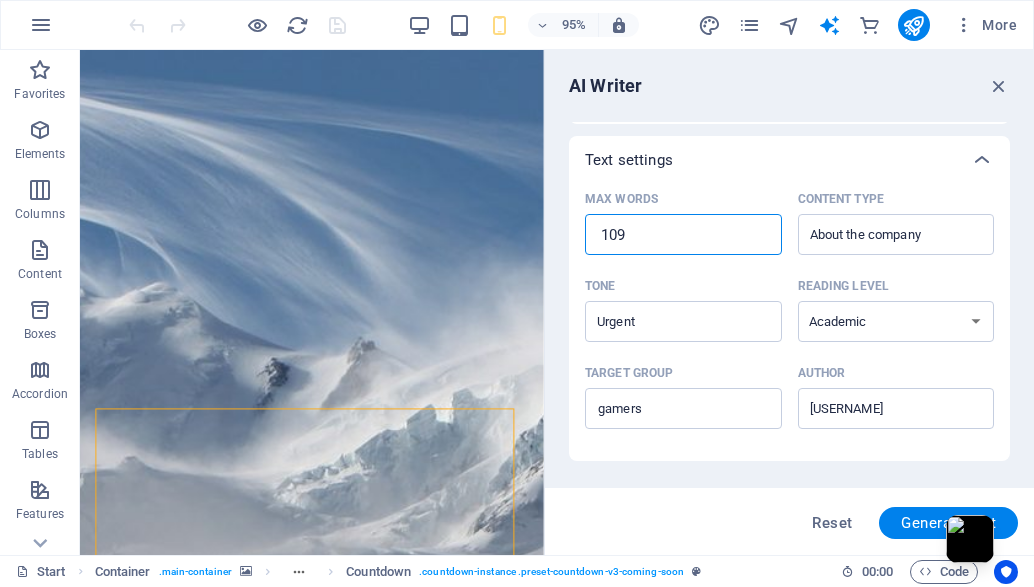 type on "x" 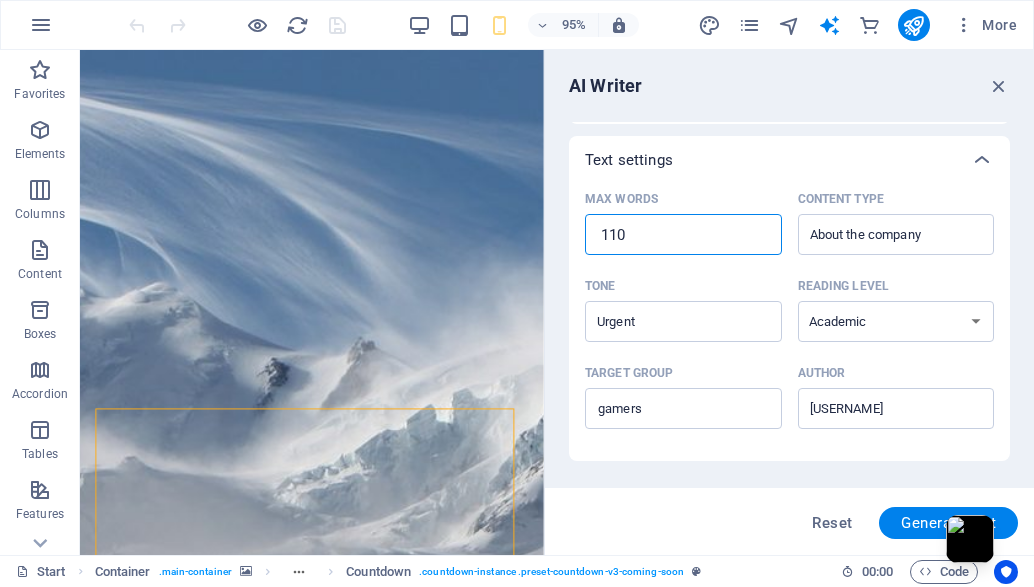 type on "x" 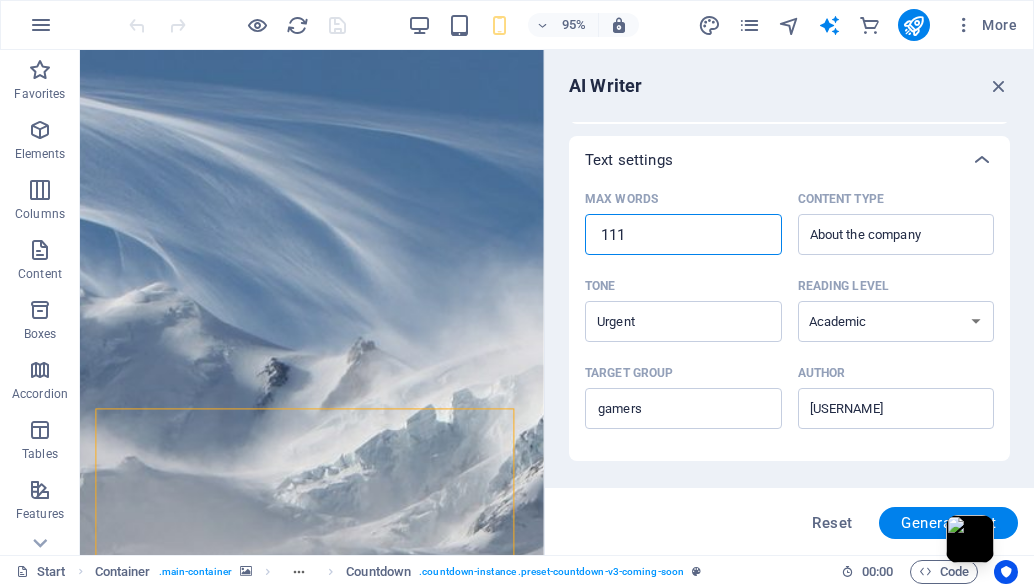 type on "x" 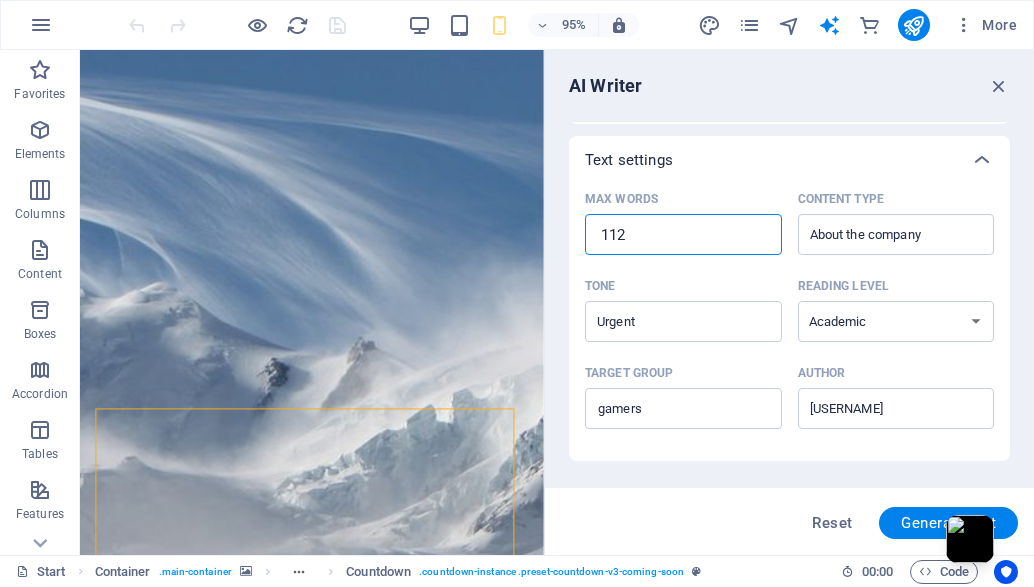 type on "x" 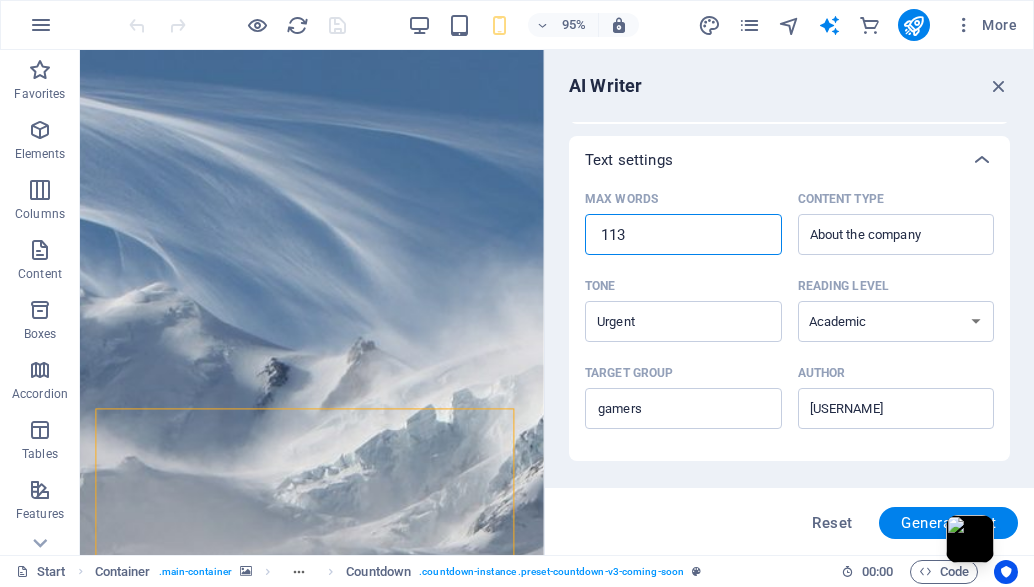 type on "x" 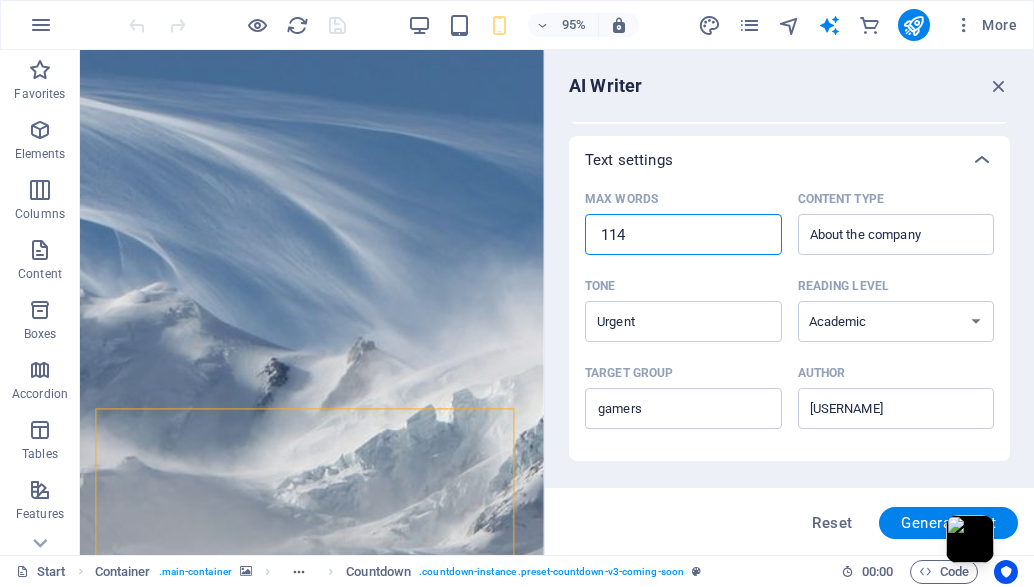 type on "x" 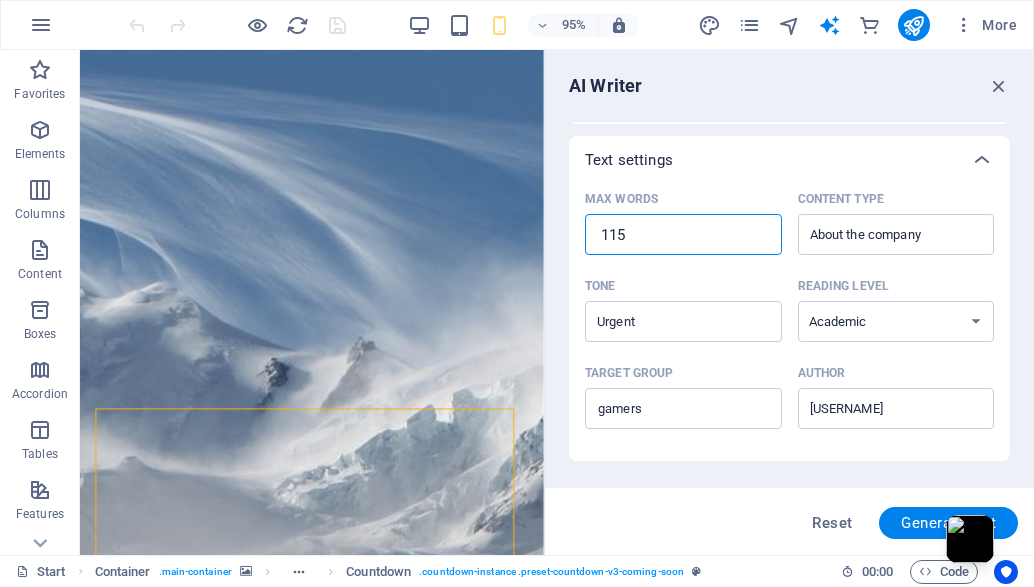 type on "x" 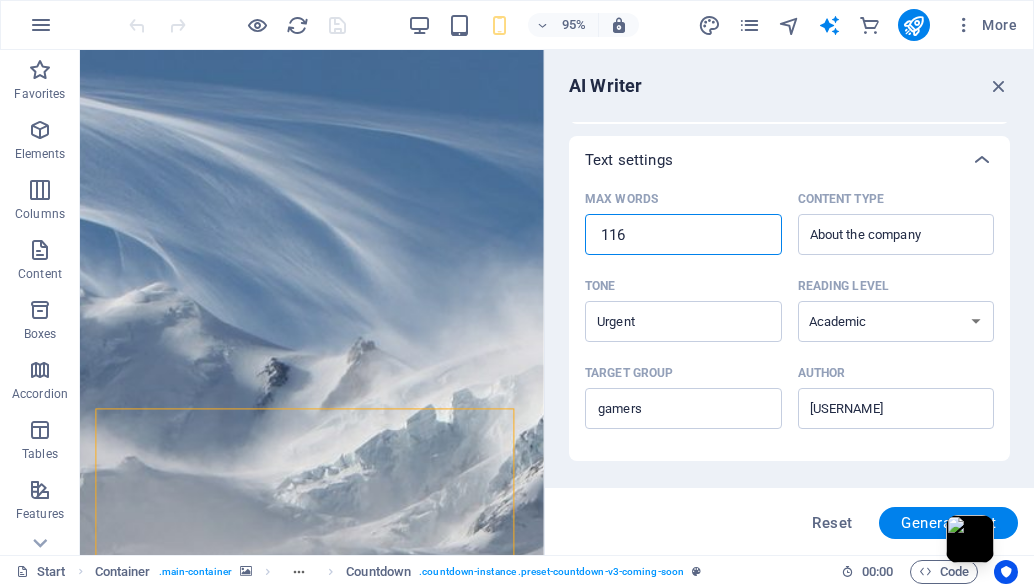 type on "x" 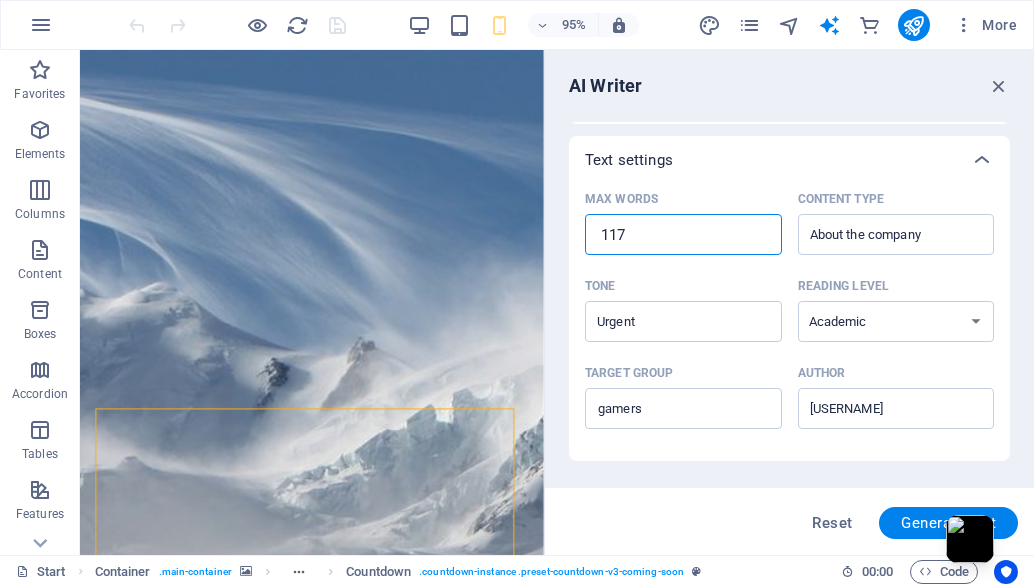 type on "x" 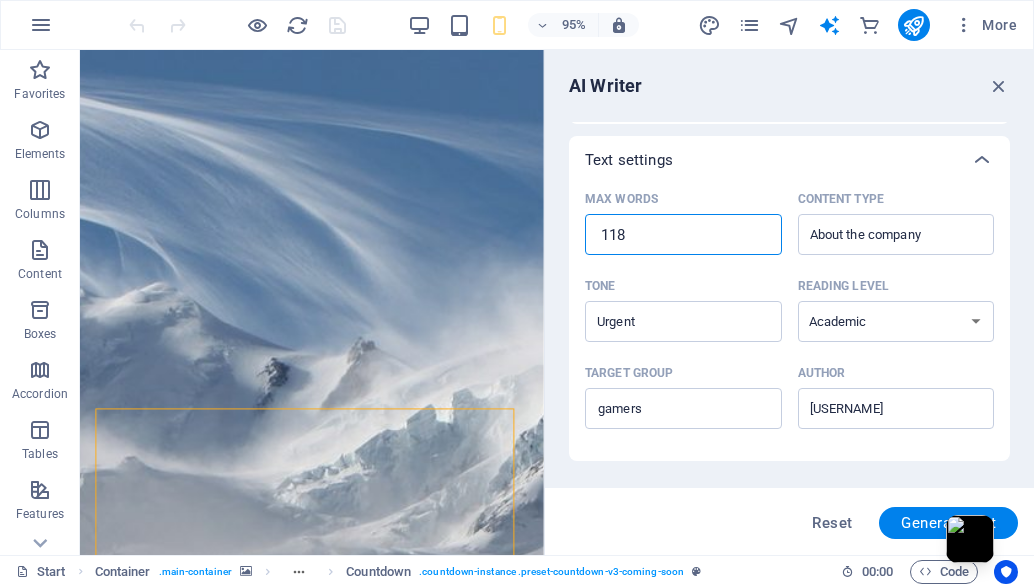 type on "x" 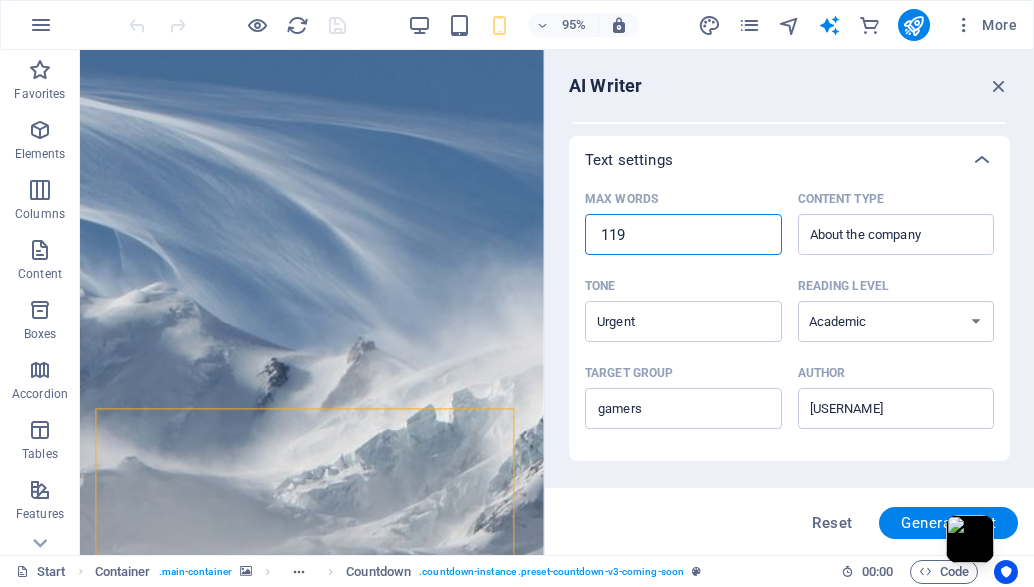 type on "x" 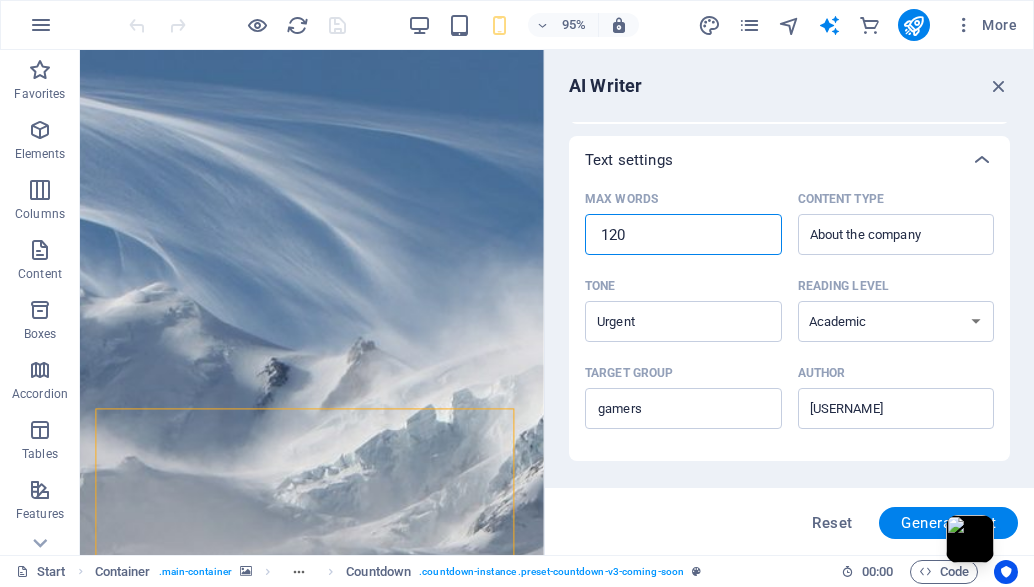 type on "x" 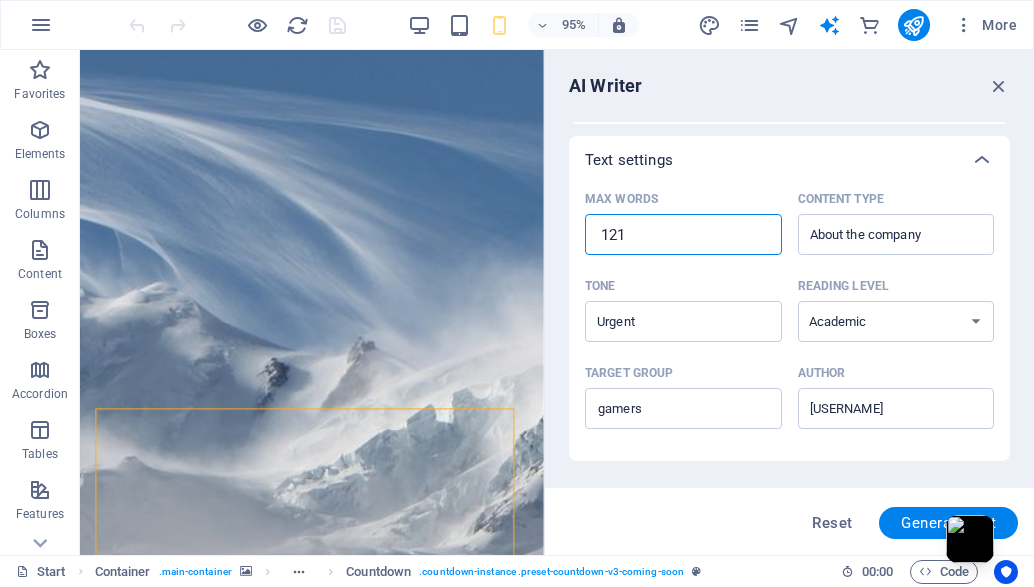type on "x" 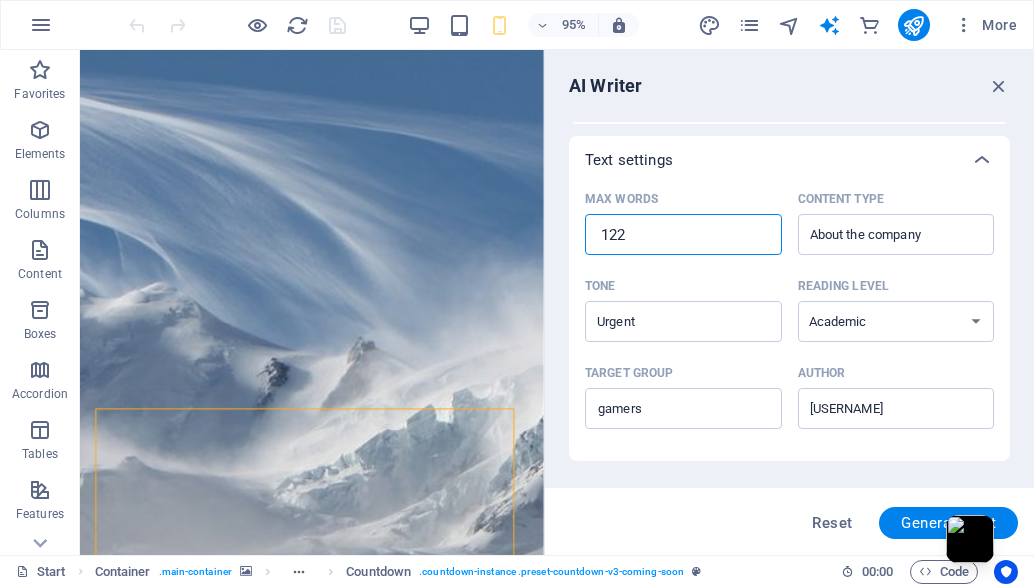 type on "x" 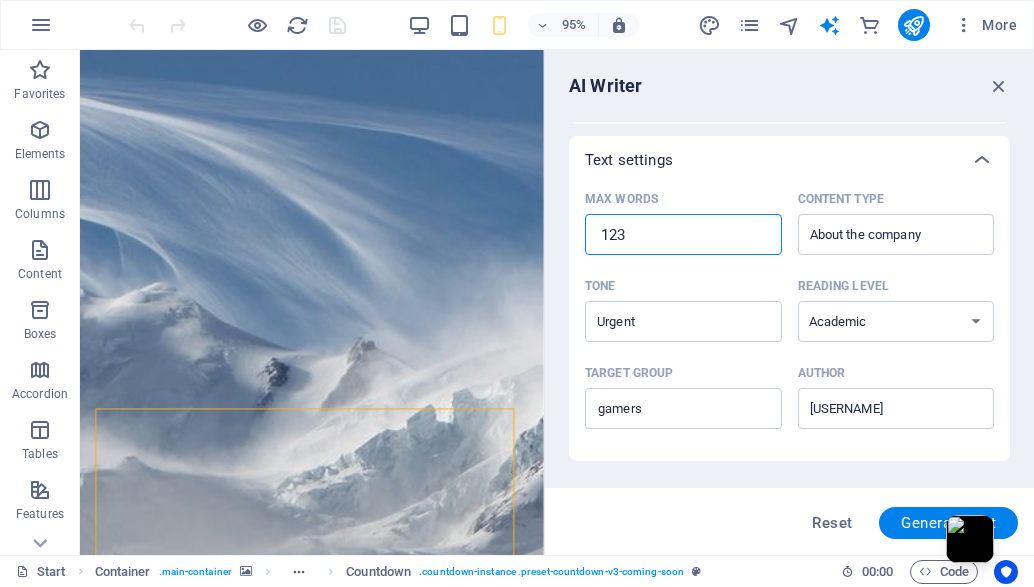 type on "x" 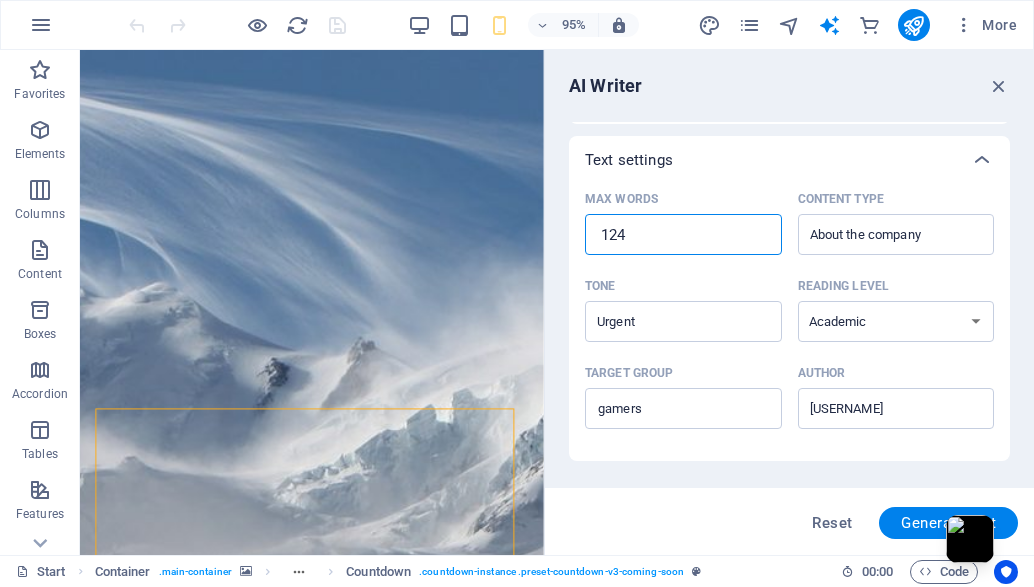 type on "x" 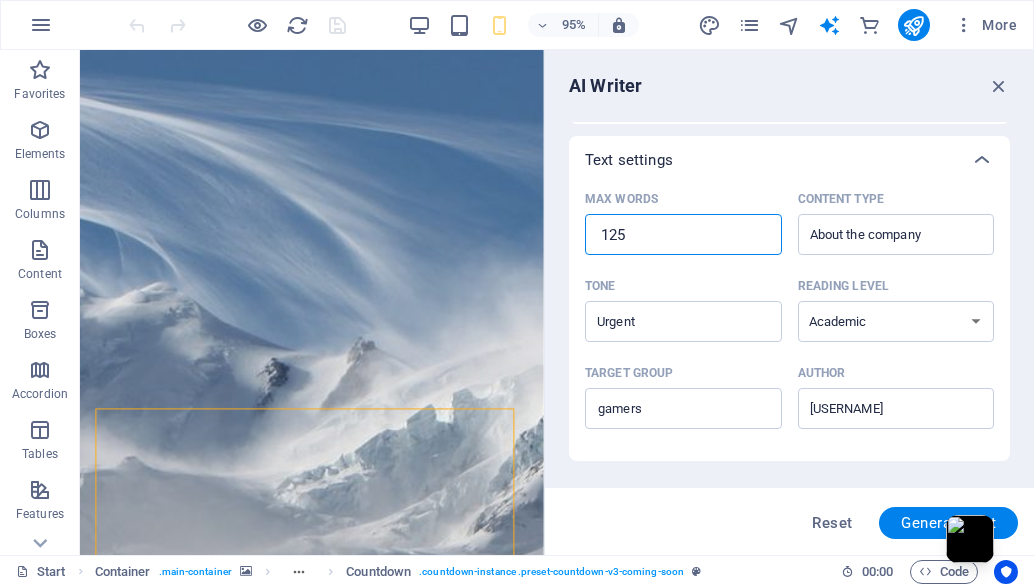 type on "x" 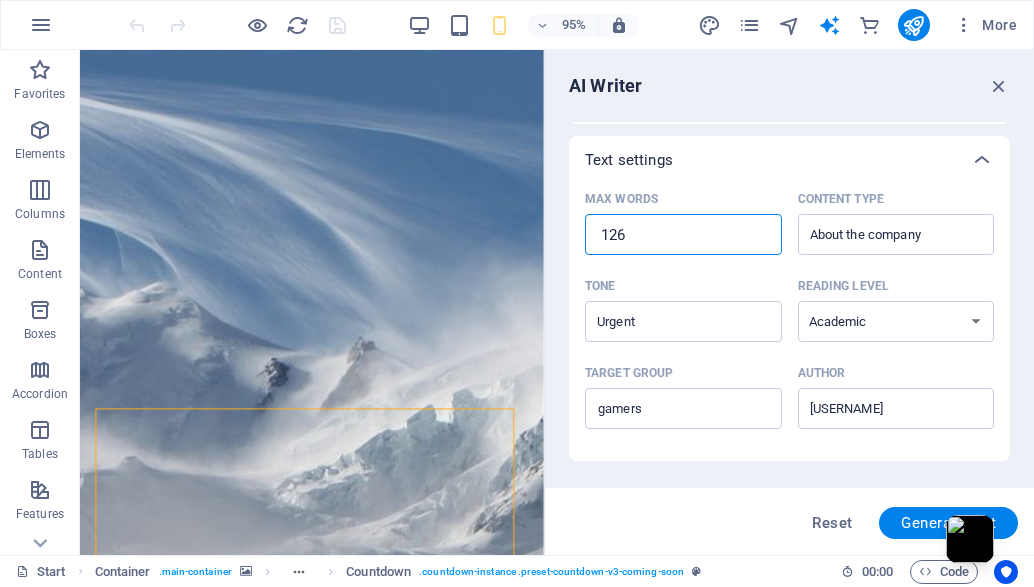 type on "x" 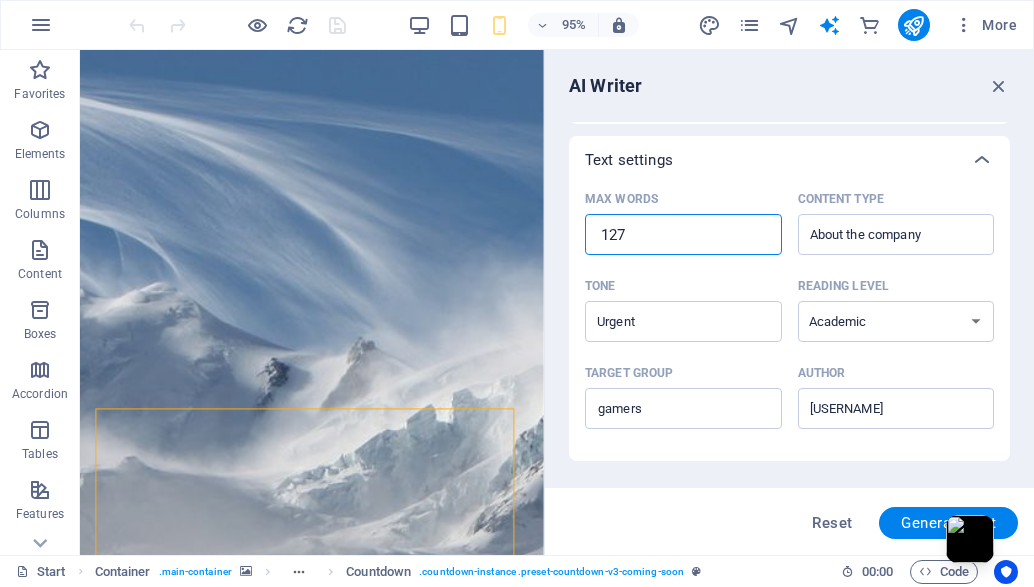 type on "x" 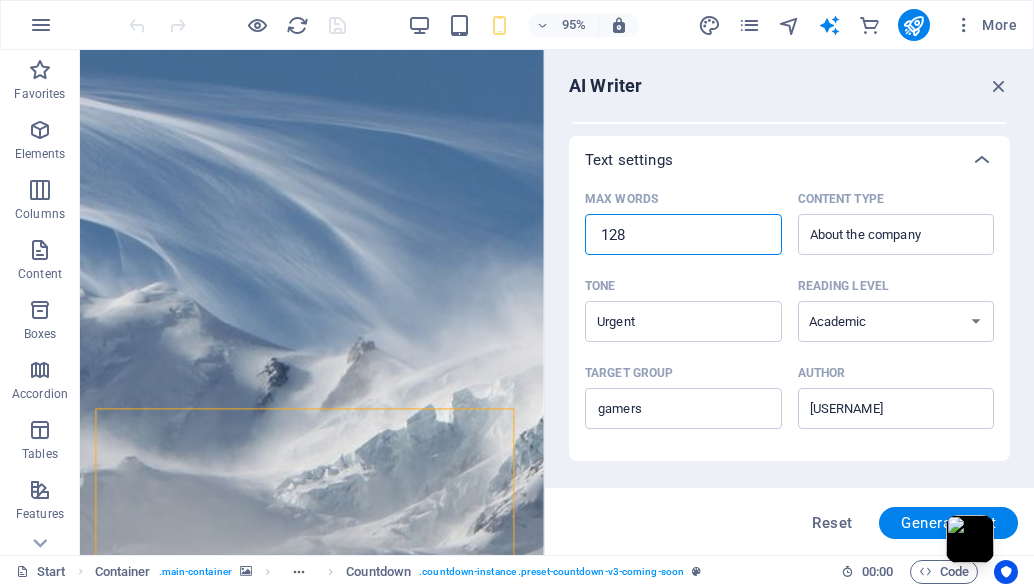 type on "x" 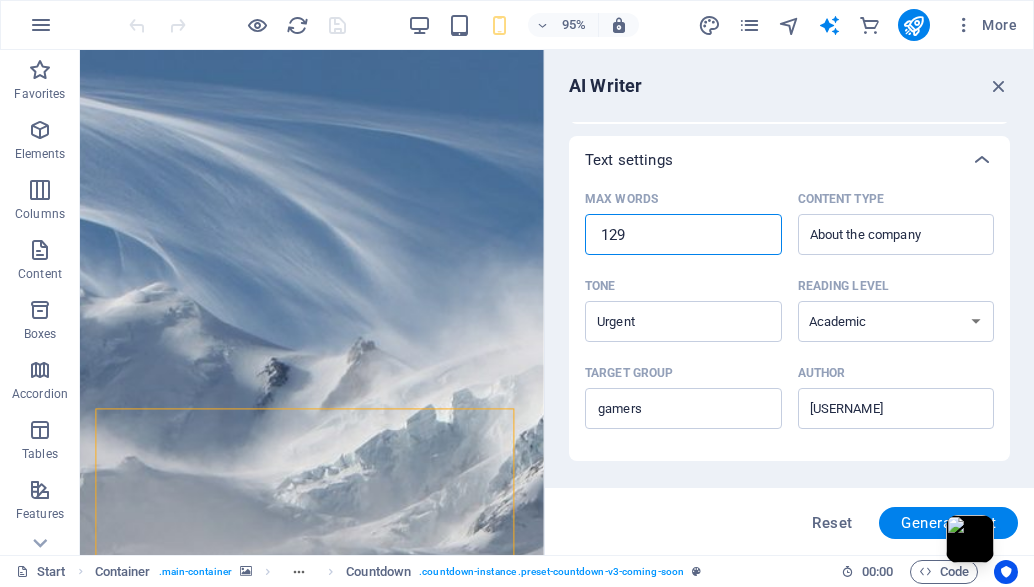 type on "x" 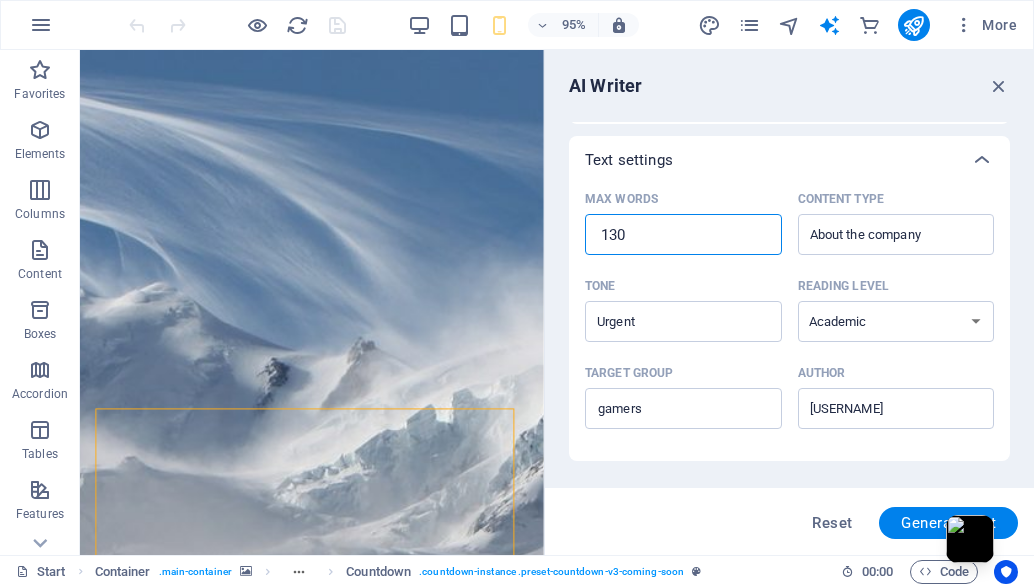 type on "x" 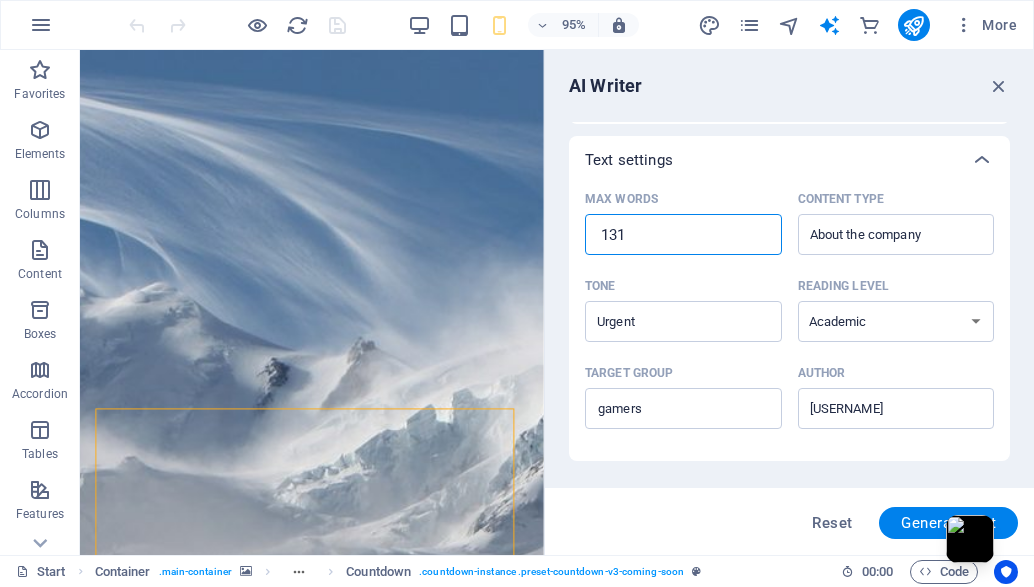 type on "x" 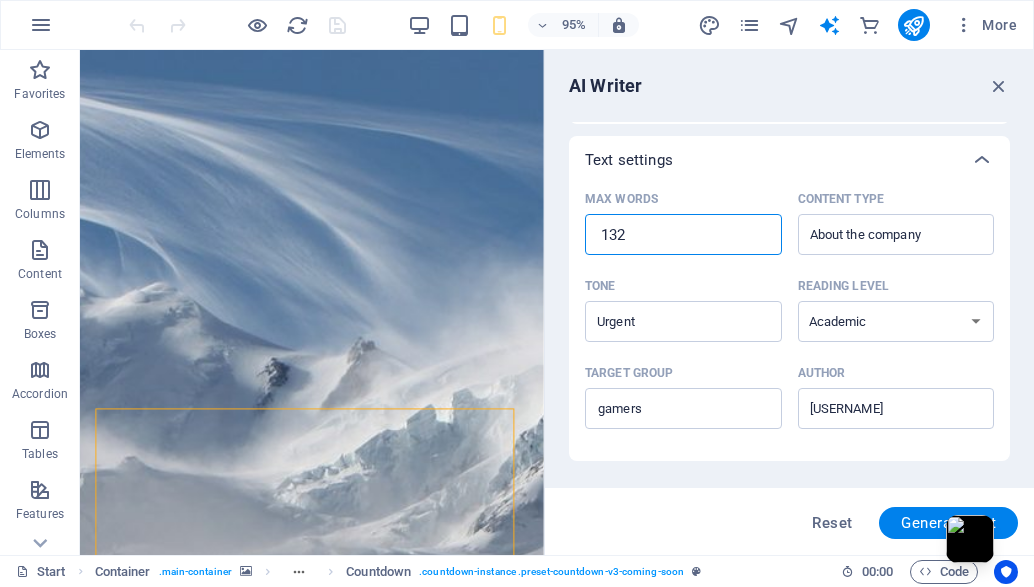 type on "x" 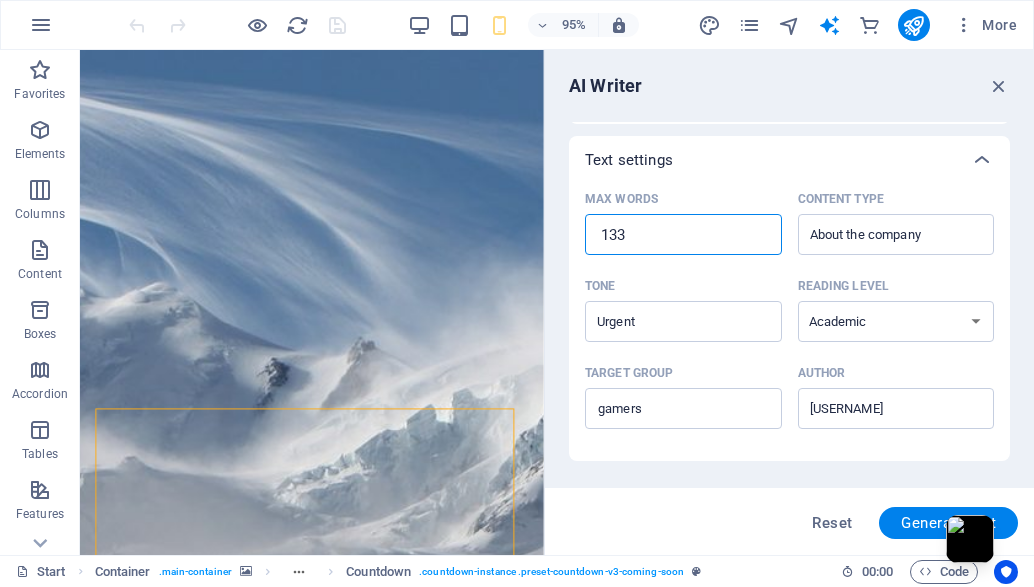 type on "x" 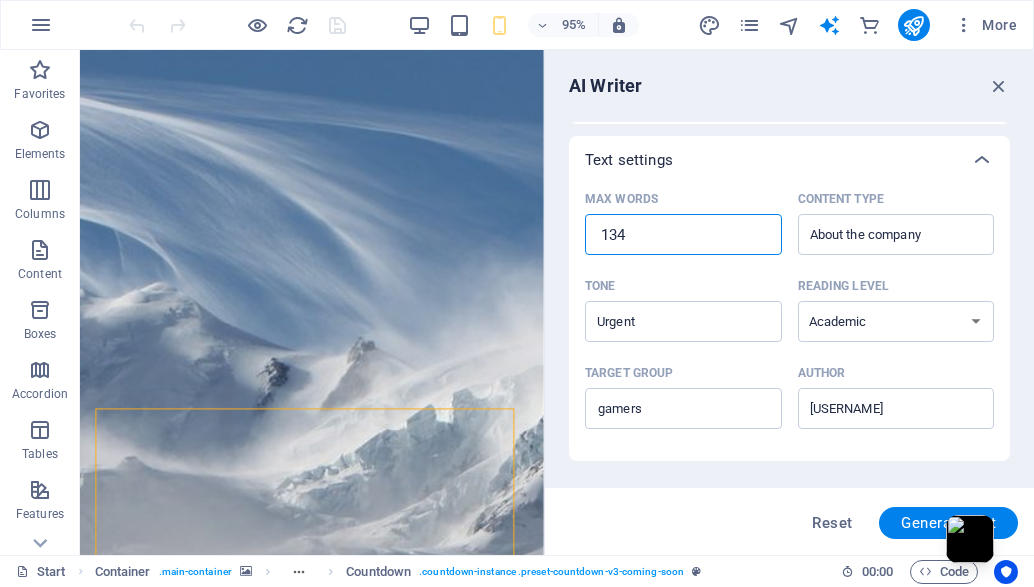 type on "x" 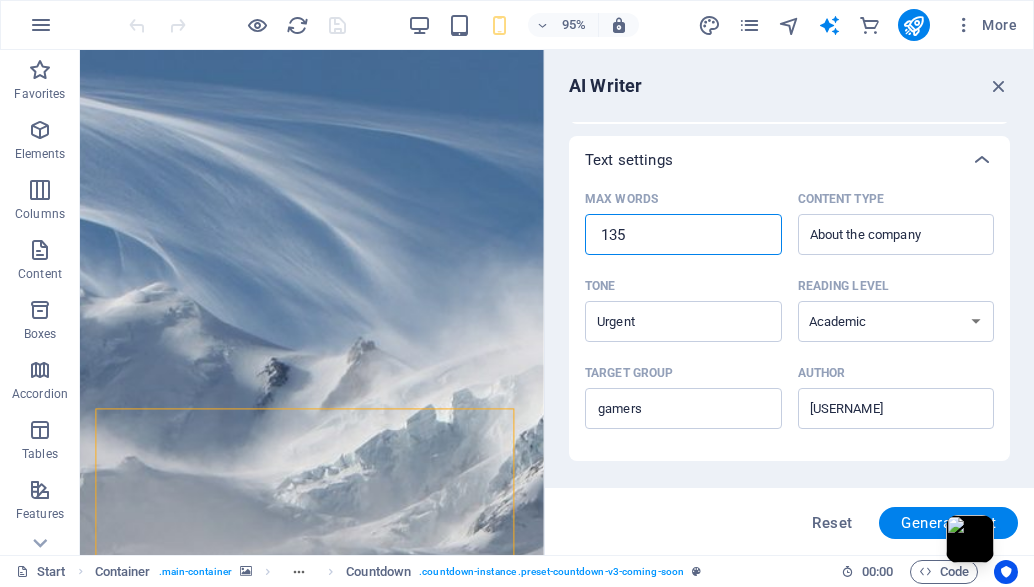 type on "x" 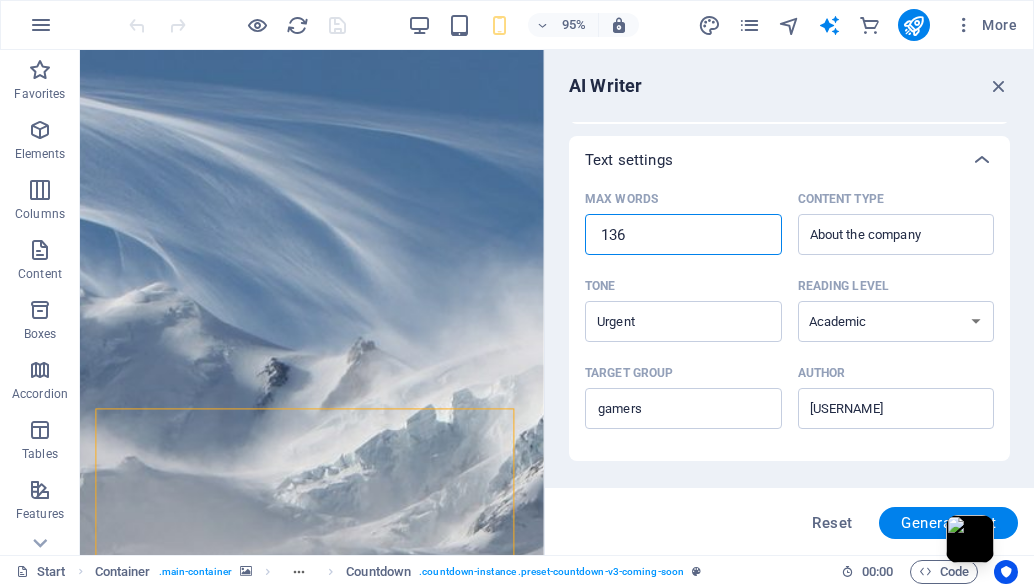 type on "x" 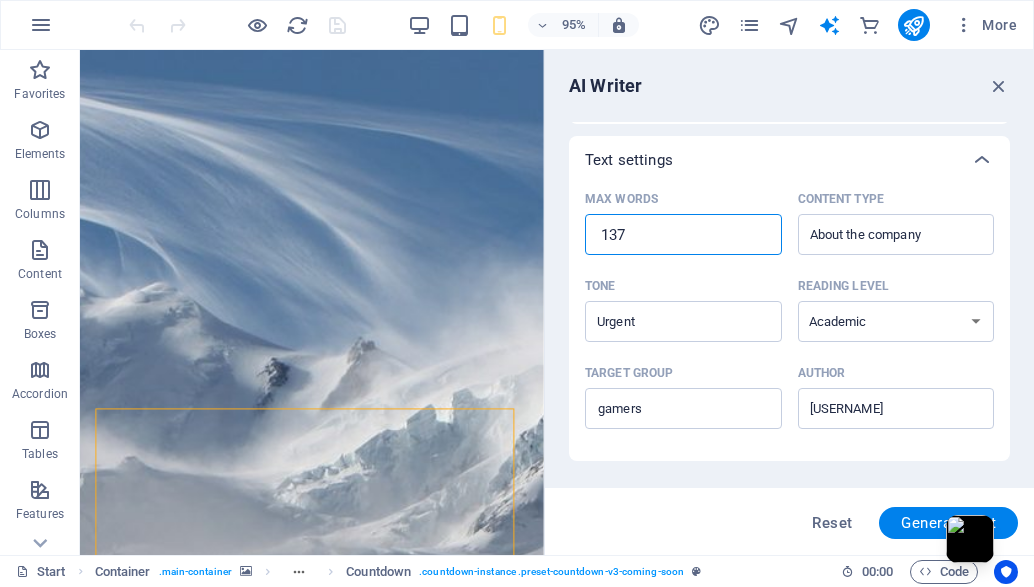 type on "x" 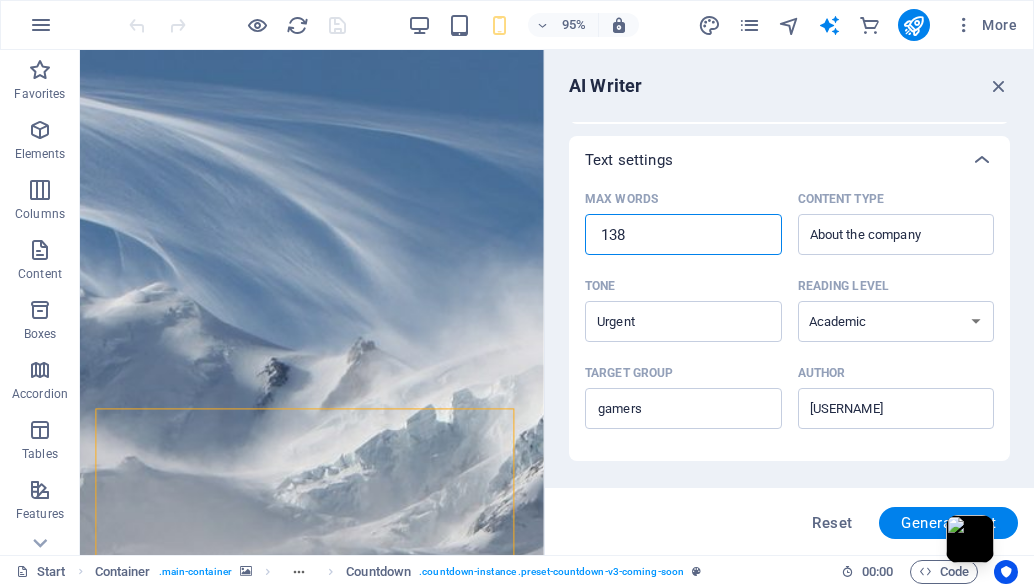 type on "x" 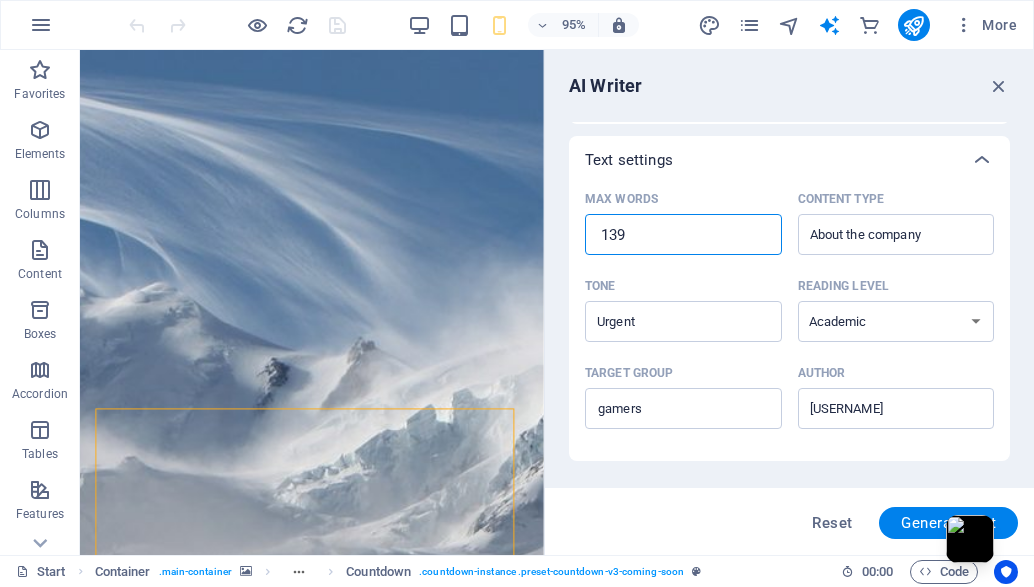 type on "x" 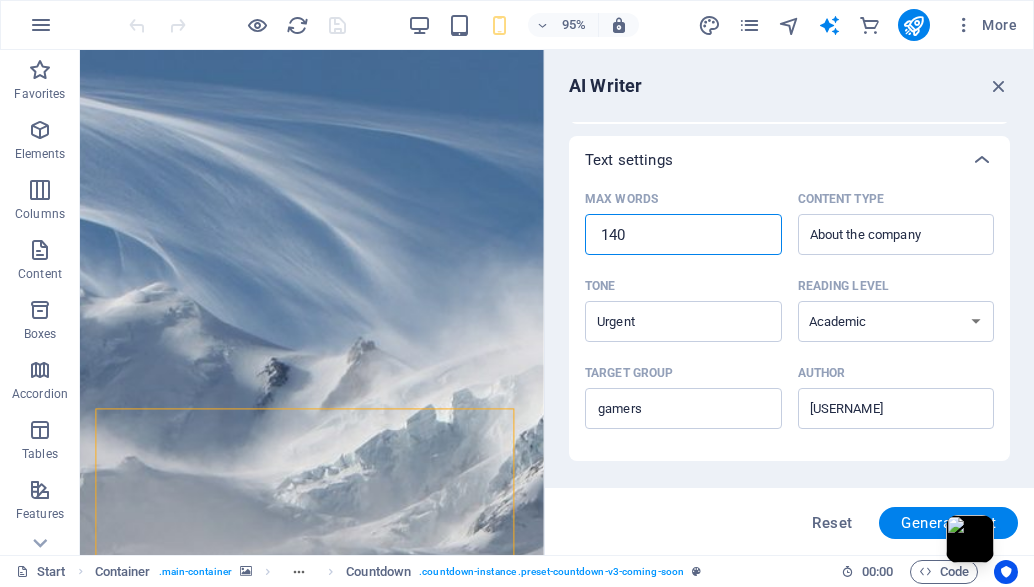 type on "x" 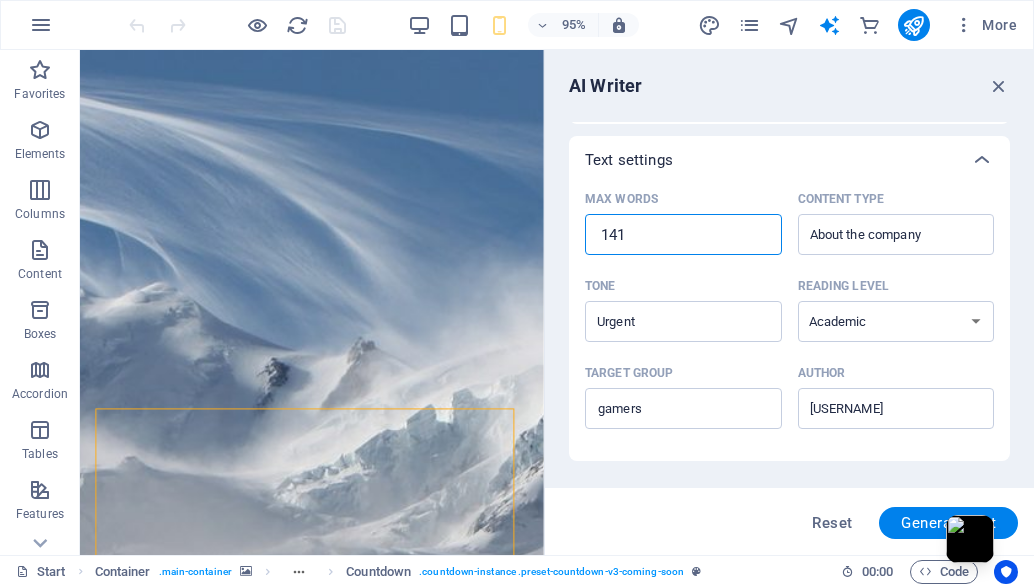 type on "x" 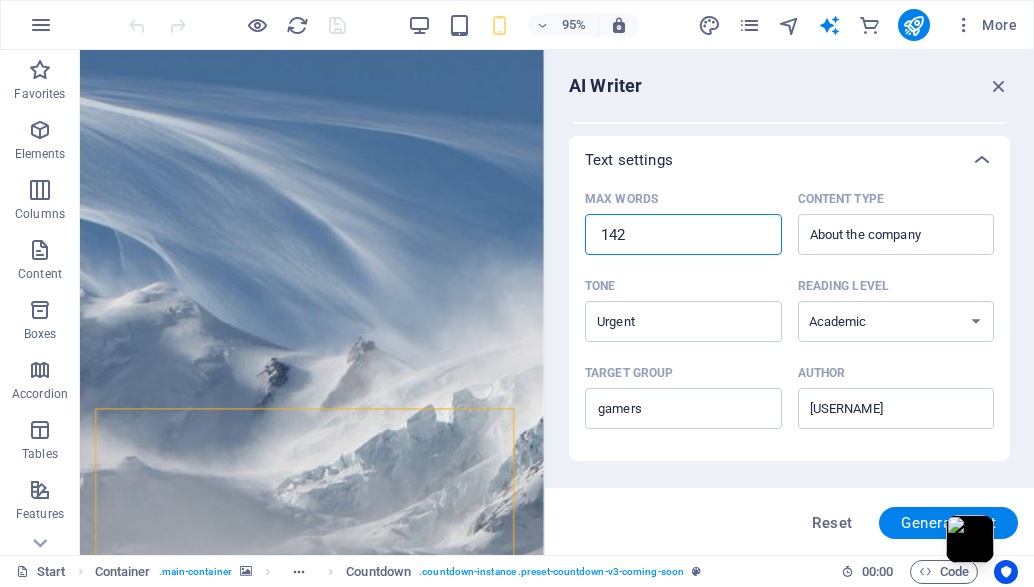 type on "x" 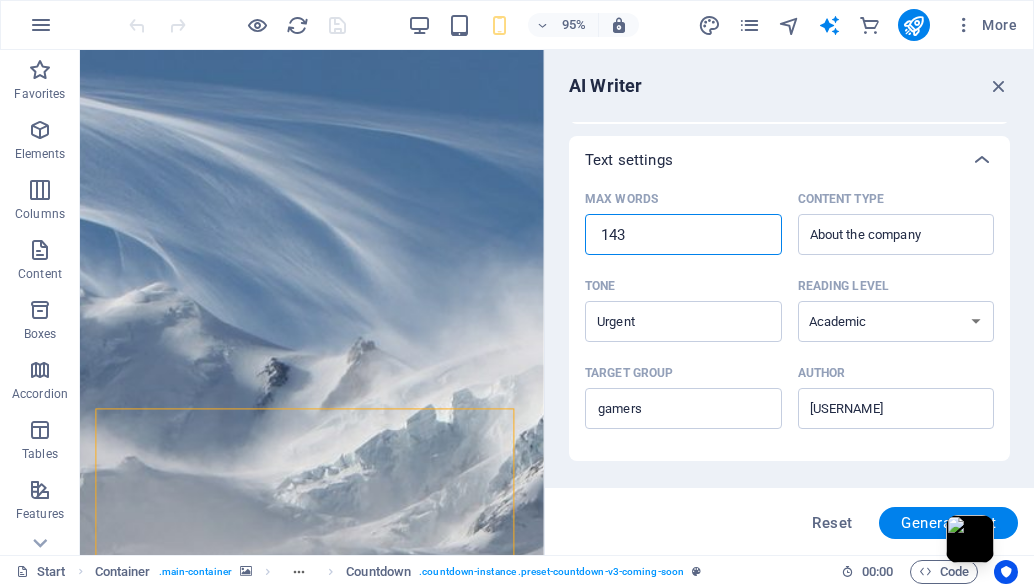 type on "x" 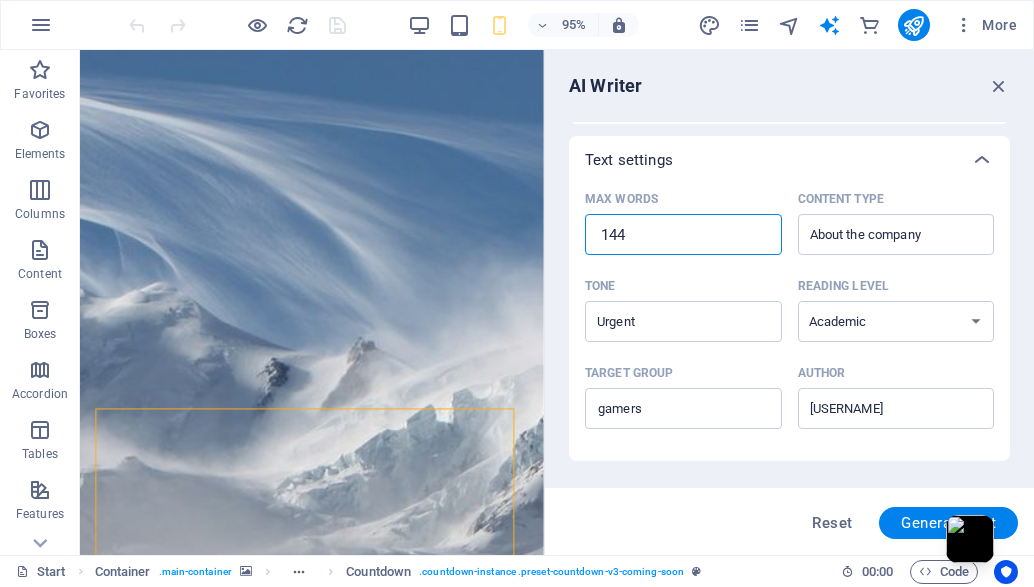 type on "x" 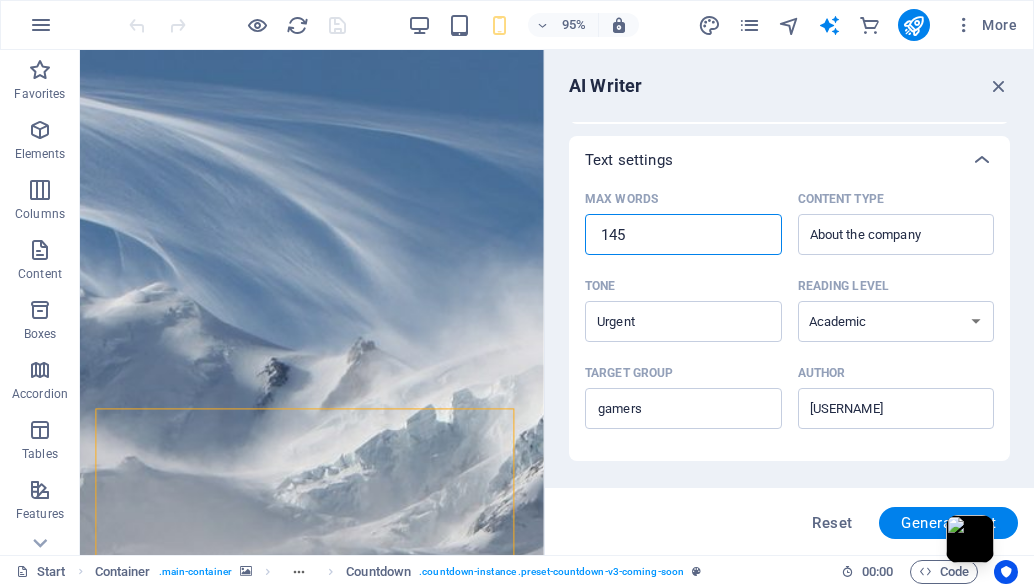 type on "x" 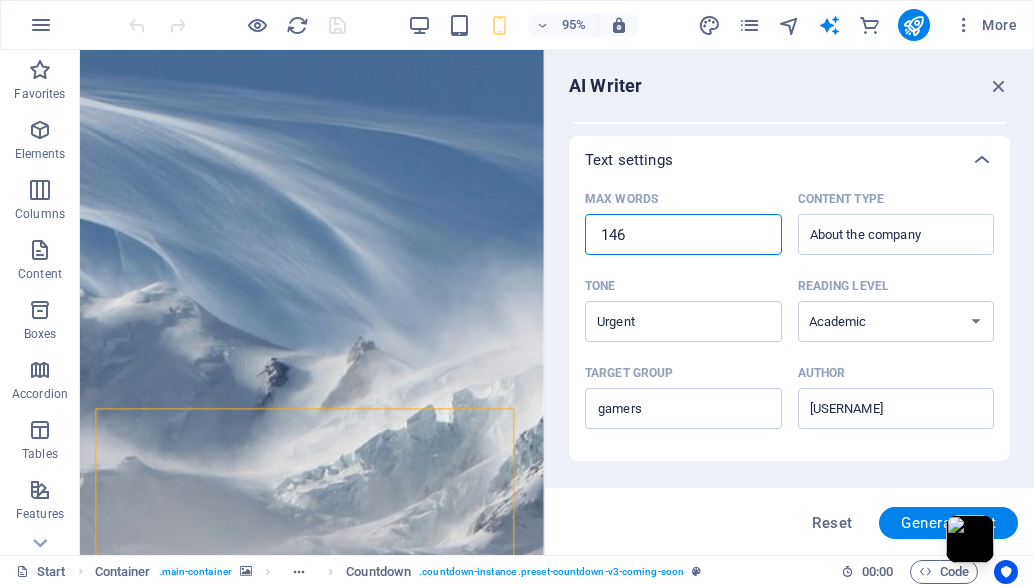 type on "x" 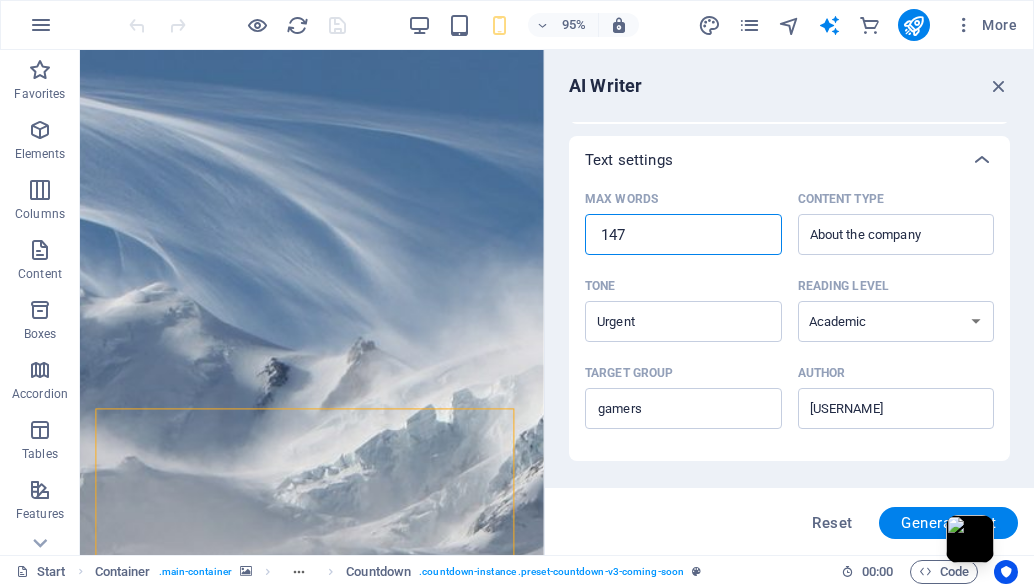 type on "x" 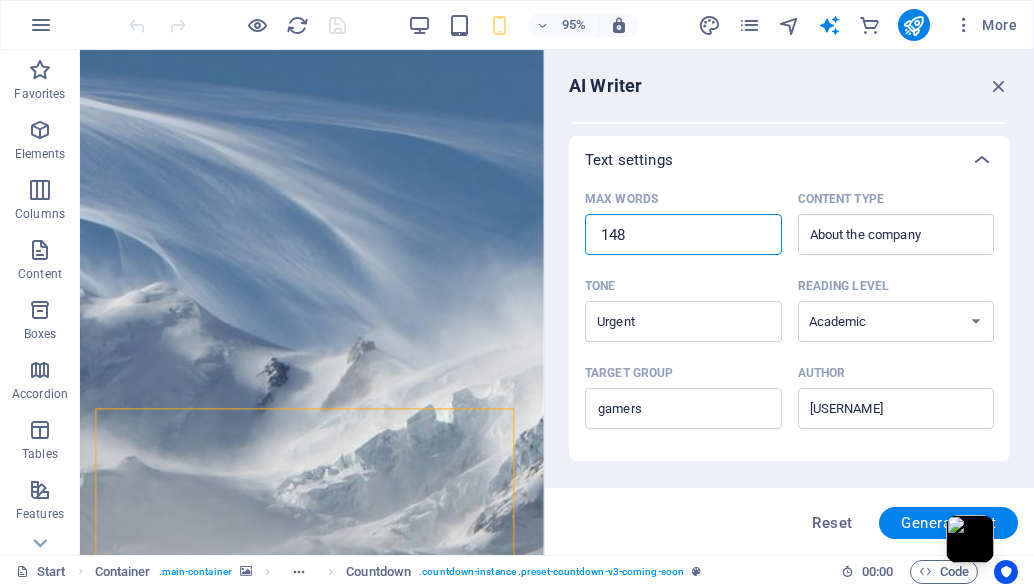 type on "x" 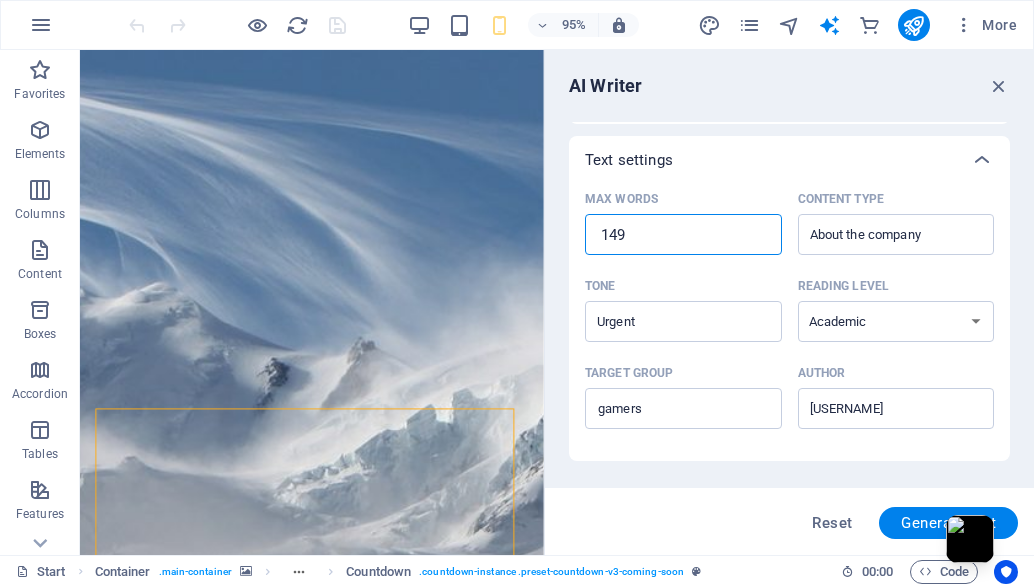 type on "x" 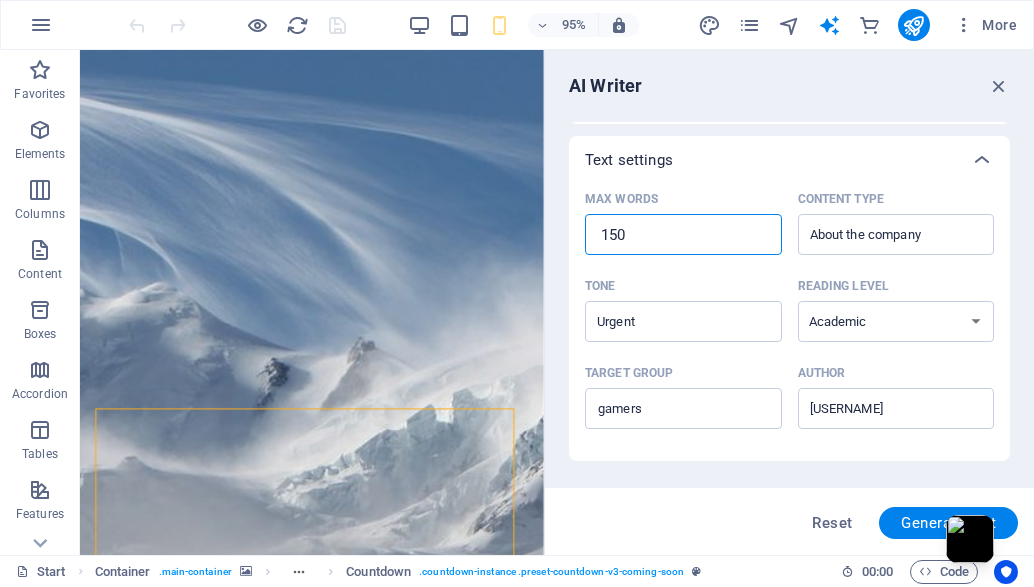type on "x" 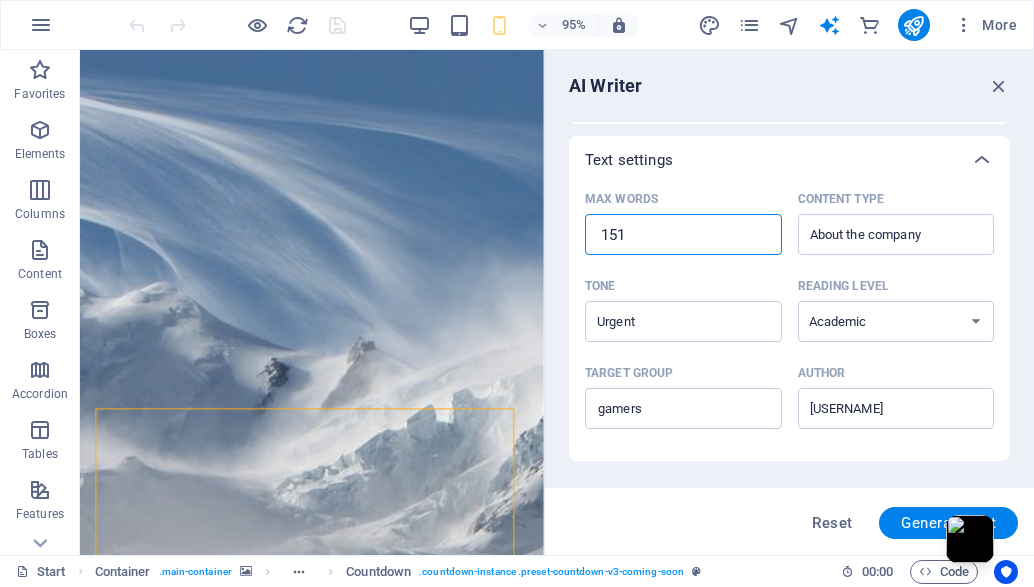 type on "x" 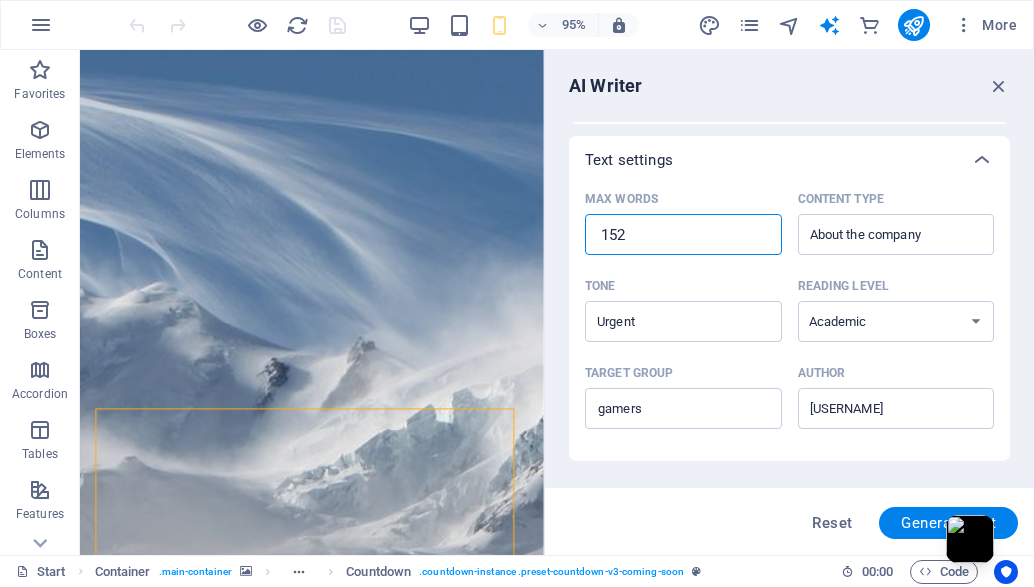 type on "x" 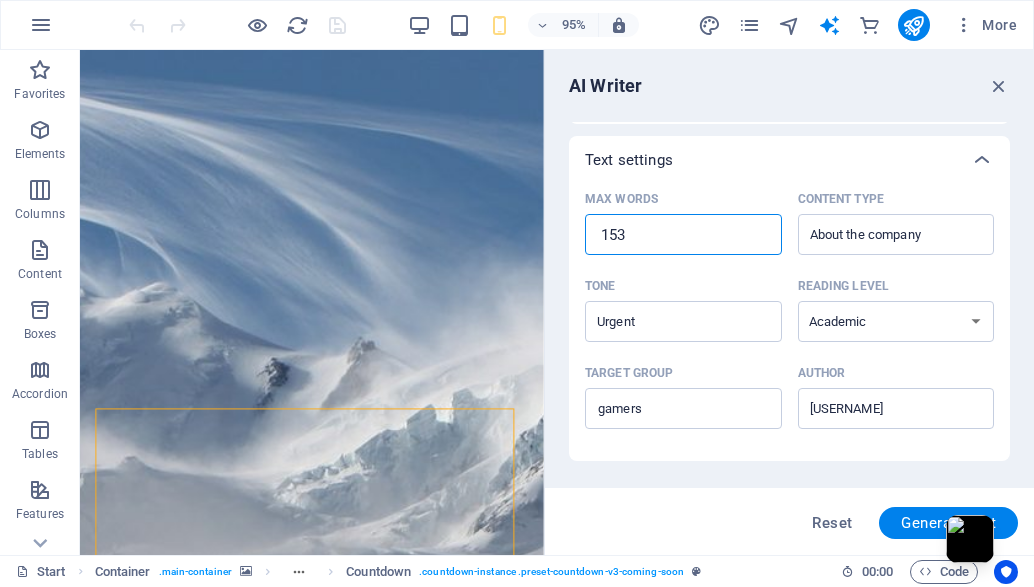 type on "x" 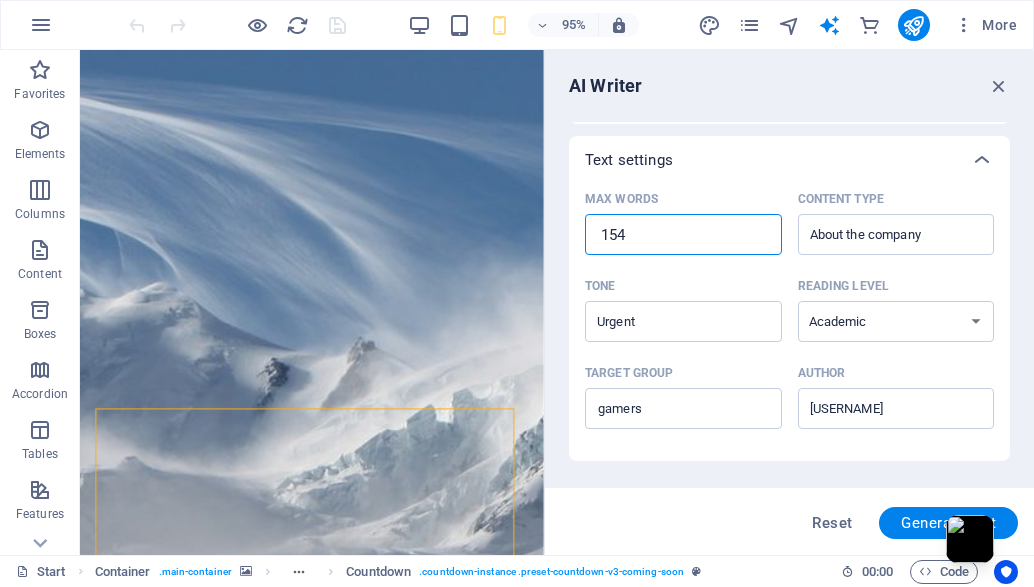 type on "x" 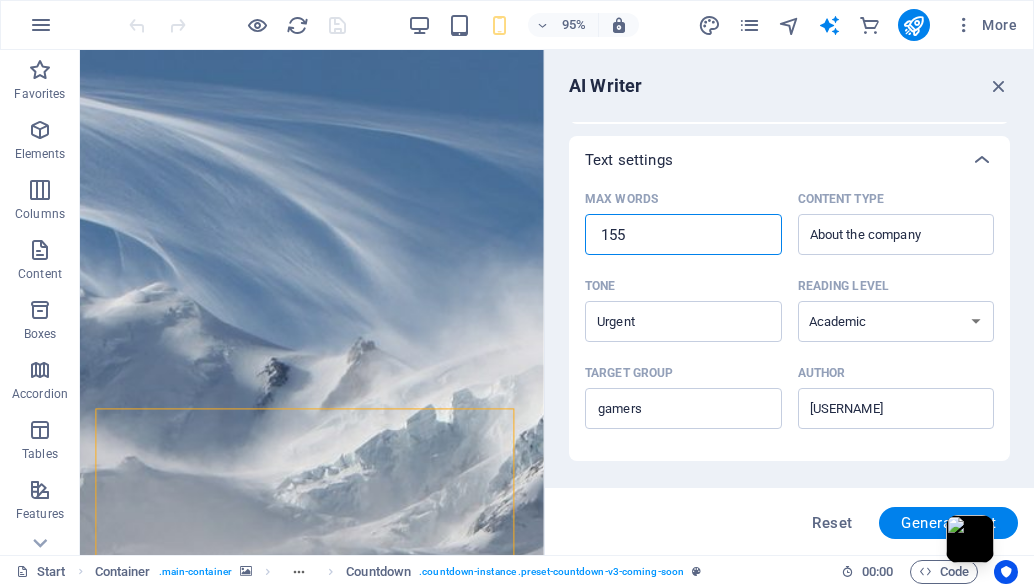 type on "x" 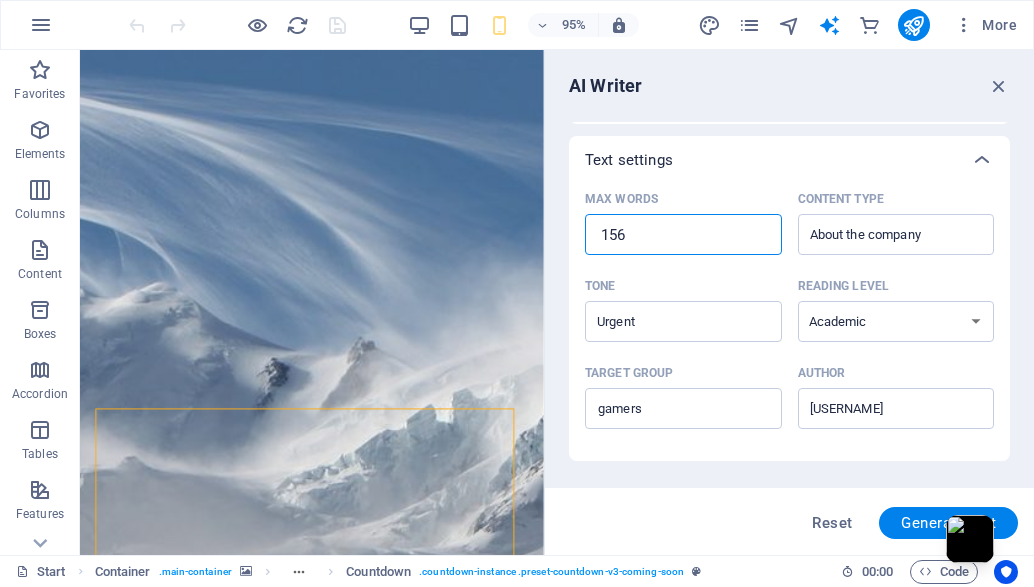 type on "x" 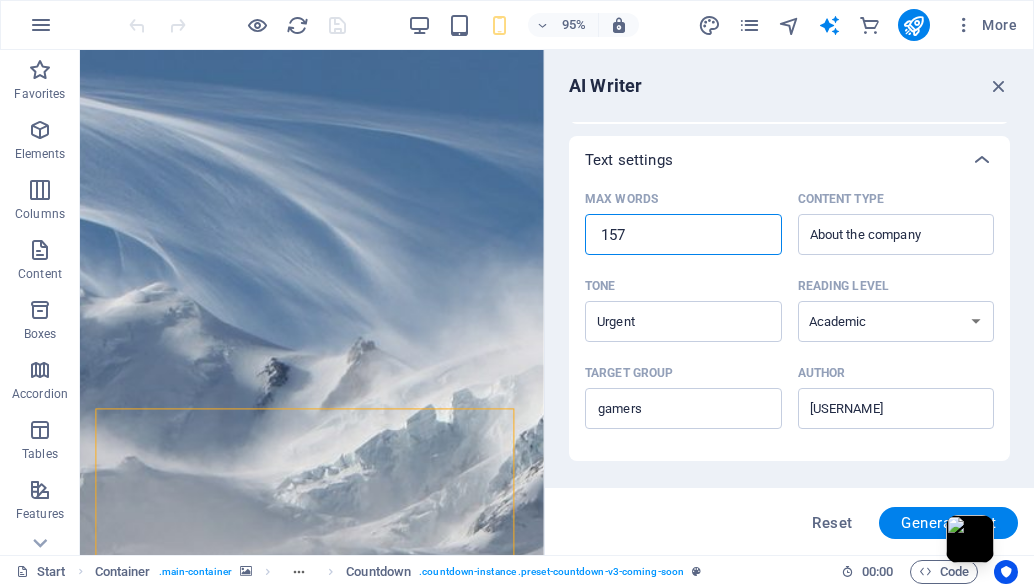 type on "x" 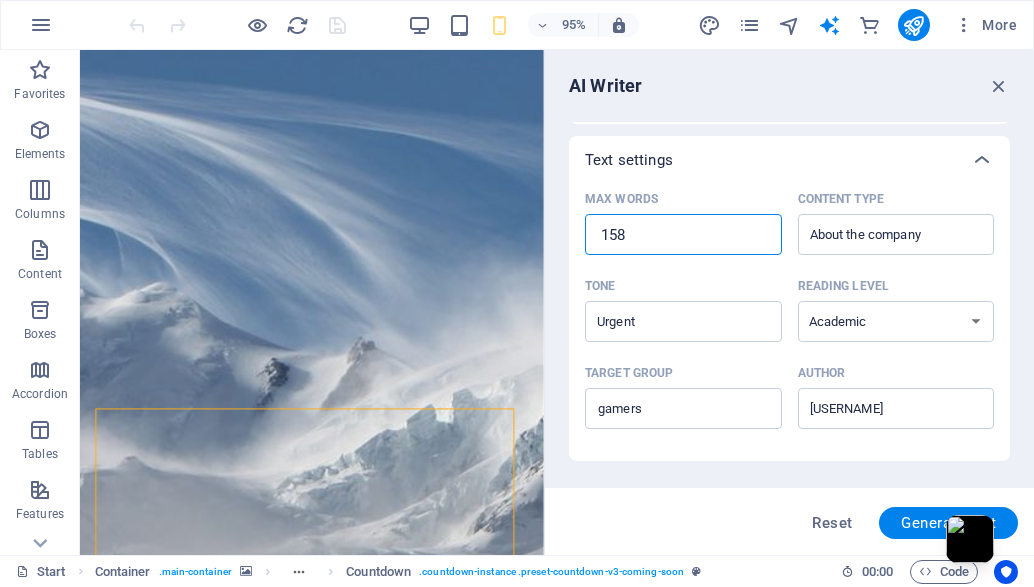 type on "x" 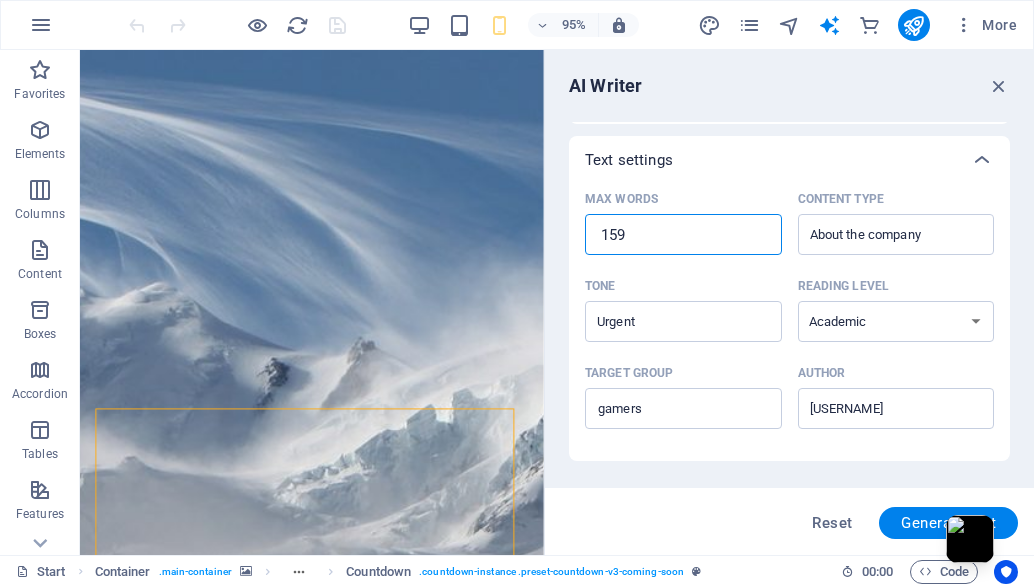 type on "x" 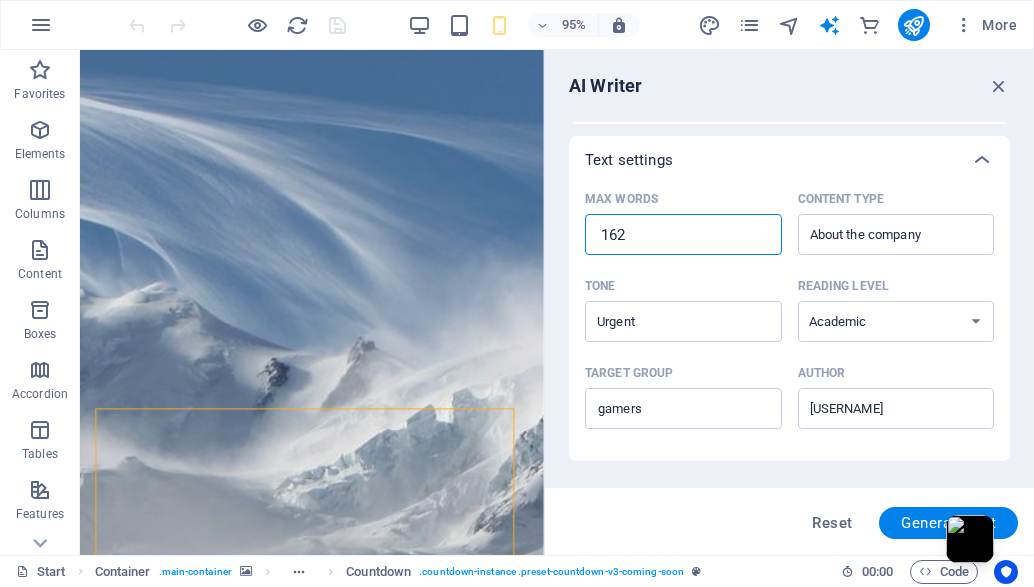 click on "162" at bounding box center [683, 235] 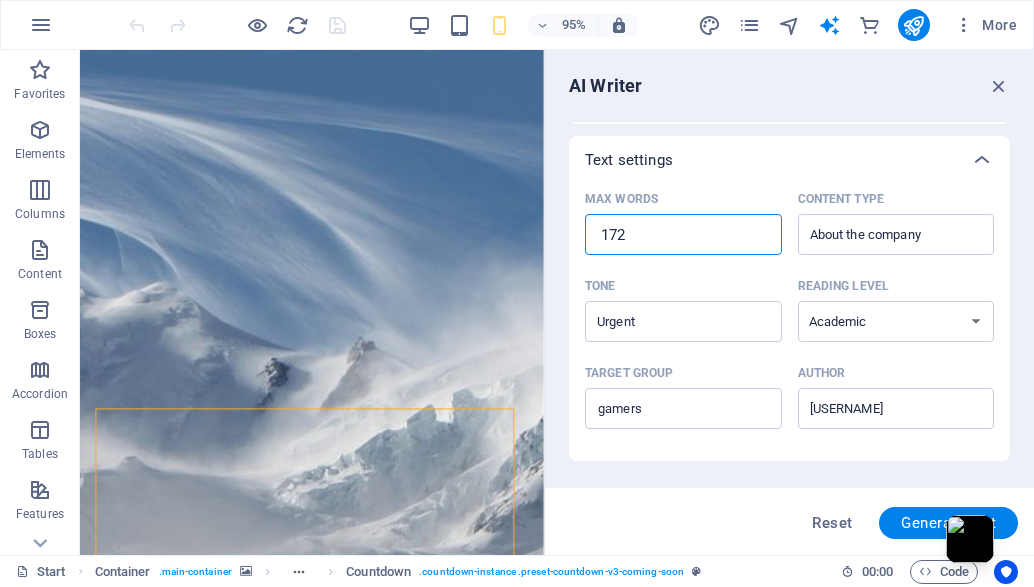 click on "172" at bounding box center [683, 235] 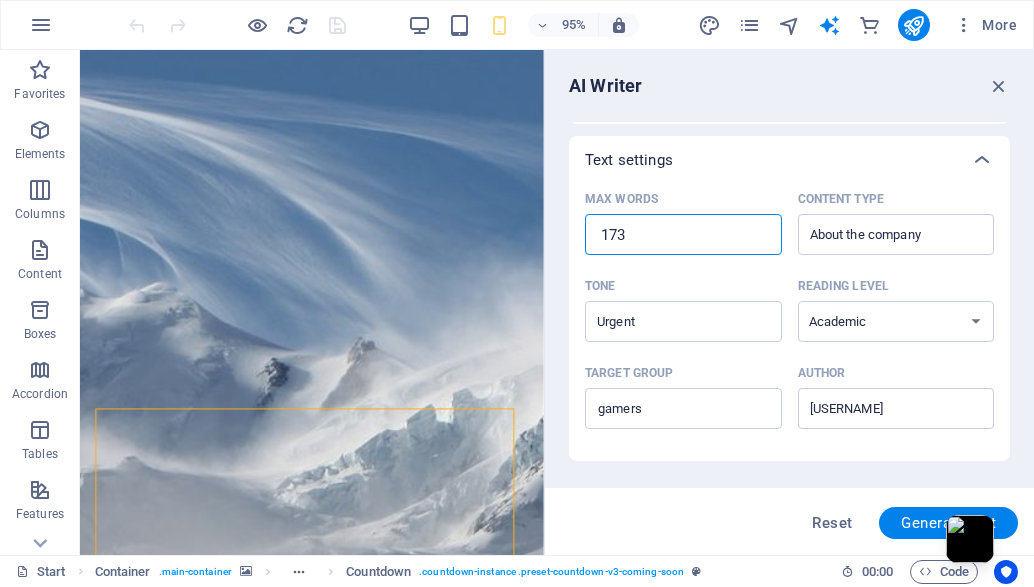 click on "173" at bounding box center (683, 235) 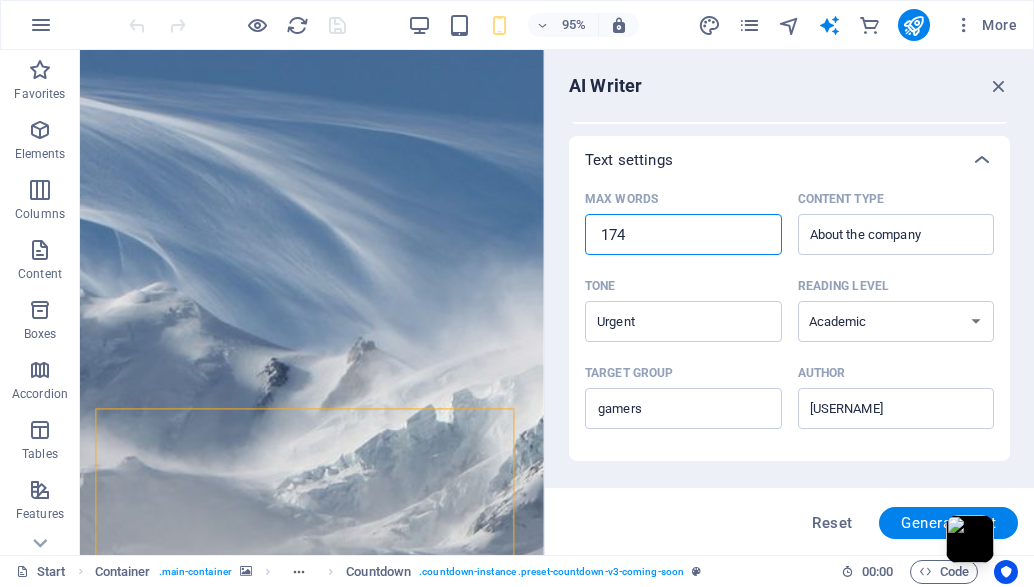 click on "174" at bounding box center [683, 235] 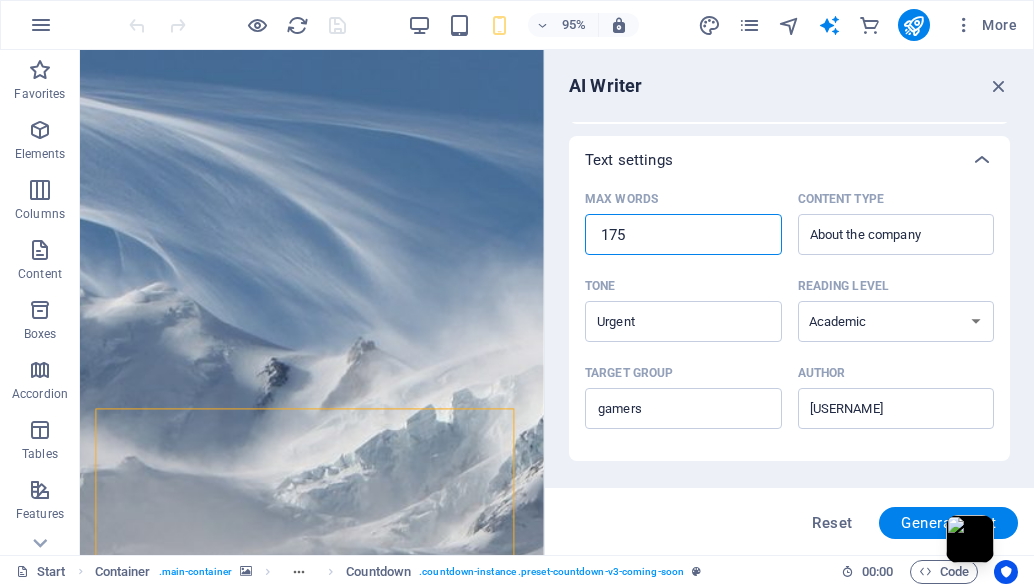 click on "175" at bounding box center [683, 235] 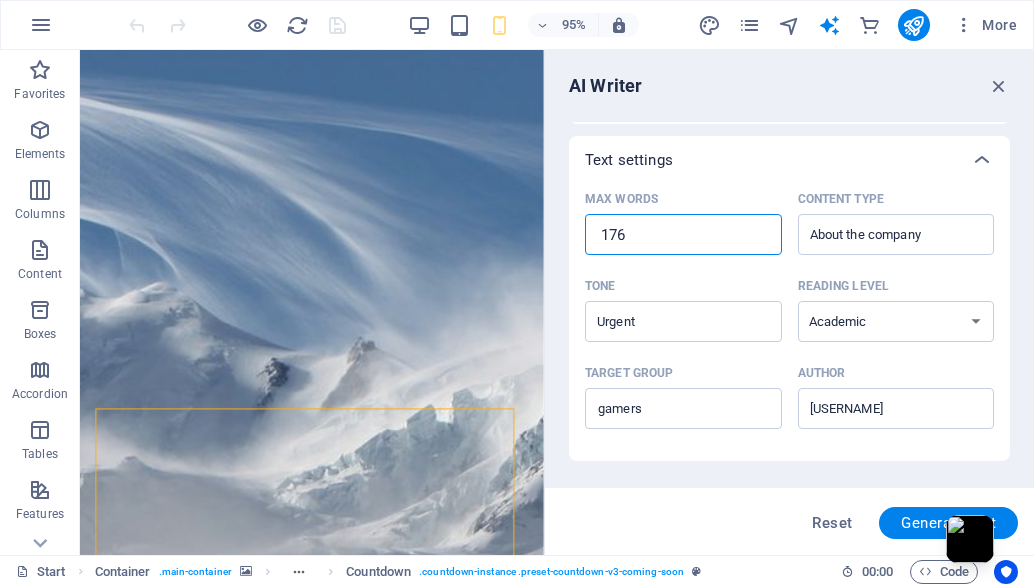click on "176" at bounding box center (683, 235) 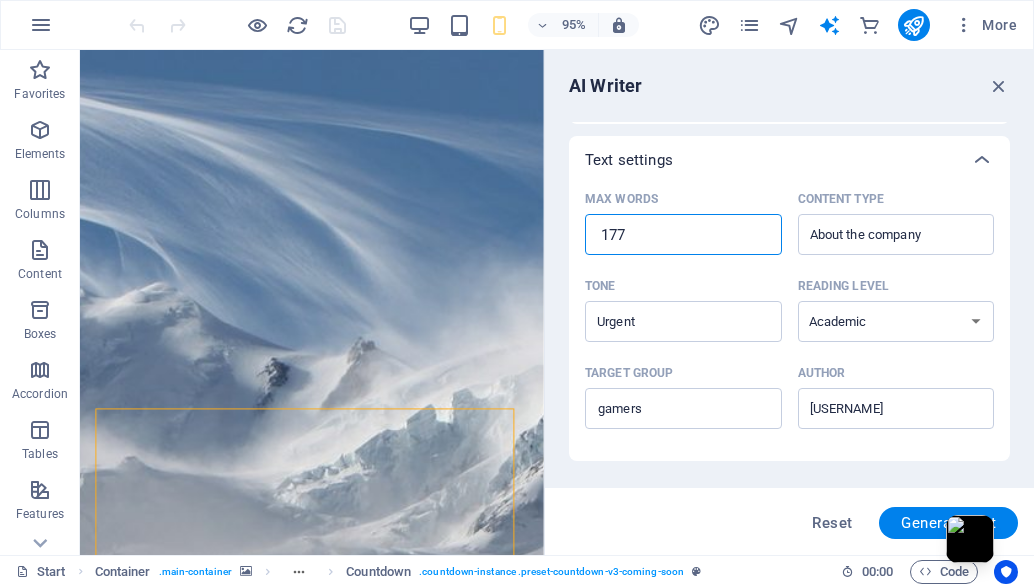 click on "177" at bounding box center [683, 235] 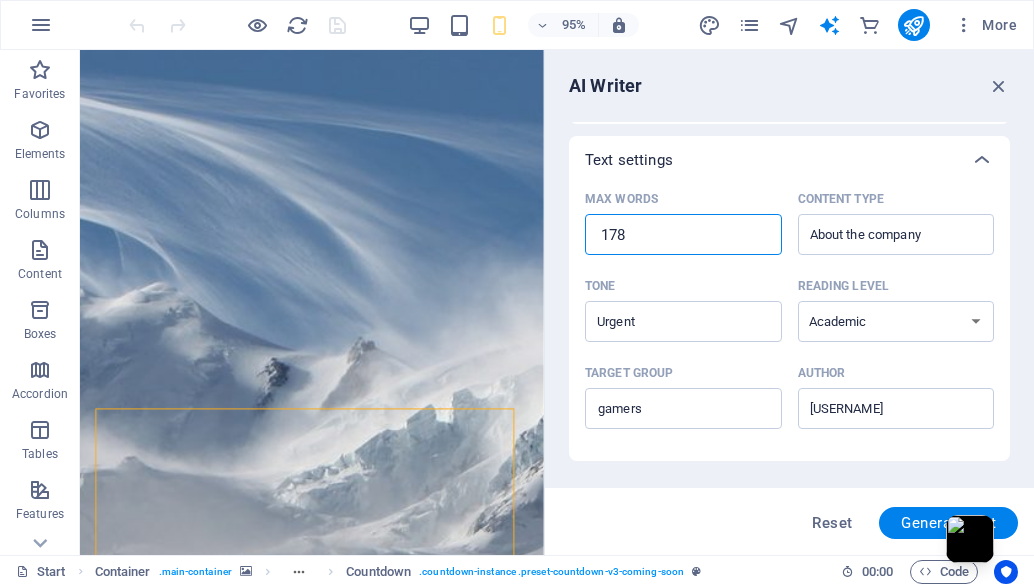click on "178" at bounding box center (683, 235) 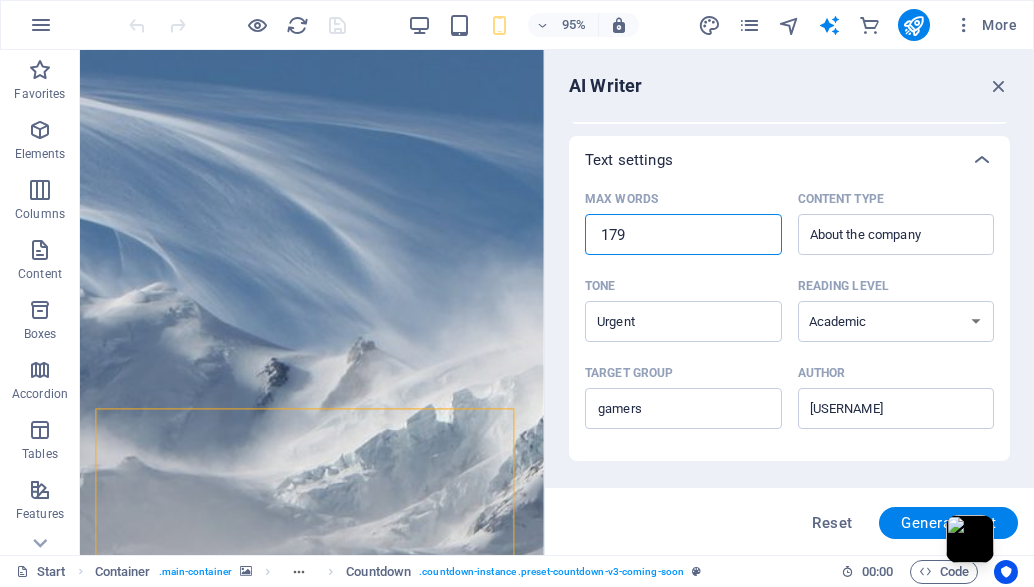 click on "179" at bounding box center (683, 235) 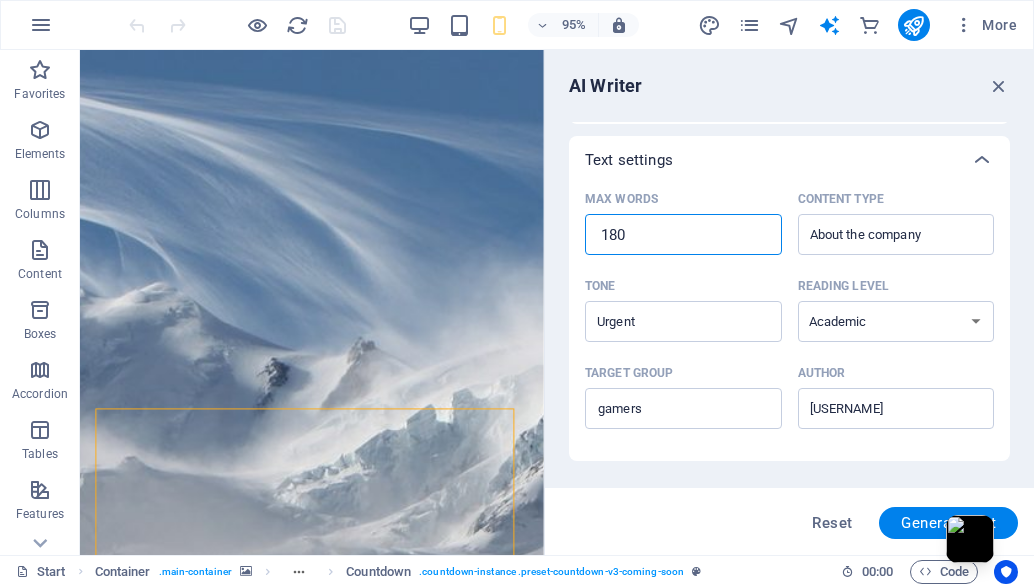 click on "180" at bounding box center (683, 235) 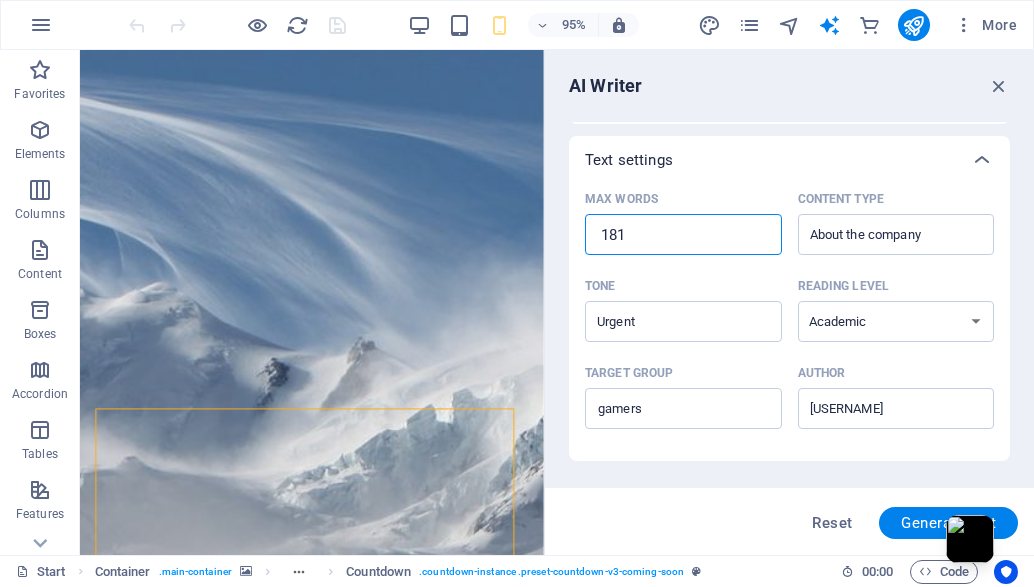click on "181" at bounding box center [683, 235] 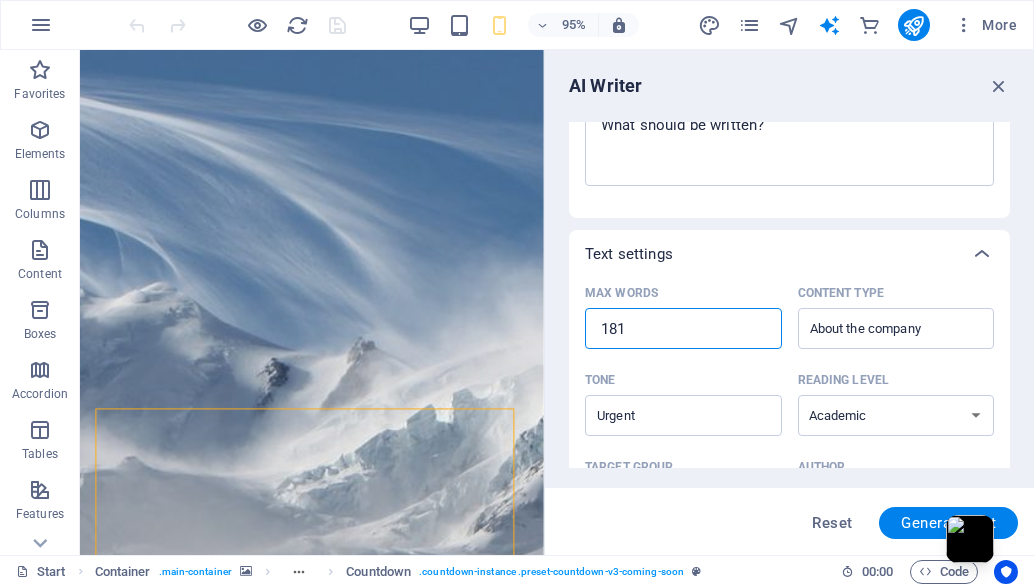 scroll, scrollTop: 236, scrollLeft: 0, axis: vertical 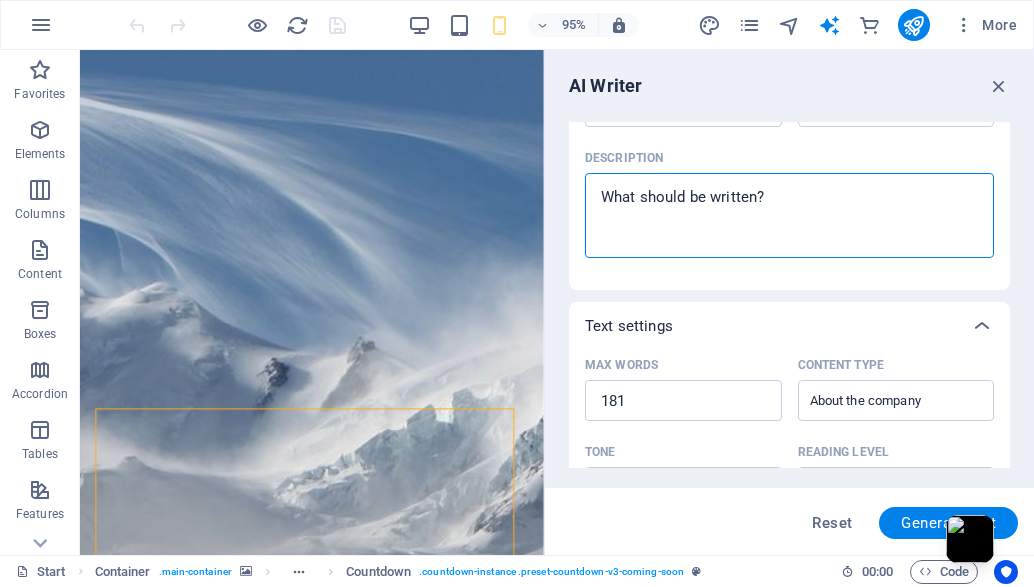 drag, startPoint x: 774, startPoint y: 201, endPoint x: 648, endPoint y: 199, distance: 126.01587 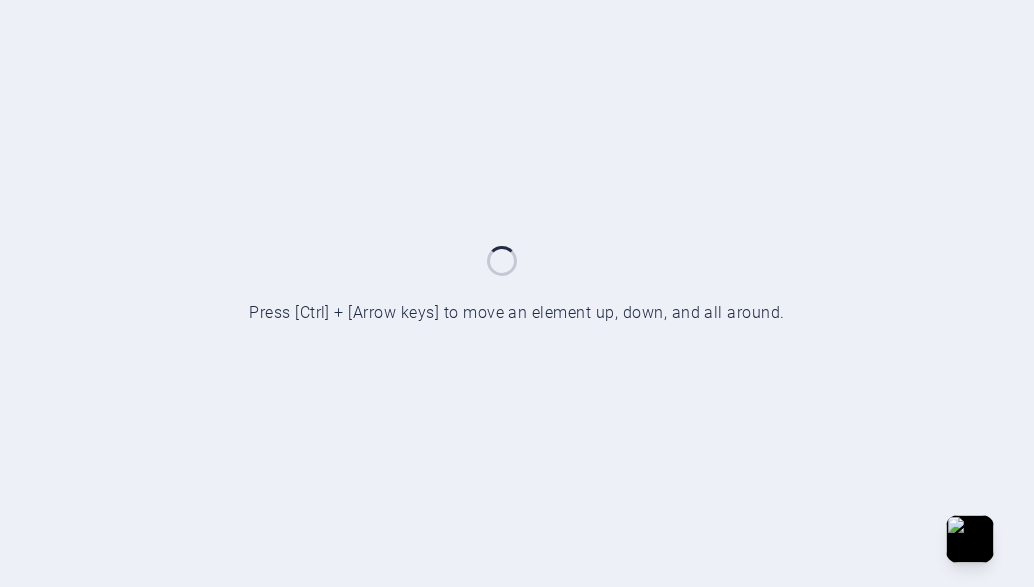 scroll, scrollTop: 0, scrollLeft: 0, axis: both 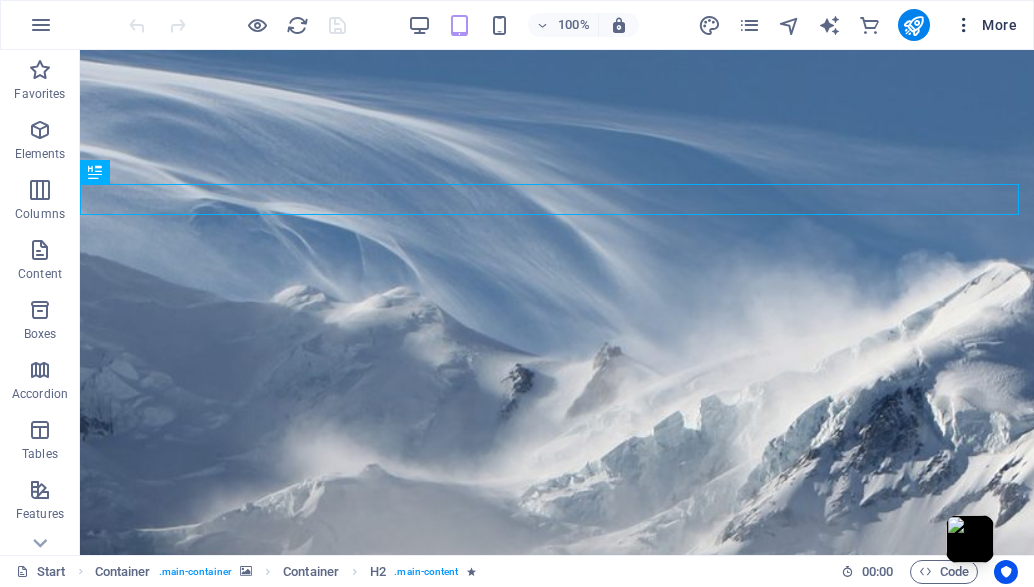 click at bounding box center [964, 25] 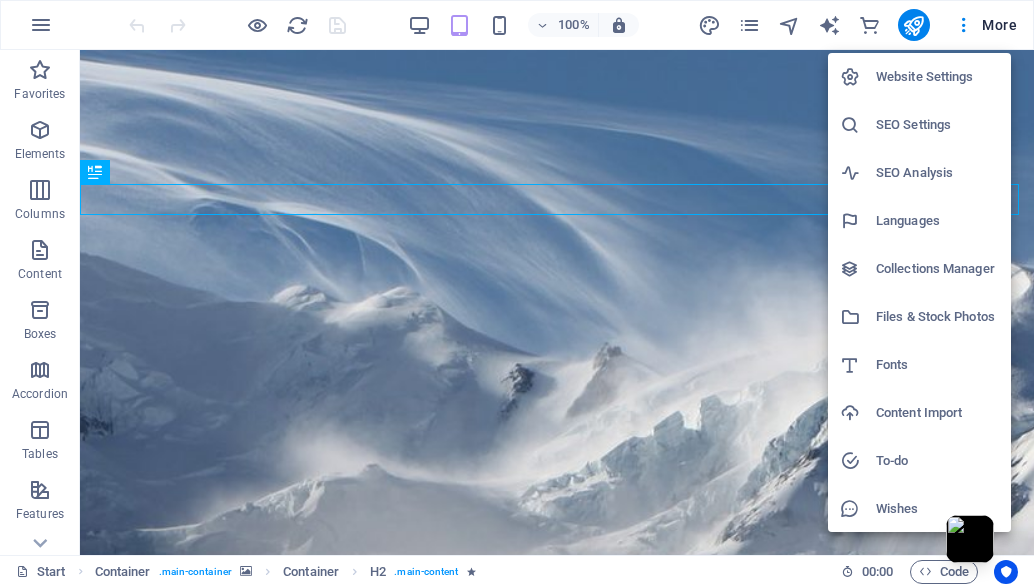 click at bounding box center (517, 293) 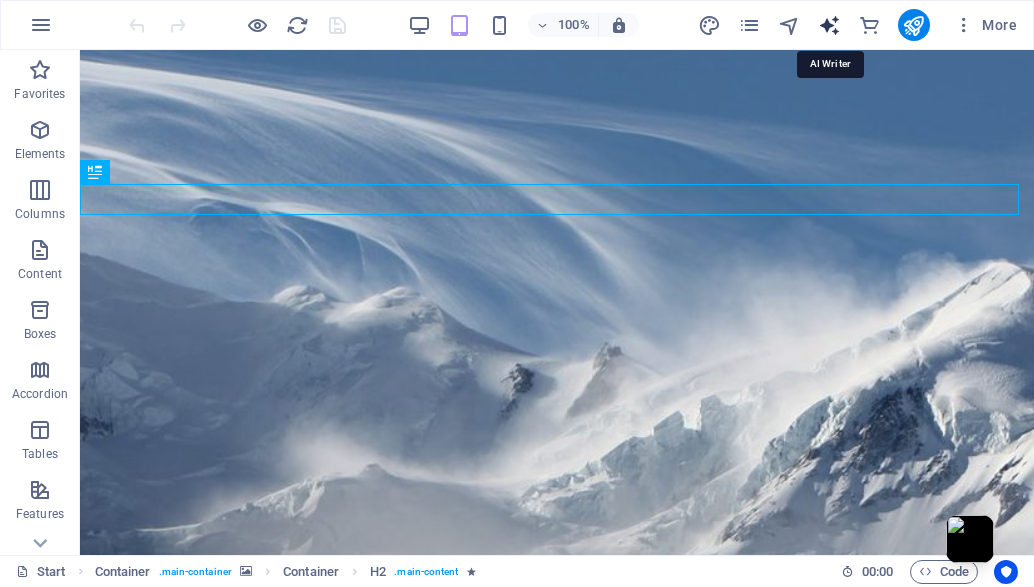 click at bounding box center (829, 25) 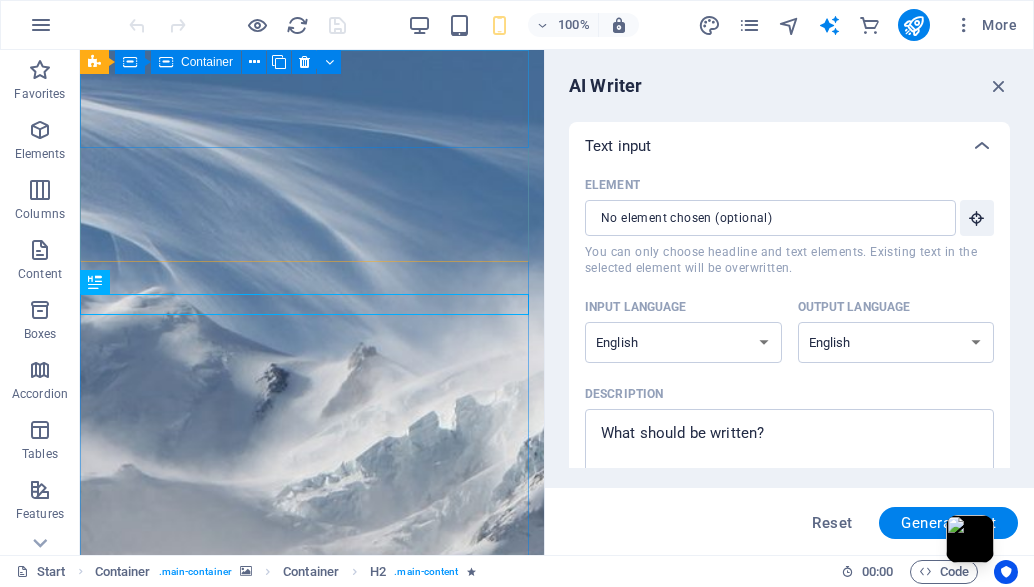 scroll, scrollTop: 0, scrollLeft: 0, axis: both 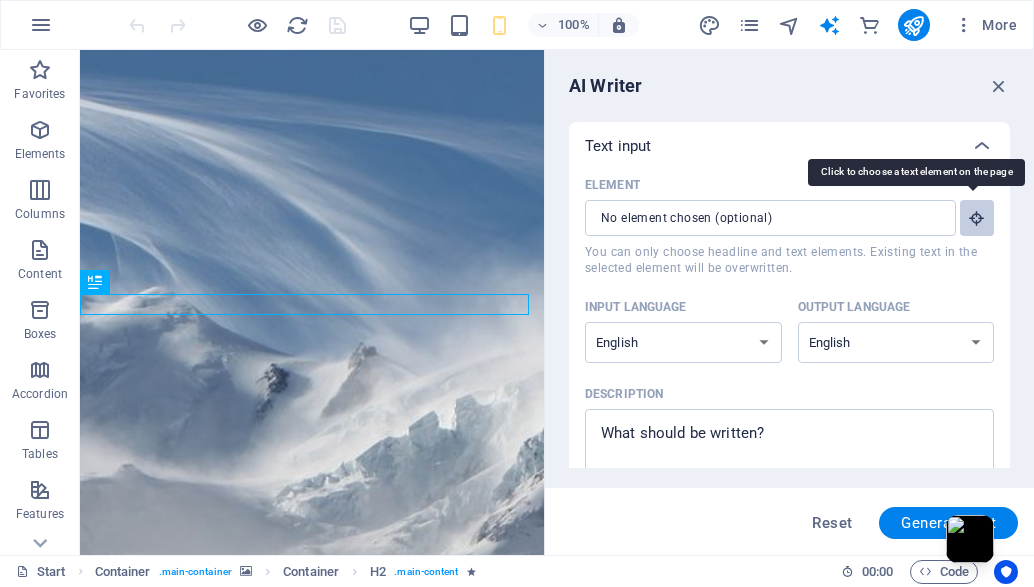 click at bounding box center (977, 218) 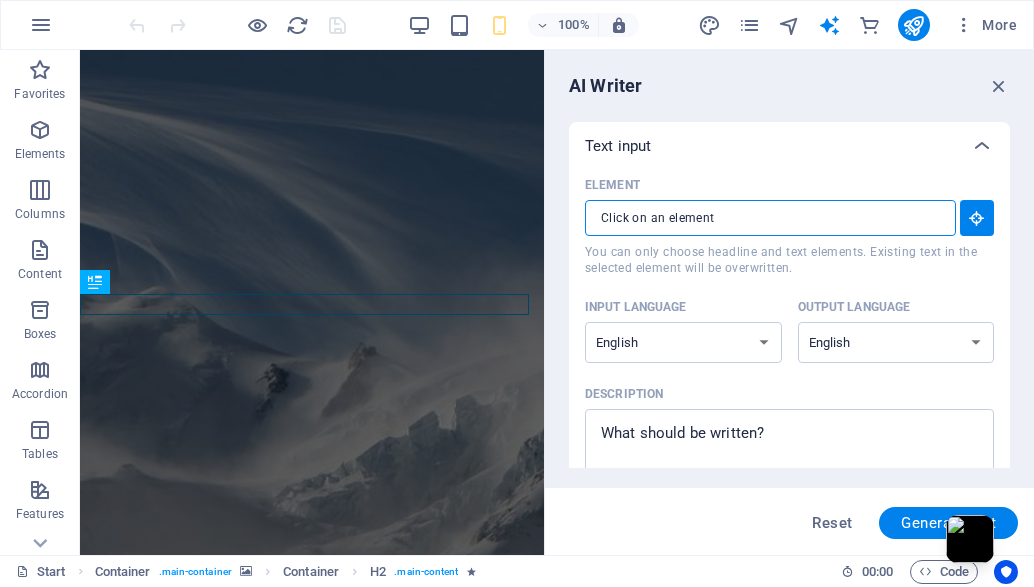 click on "Element ​ You can only choose headline and text elements. Existing text in the selected element will be overwritten." at bounding box center [763, 218] 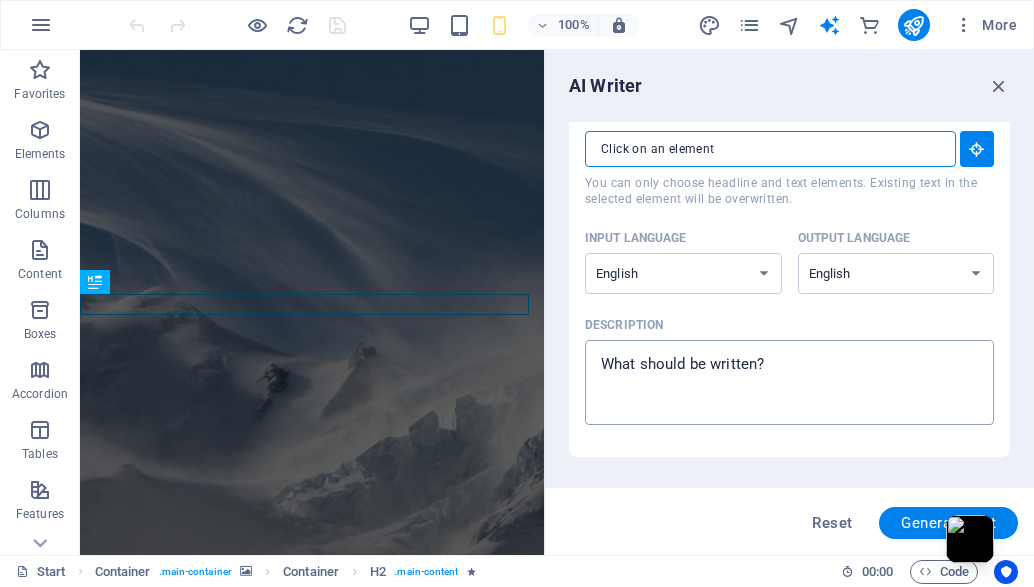 scroll, scrollTop: 236, scrollLeft: 0, axis: vertical 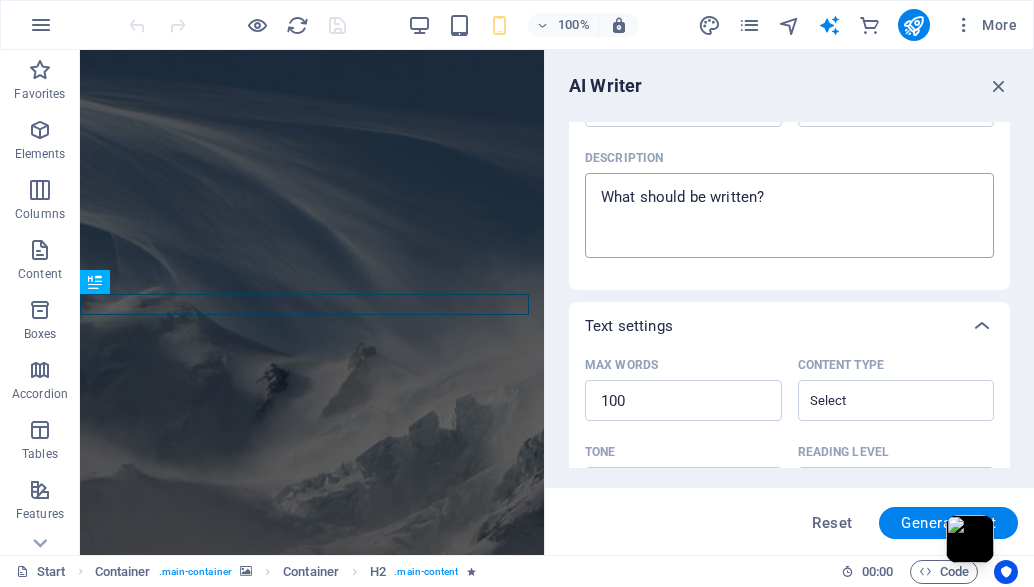 type on "x" 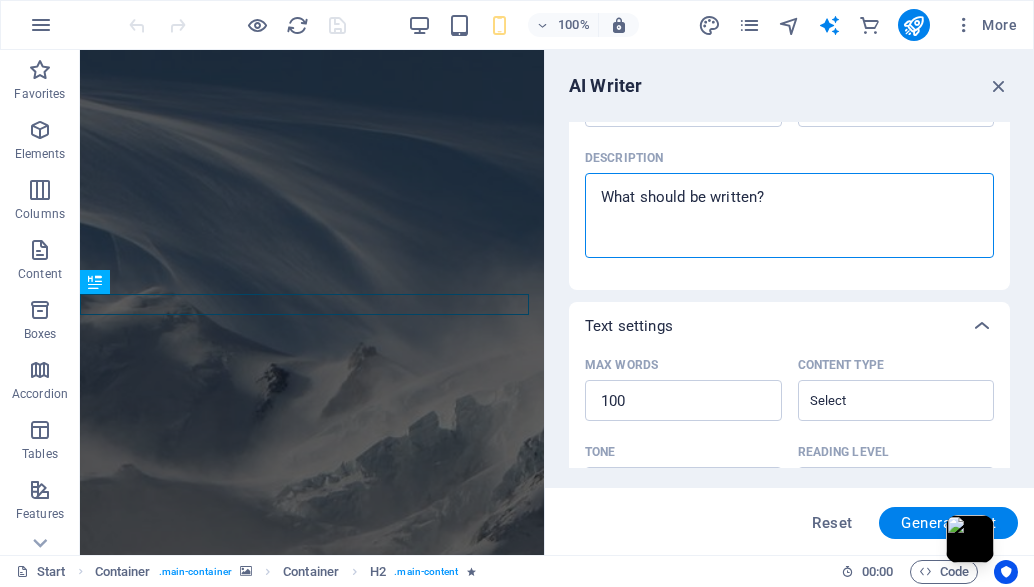 paste on "🔥 THE WAIT IS OVER. SYNAPTIC WARS IS HERE. 🔥
Your mind is the weapon.
The arena is calling.
Will you rise—or fall?
⚡ NEURO-GAMING REDEFINED – Where reflexes meet raw intellect.
⏳ LAUNCH IMMINENT – The future of play starts NOW.
💀 CONQUER THE HIPPOCAMPUS – Adapt. Overpower. Dominate.
🔮 UNLEASH NEXT-LEVEL ABILITIES
🌐 JOIN THE ELITE – Forge legends.
🎯 BREAK THE SYSTEM – This isn’t gaming. This is evolution.
The battle for supremacy begins.
Are you in?
#SynapticWars #MindOverMeta 🚀💥" 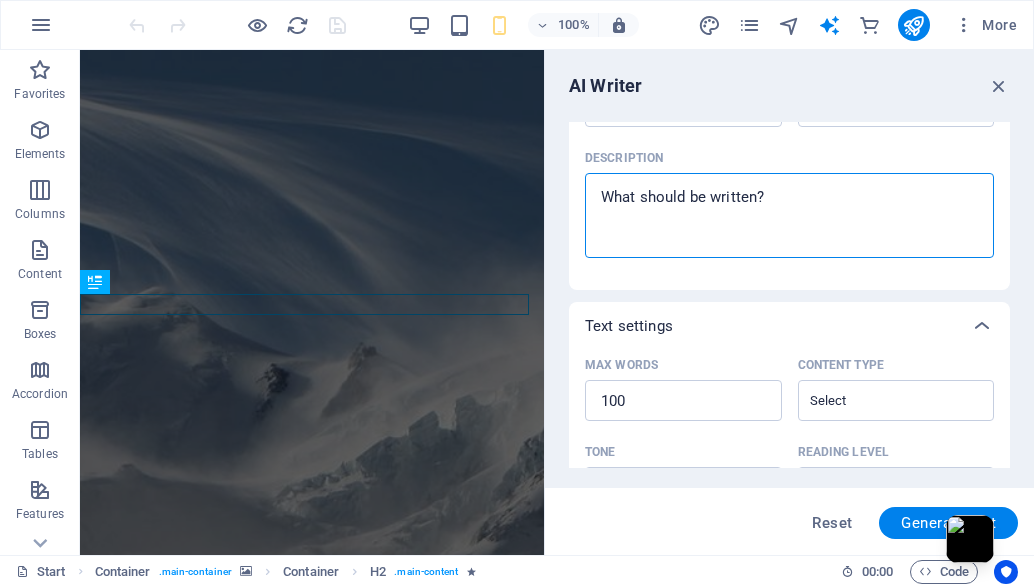type on "🔥 THE WAIT IS OVER. SYNAPTIC WARS IS HERE. 🔥
Your mind is the weapon.
The arena is calling.
Will you rise—or fall?
⚡ NEURO-GAMING REDEFINED – Where reflexes meet raw intellect.
⏳ LAUNCH IMMINENT – The future of play starts NOW.
💀 CONQUER THE HIPPOCAMPUS – Adapt. Overpower. Dominate.
🔮 UNLEASH NEXT-LEVEL ABILITIES
🌐 JOIN THE ELITE – Forge legends.
🎯 BREAK THE SYSTEM – This isn’t gaming. This is evolution.
The battle for supremacy begins.
Are you in?
#SynapticWars #MindOverMeta 🚀💥" 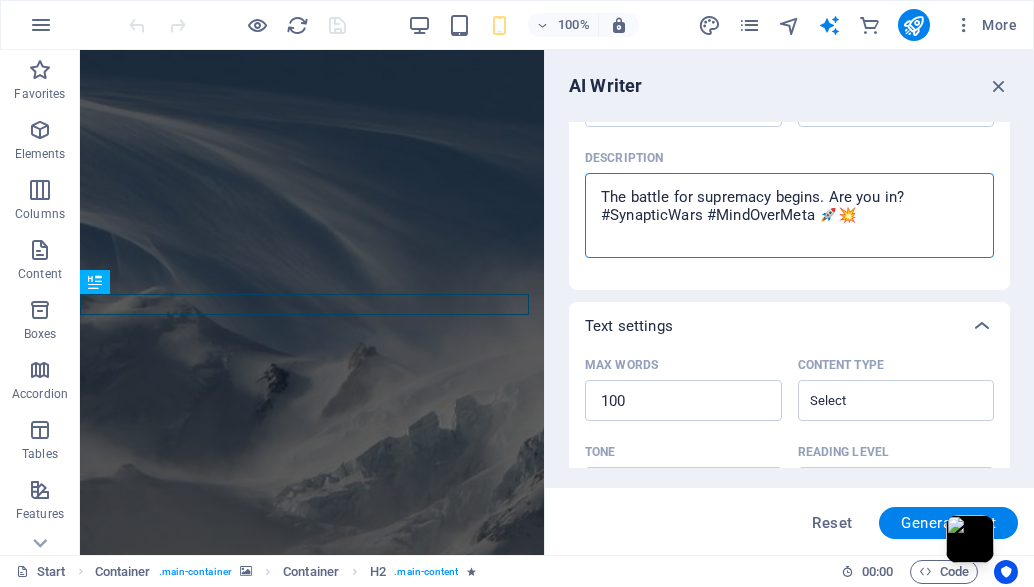 scroll, scrollTop: 333, scrollLeft: 0, axis: vertical 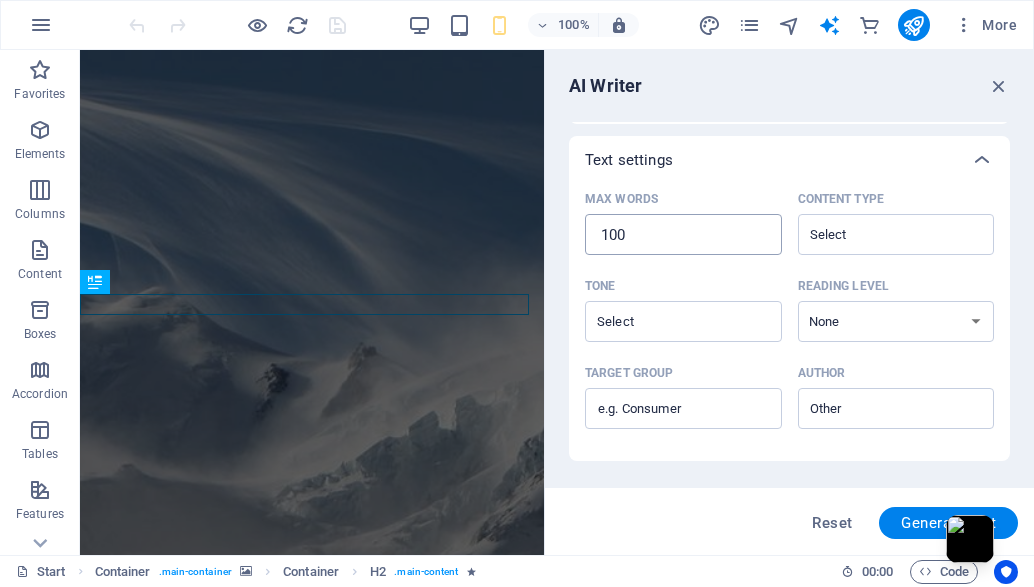 type on "🔥 THE WAIT IS OVER. SYNAPTIC WARS IS HERE. 🔥
Your mind is the weapon.
The arena is calling.
Will you rise—or fall?
⚡ NEURO-GAMING REDEFINED – Where reflexes meet raw intellect.
⏳ LAUNCH IMMINENT – The future of play starts NOW.
💀 CONQUER THE HIPPOCAMPUS – Adapt. Overpower. Dominate.
🔮 UNLEASH NEXT-LEVEL ABILITIES
🌐 JOIN THE ELITE – Forge legends.
🎯 BREAK THE SYSTEM – This isn’t gaming. This is evolution.
The battle for supremacy begins.
Are you in?
#SynapticWars #MindOverMeta 🚀💥" 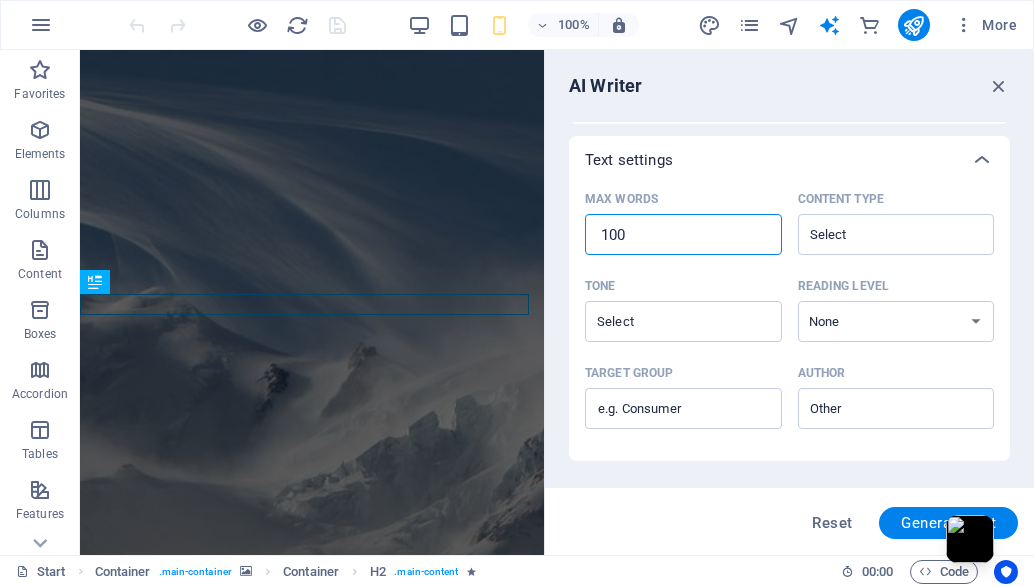 click on "100" at bounding box center [683, 235] 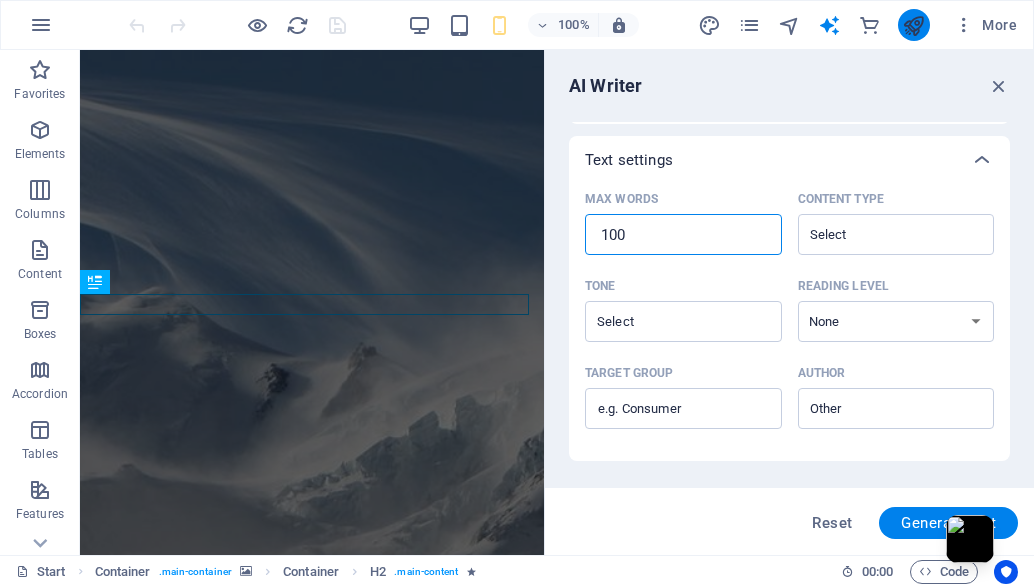 type on "00" 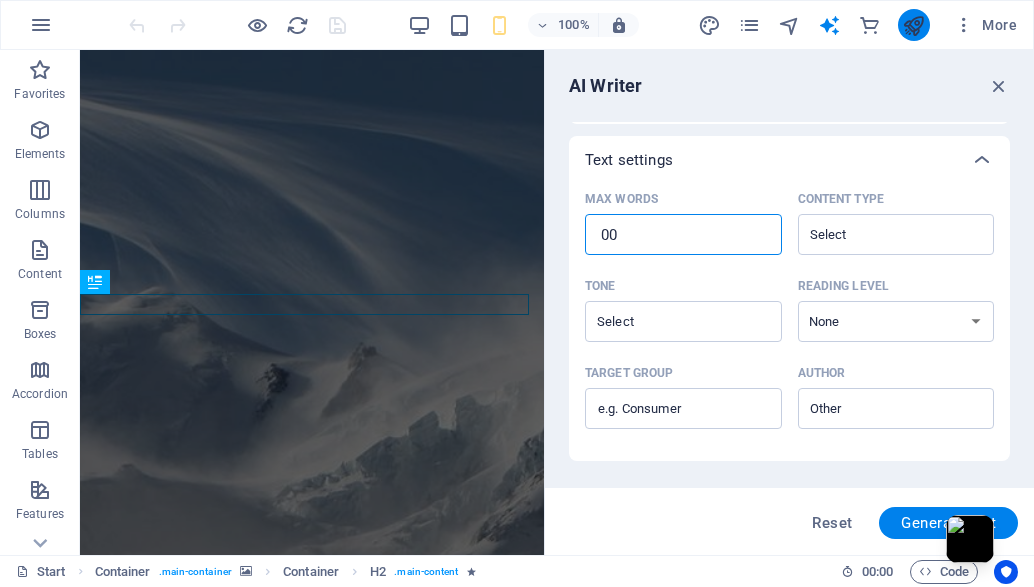 type on "x" 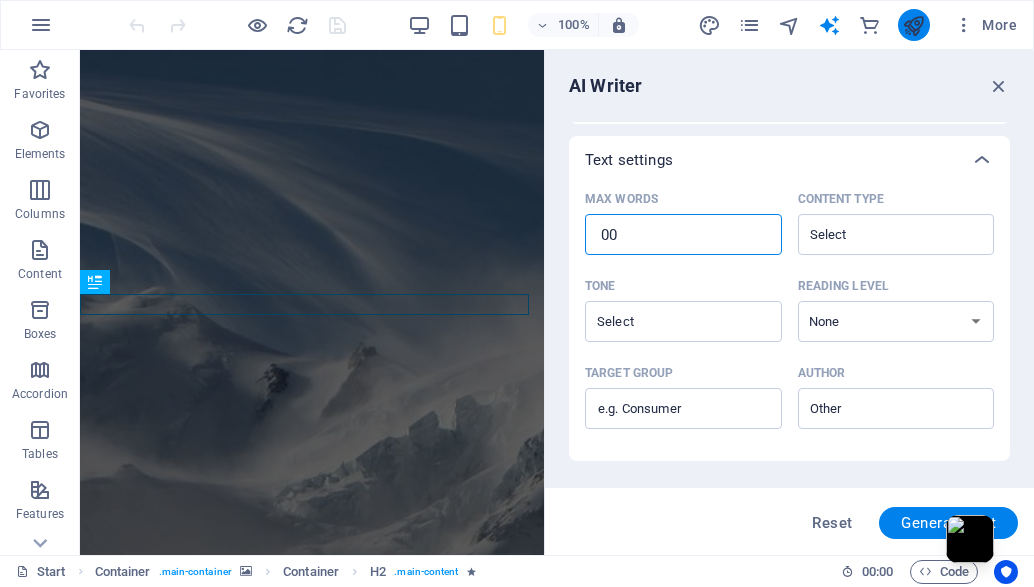type on "500" 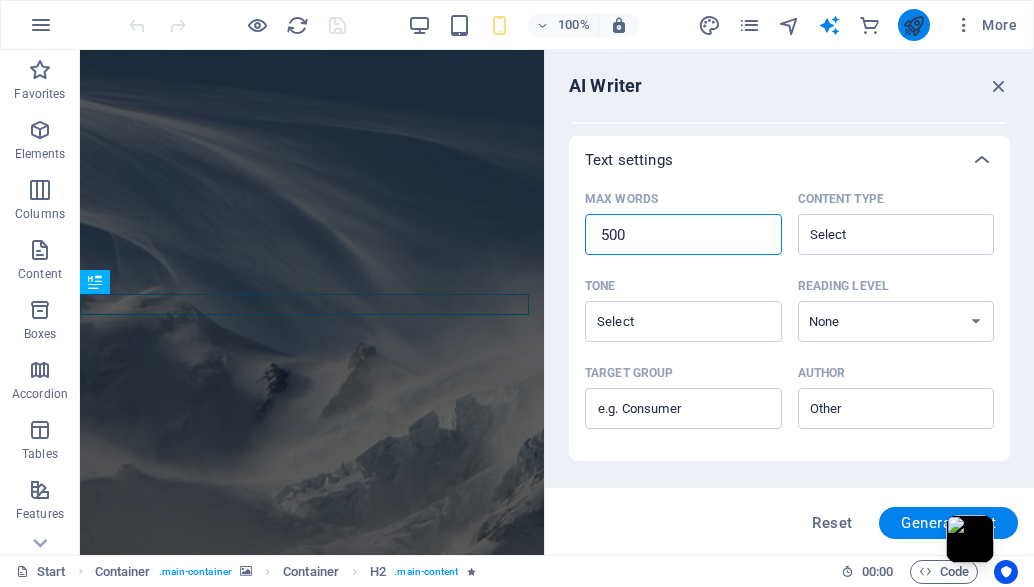 type on "x" 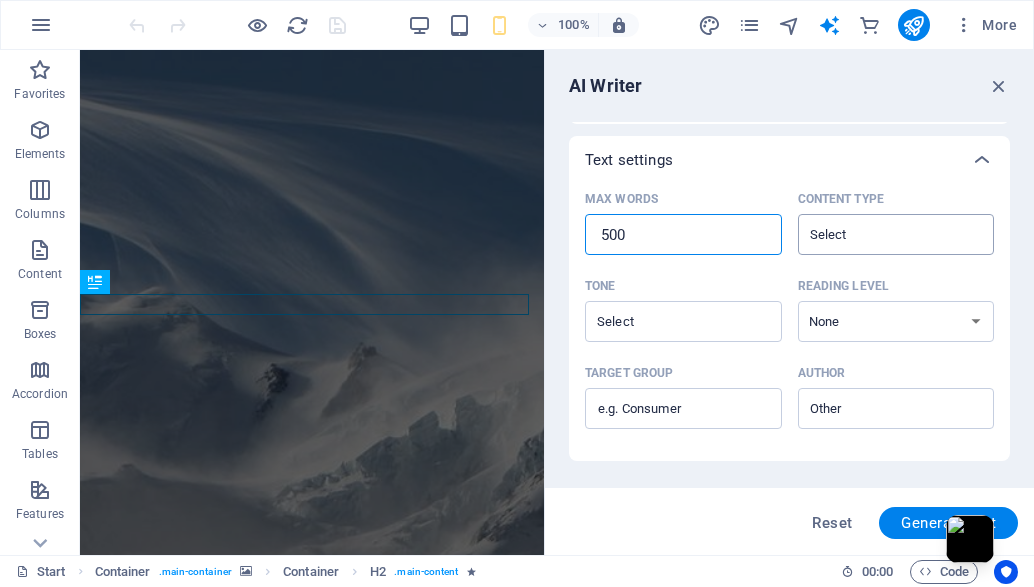 type on "500" 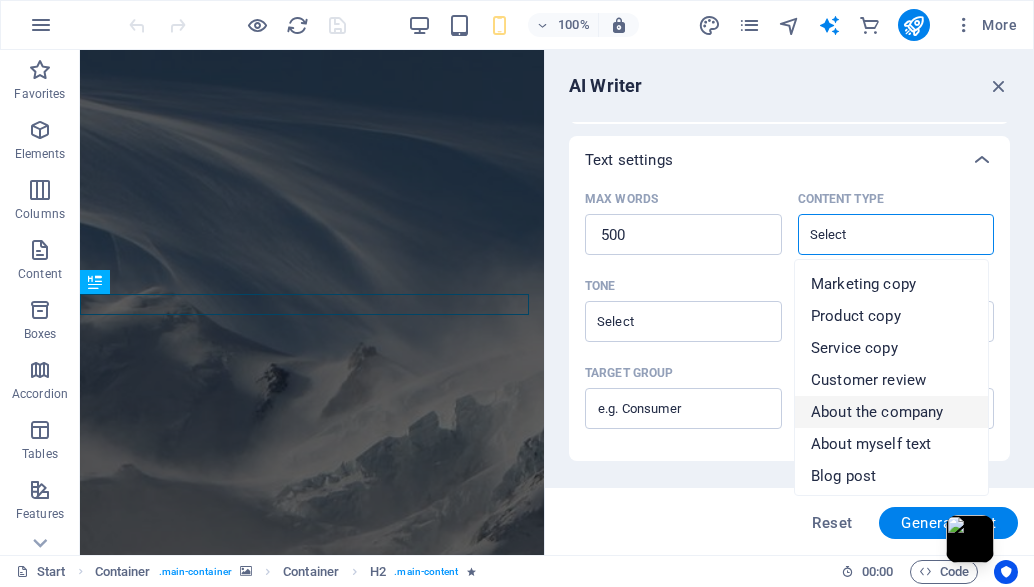 click on "About the company" at bounding box center (877, 412) 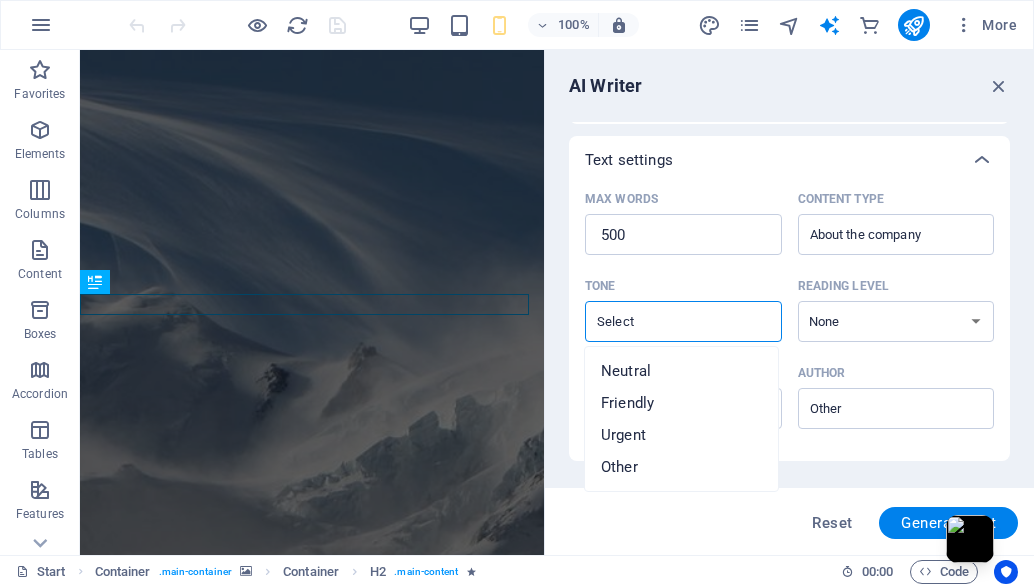 click on "Tone ​" at bounding box center (667, 321) 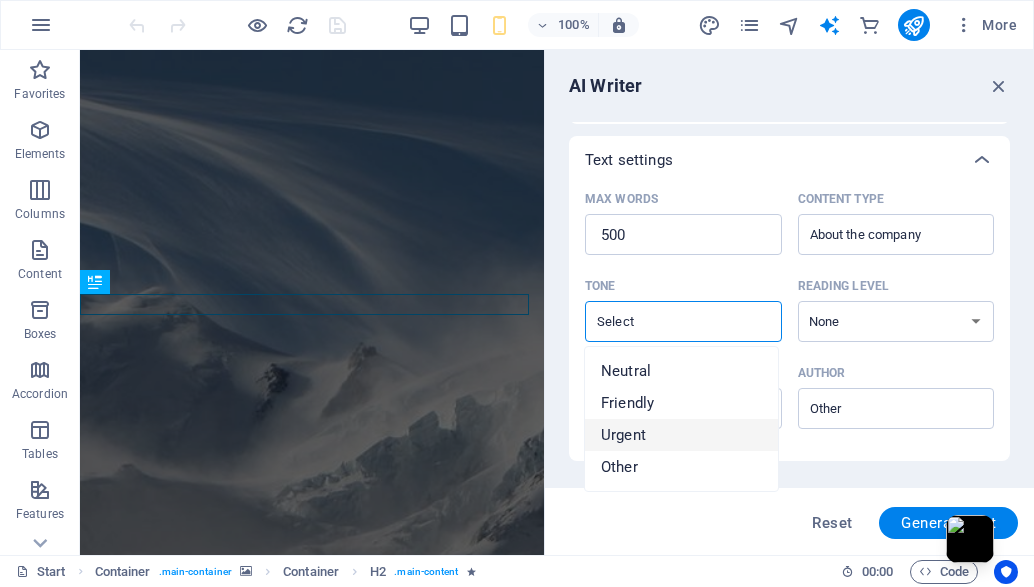 click on "Urgent" at bounding box center [623, 435] 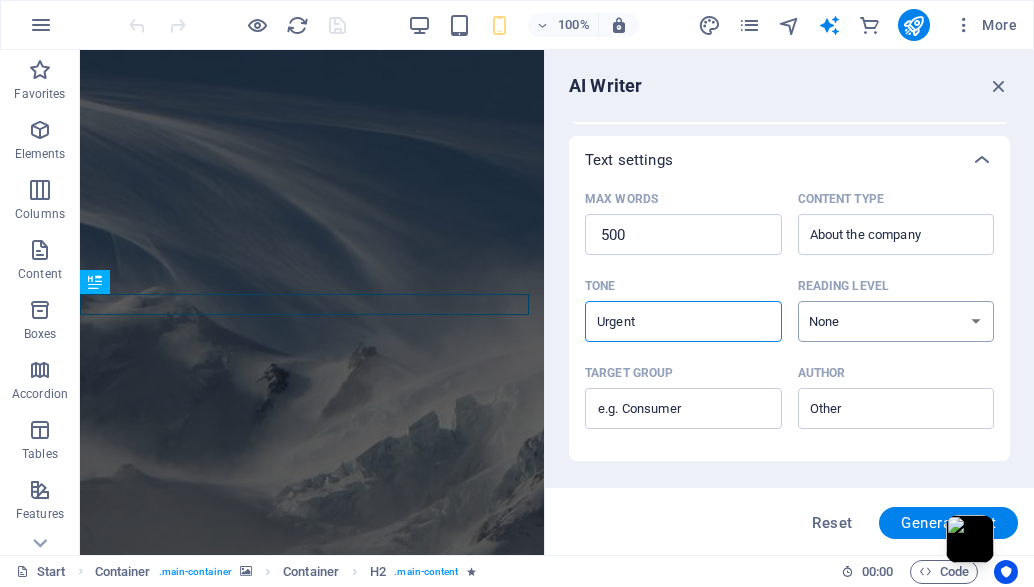 click on "None Academic Adult Teen Child" at bounding box center (896, 321) 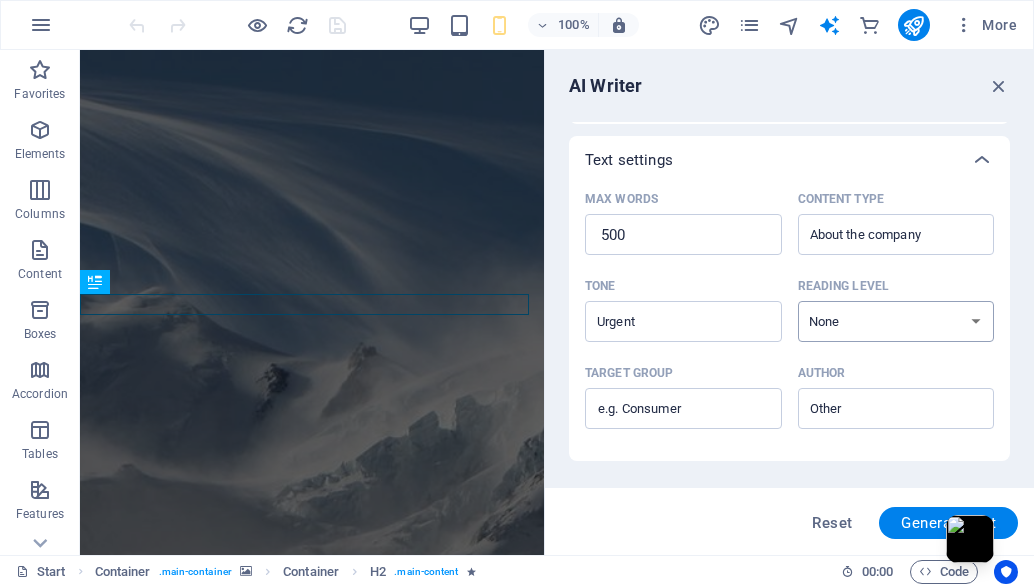 click on "None Academic Adult Teen Child" at bounding box center (896, 321) 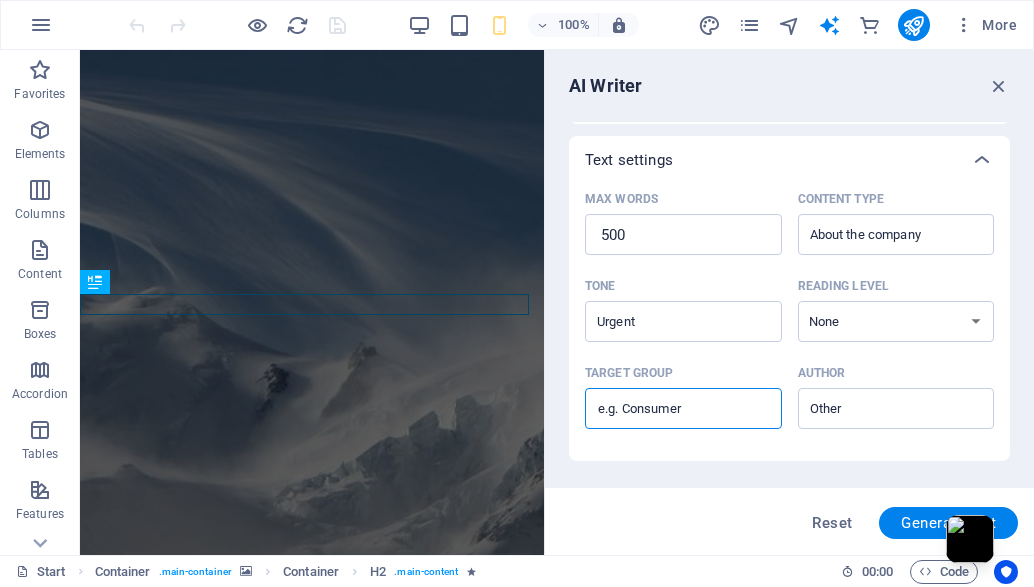 click on "Target group ​" at bounding box center (683, 409) 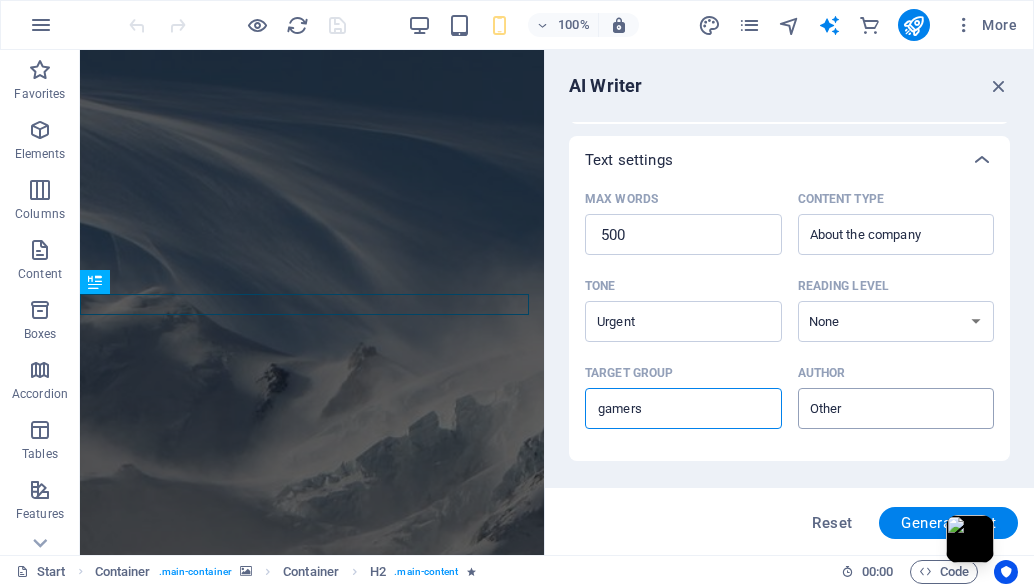 click on "​" at bounding box center (896, 408) 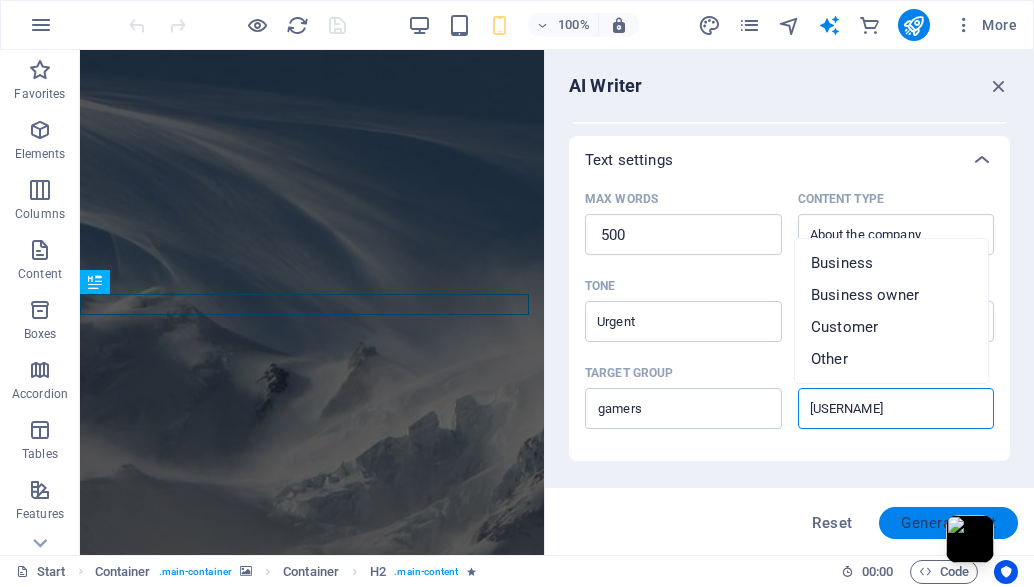 type on "PeacefulDon" 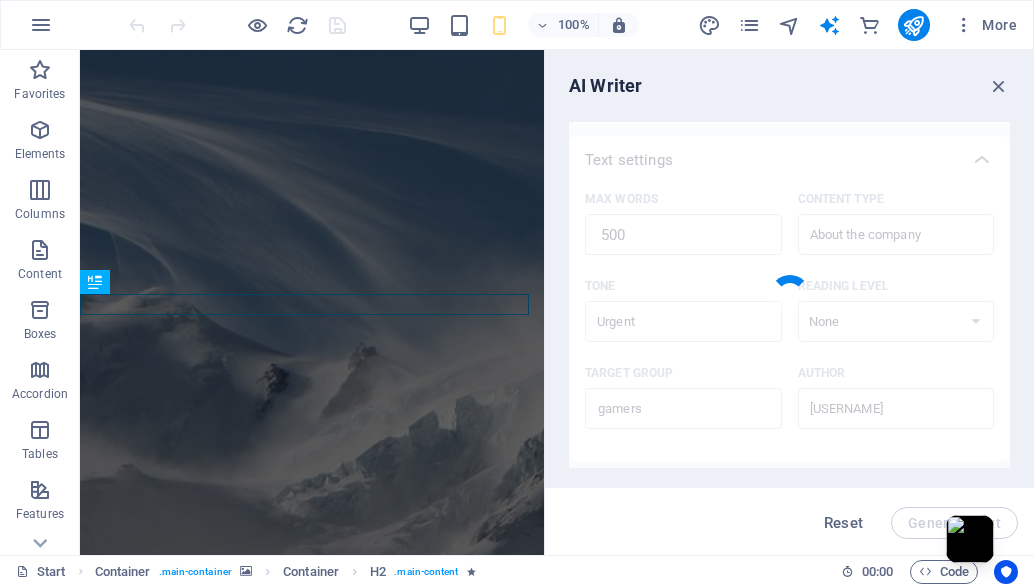 type on "x" 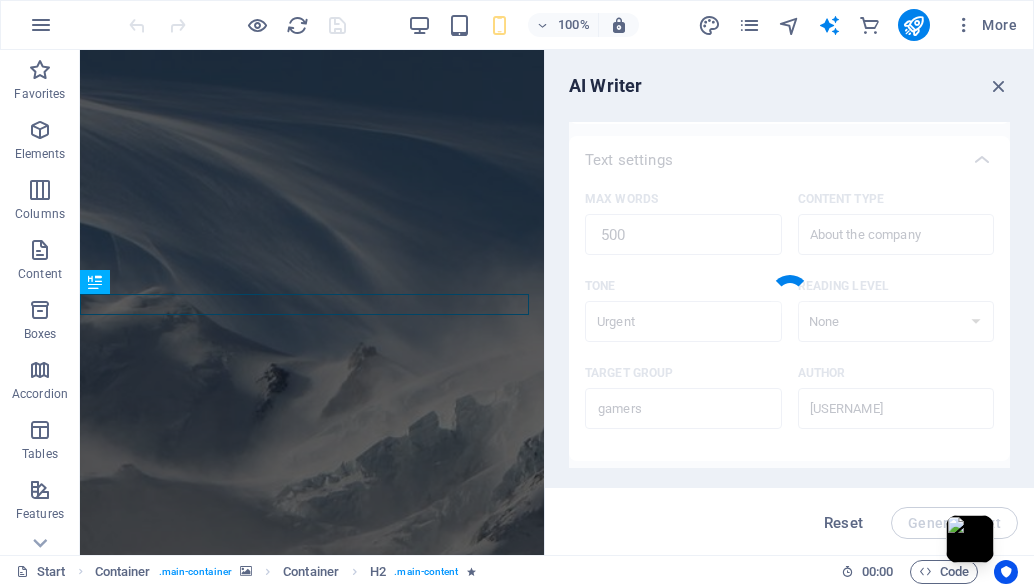 type on "The moment you’ve been waiting for has arrived. The gaming landscape is about to be forever changed with the launch of *Synaptic Wars*. This isn’t just another title on the shelf; it’s a groundbreaking journey where your intellect and reflexes converge to create an unmatched gaming experience. Attention is demanded—will you step into the arena and assert your dominance, or will you be left in the dust?
Get ready to explore a new frontier in neuro-gaming. This is not merely about reactions but a deep dive into the very essence of mind-power. A unique blend awaits those bold enough to grasp their potential—where every decision counts and every movement is a calculated risk. As the call to action echoes, are you prepared to rewrite the rules?
*Synaptic Wars* promises innovation that goes beyond traditional gaming. It's about mastering the hippocampus, where you must not only adapt to challenges but also overpower your competitors with strategy and foresight. Domination is at your fingertips, but don't under..." 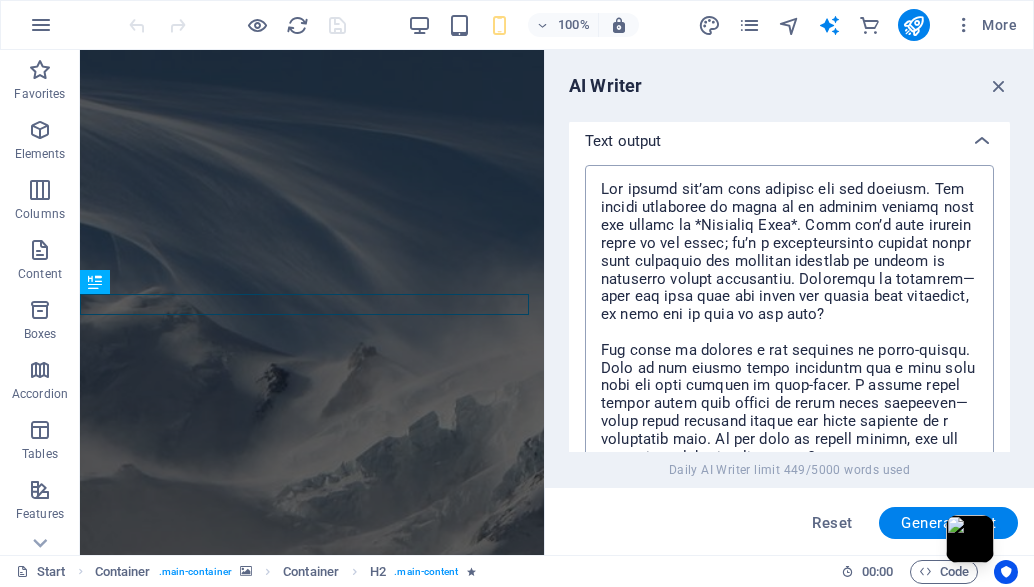 scroll, scrollTop: 682, scrollLeft: 0, axis: vertical 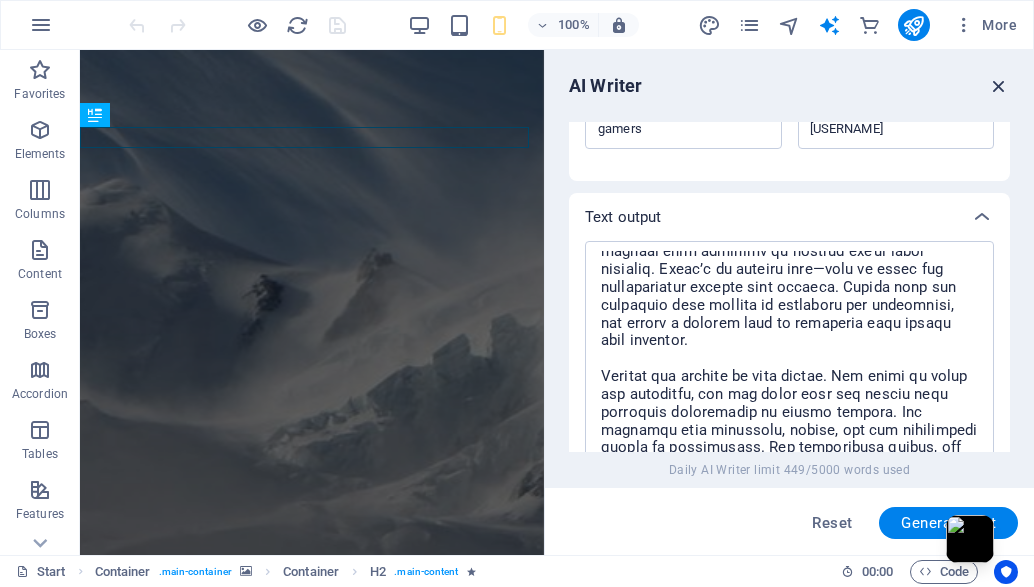 click at bounding box center (999, 86) 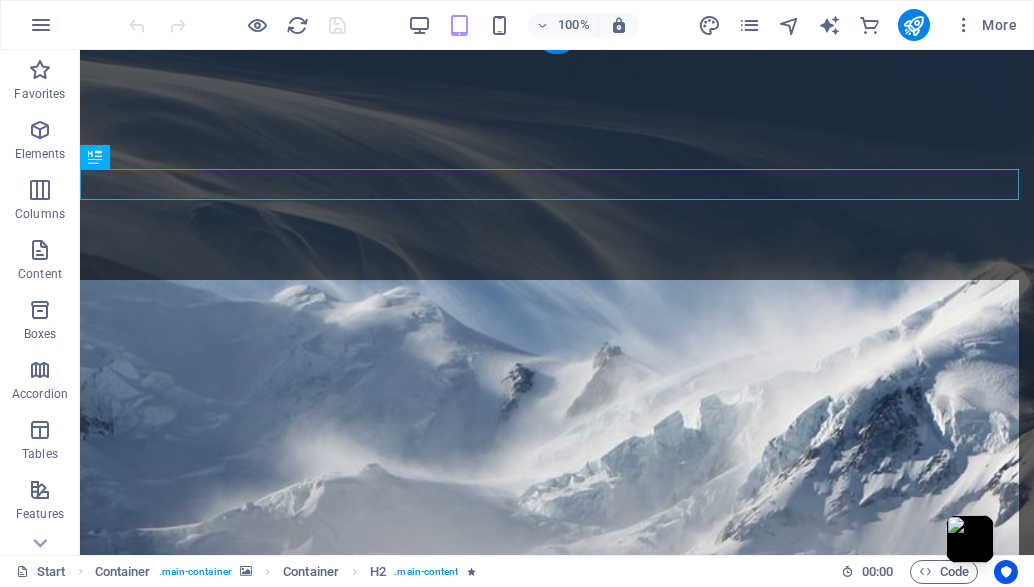 scroll, scrollTop: 166, scrollLeft: 0, axis: vertical 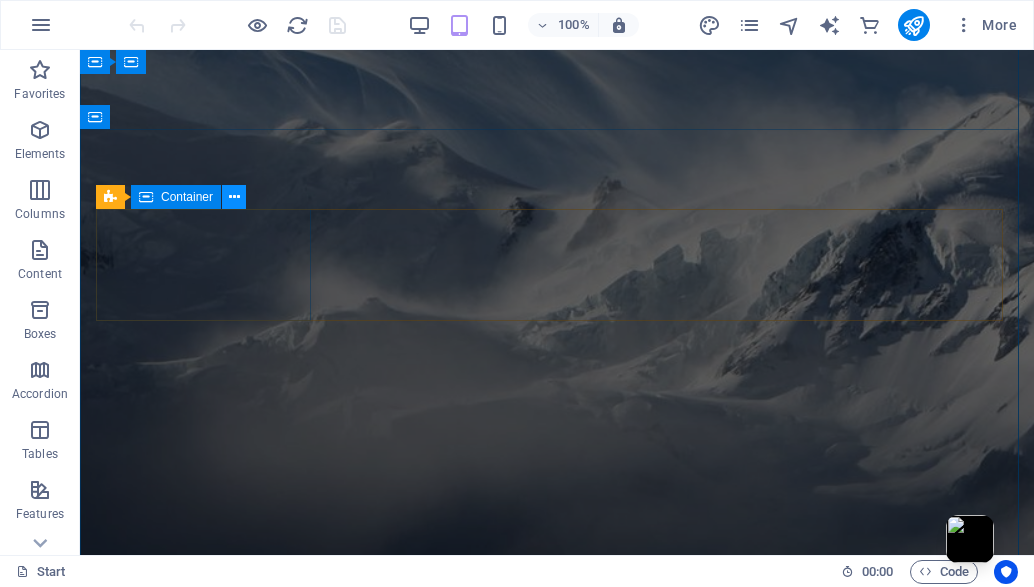 click at bounding box center (234, 197) 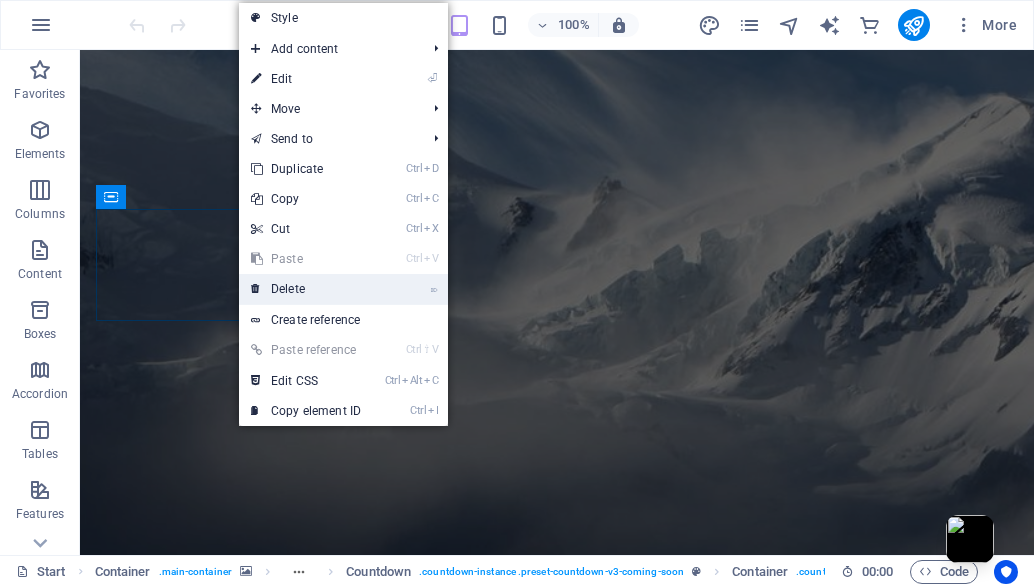 click on "⌦  Delete" at bounding box center (306, 289) 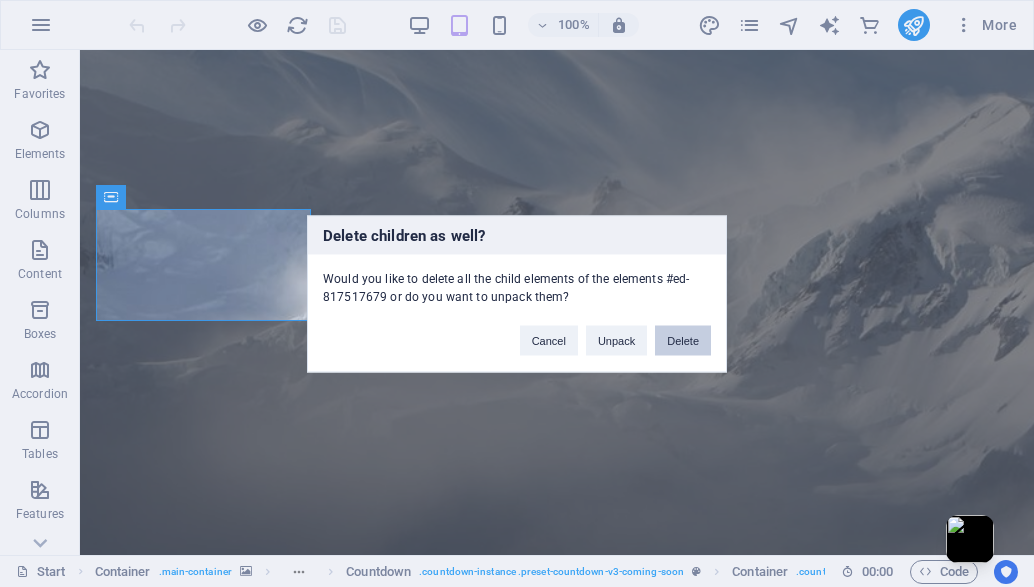 click on "Delete" at bounding box center (683, 340) 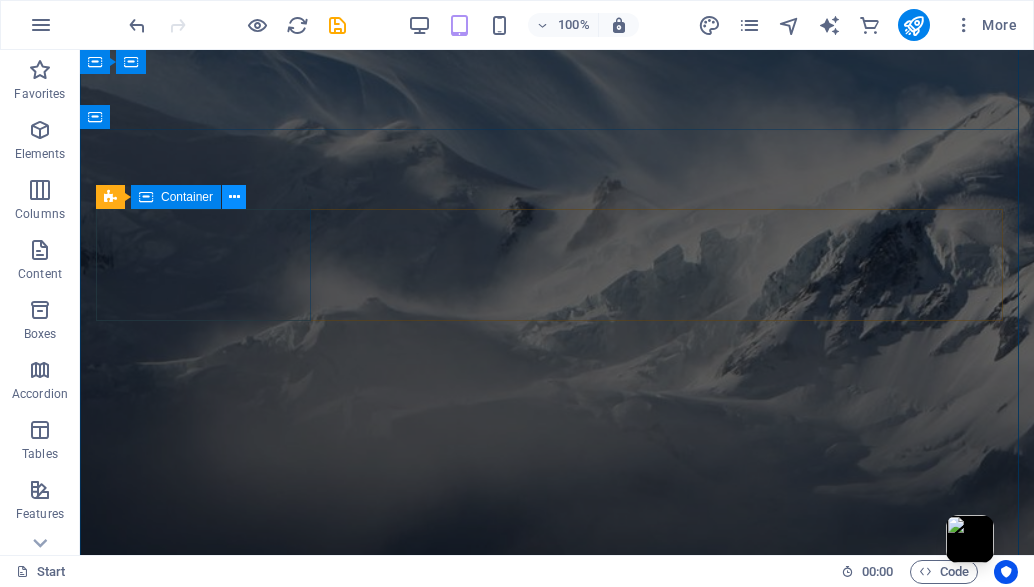 click at bounding box center (234, 197) 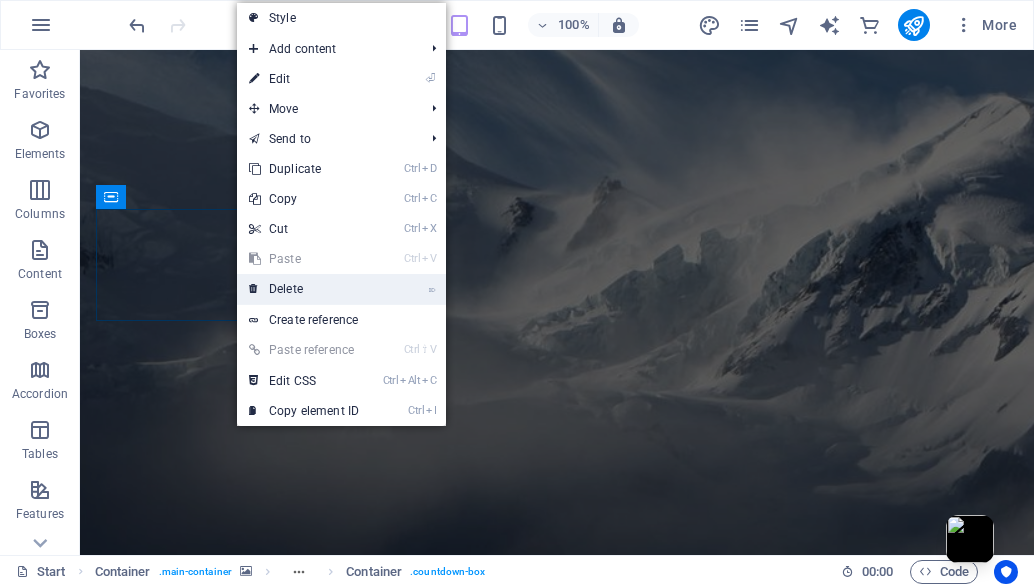 click on "⌦  Delete" at bounding box center [304, 289] 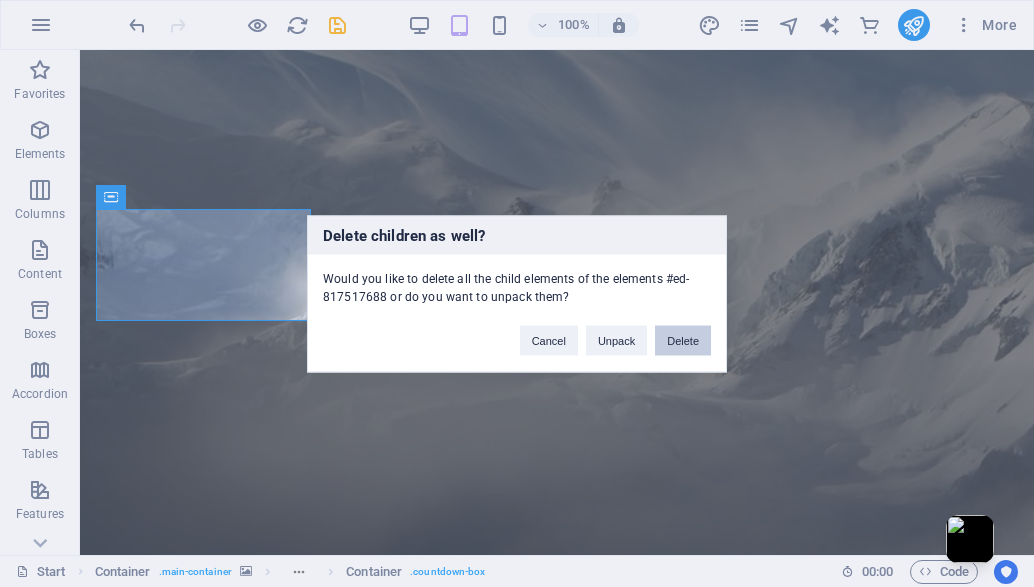 click on "Delete" at bounding box center [683, 340] 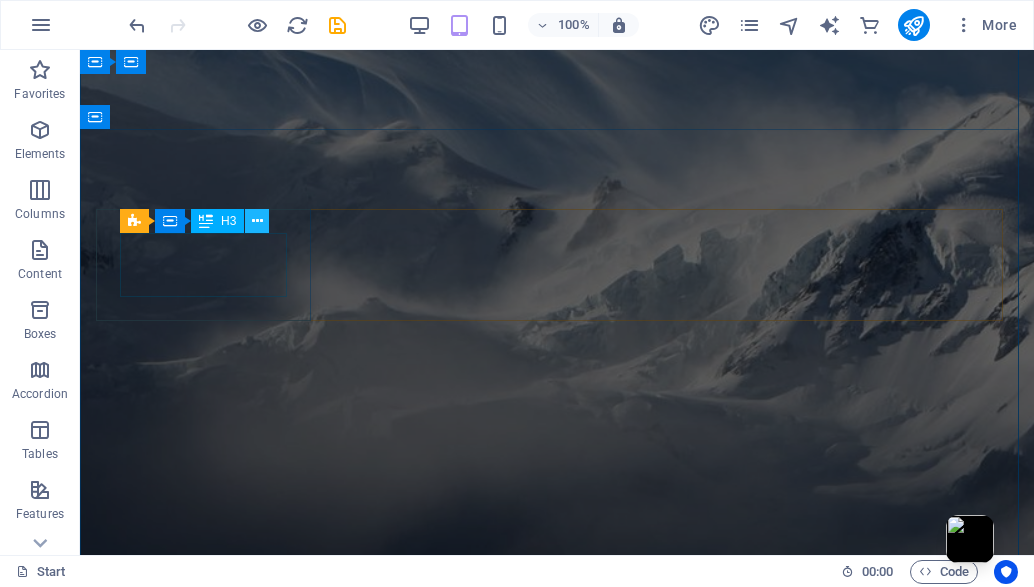 click at bounding box center [257, 221] 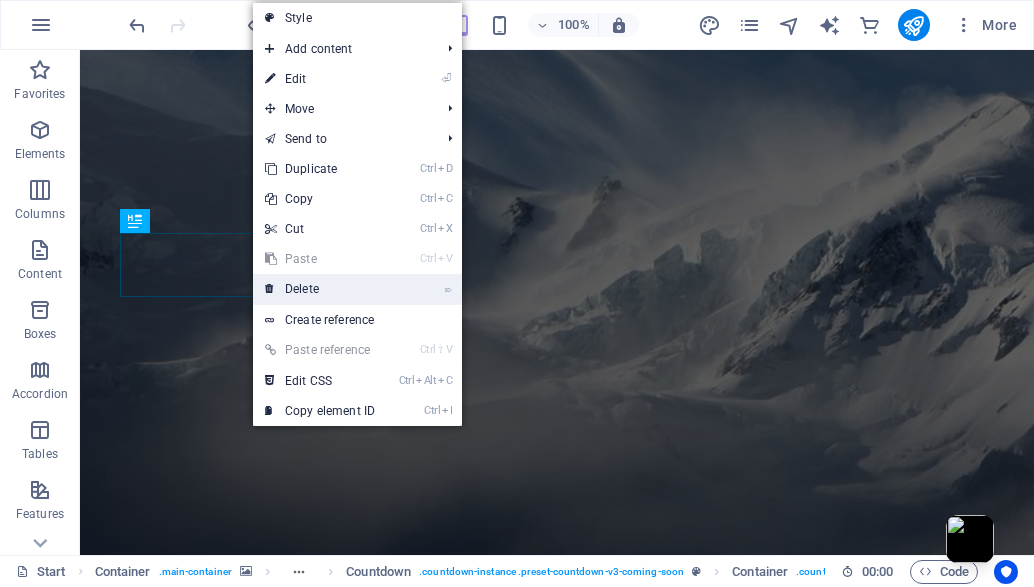 click on "⌦  Delete" at bounding box center [320, 289] 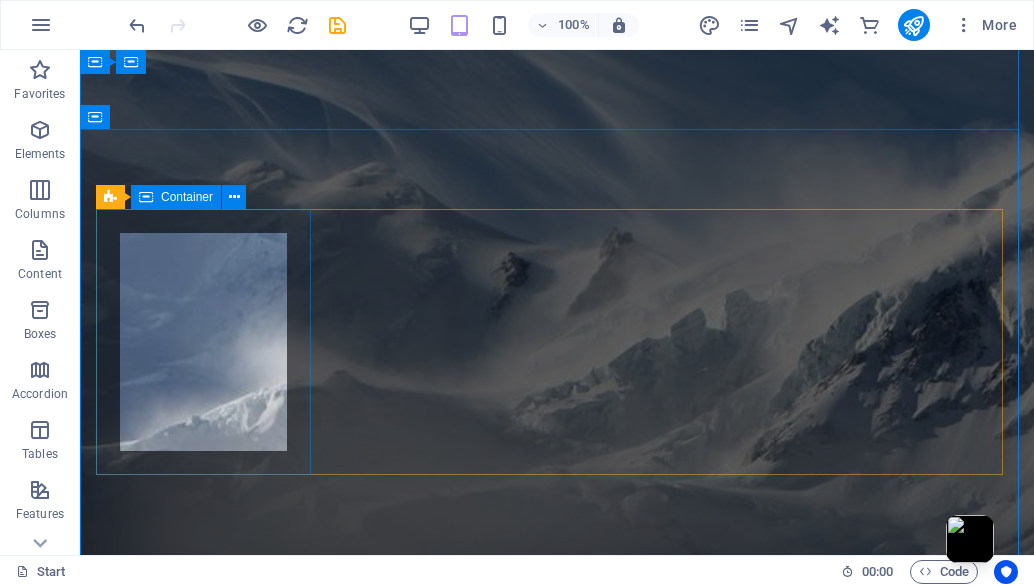 click on "Paste clipboard" at bounding box center [205, 2376] 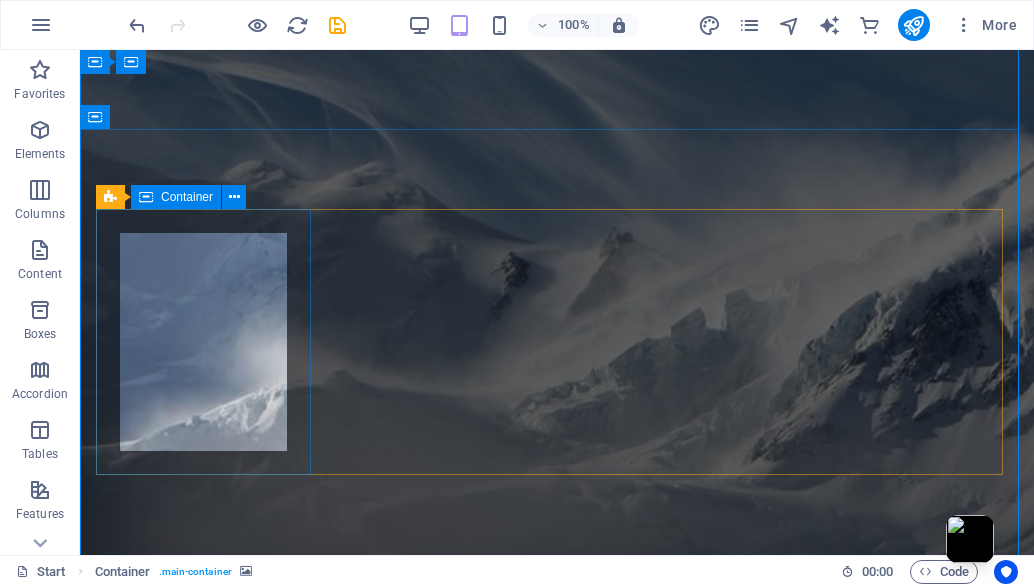 click at bounding box center [158, 2376] 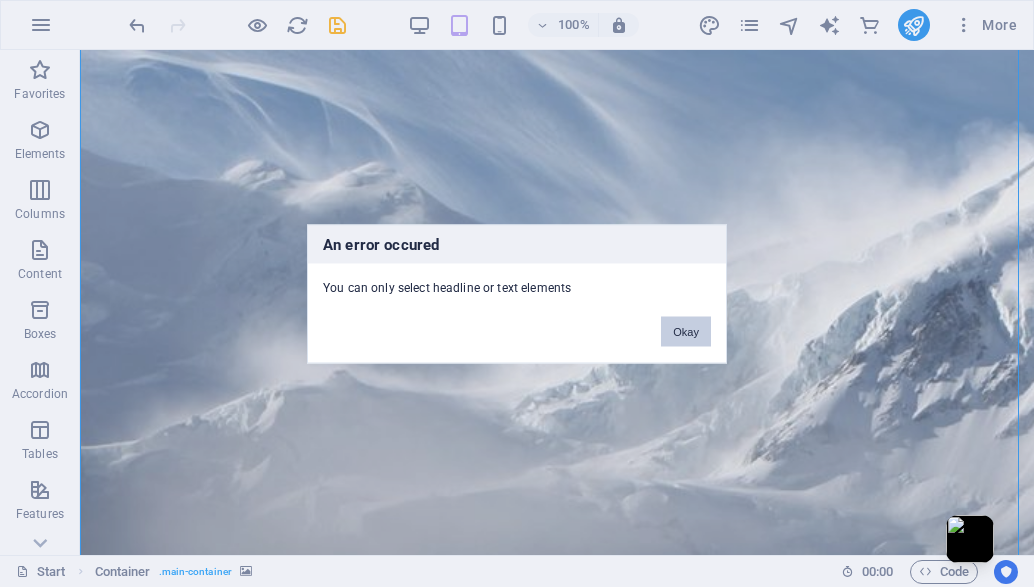 click on "Okay" at bounding box center (686, 331) 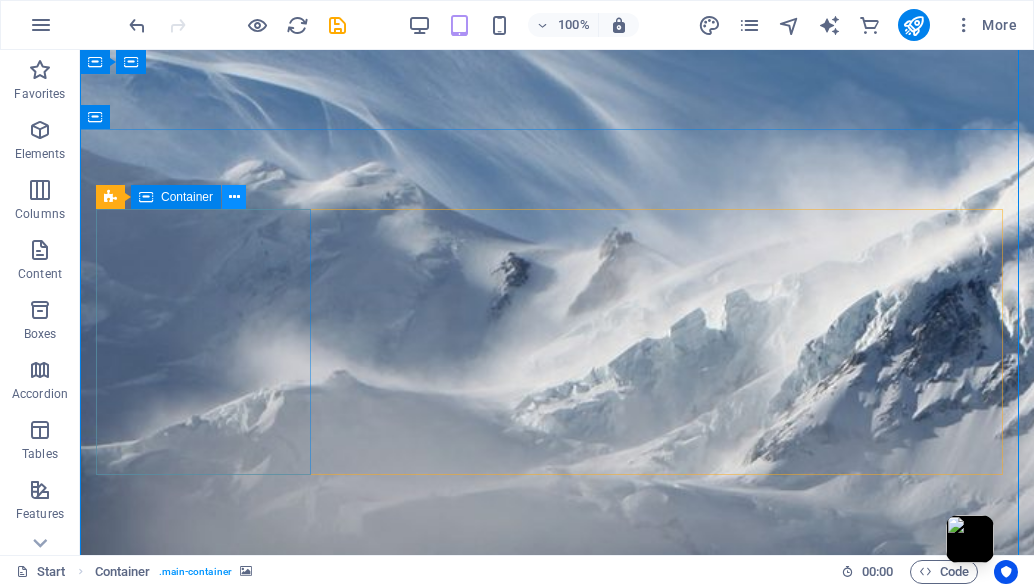 click at bounding box center (234, 197) 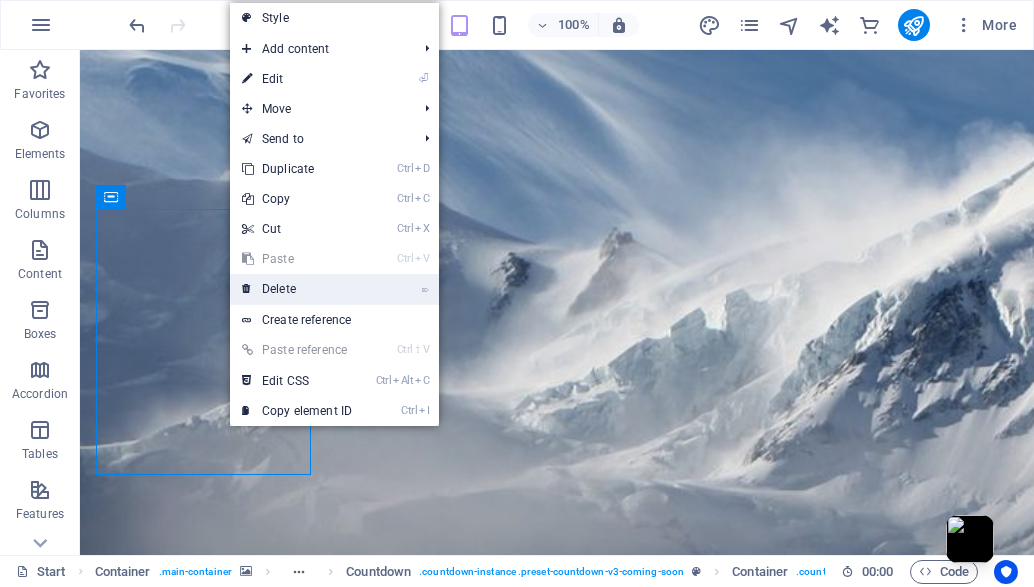 click on "⌦  Delete" at bounding box center [297, 289] 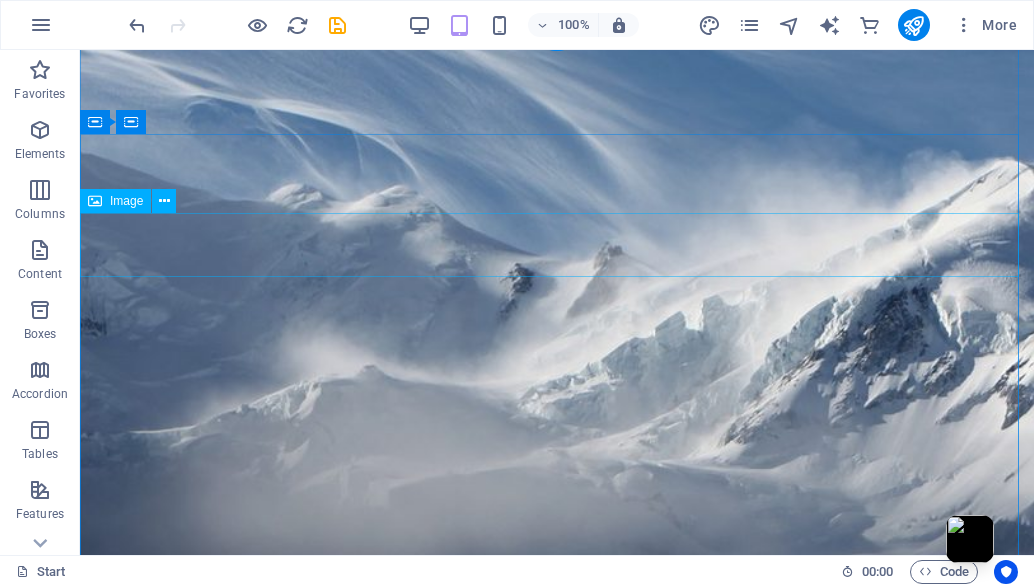 scroll, scrollTop: 0, scrollLeft: 0, axis: both 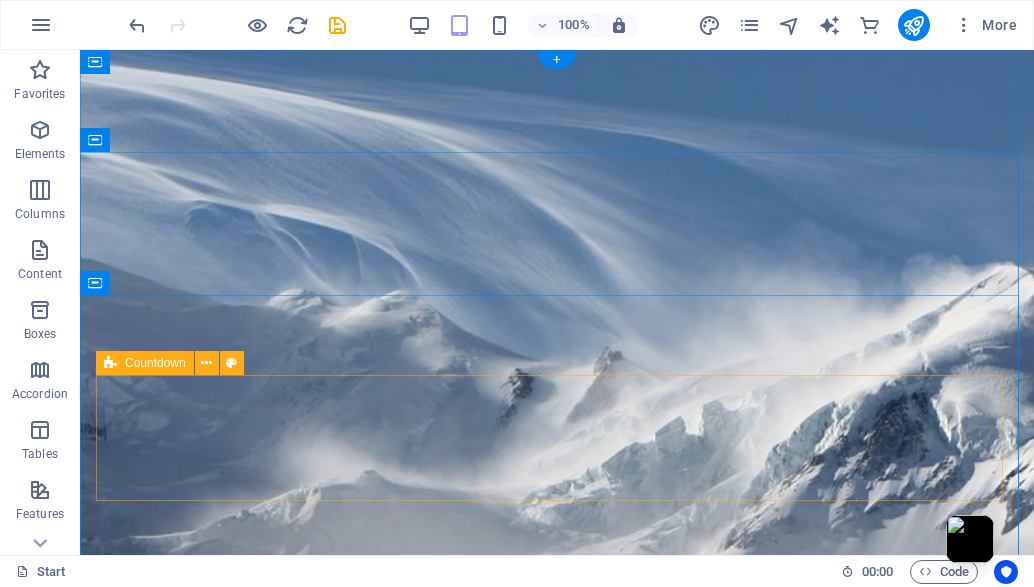 click on "Paste clipboard" at bounding box center [611, 2194] 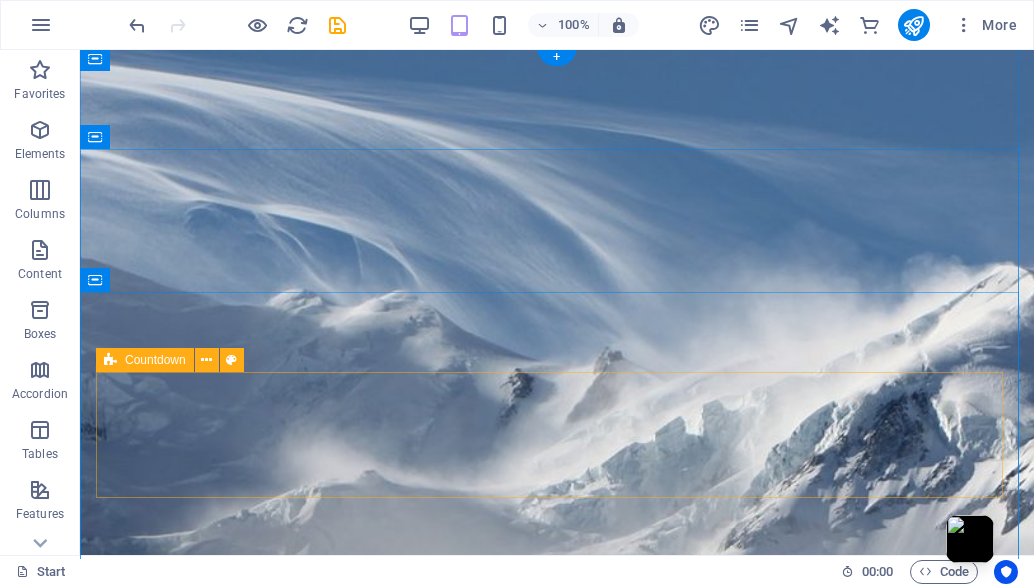 scroll, scrollTop: 167, scrollLeft: 0, axis: vertical 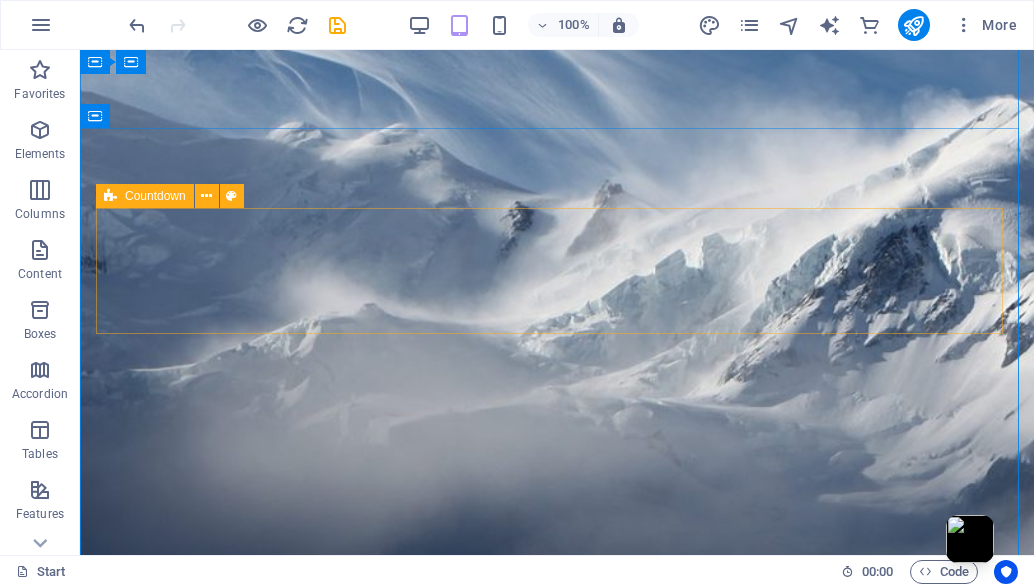 click on "Paste clipboard" at bounding box center [611, 2027] 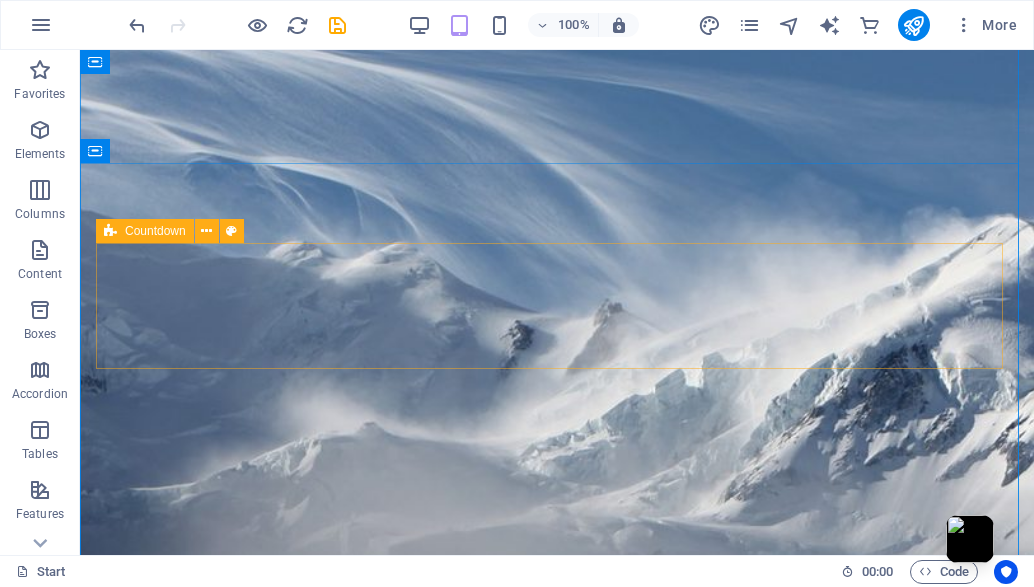 scroll, scrollTop: 167, scrollLeft: 0, axis: vertical 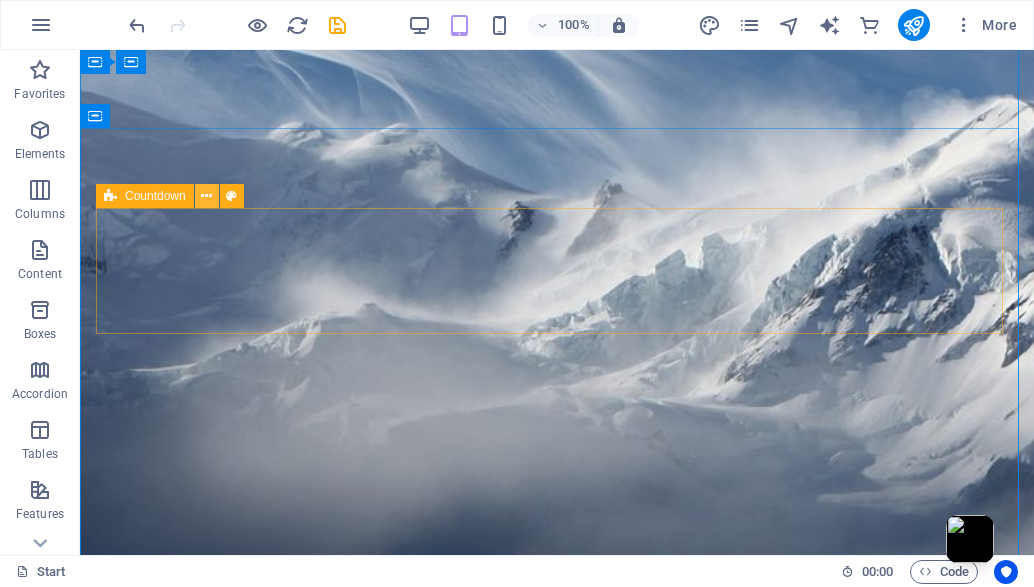 click at bounding box center [206, 196] 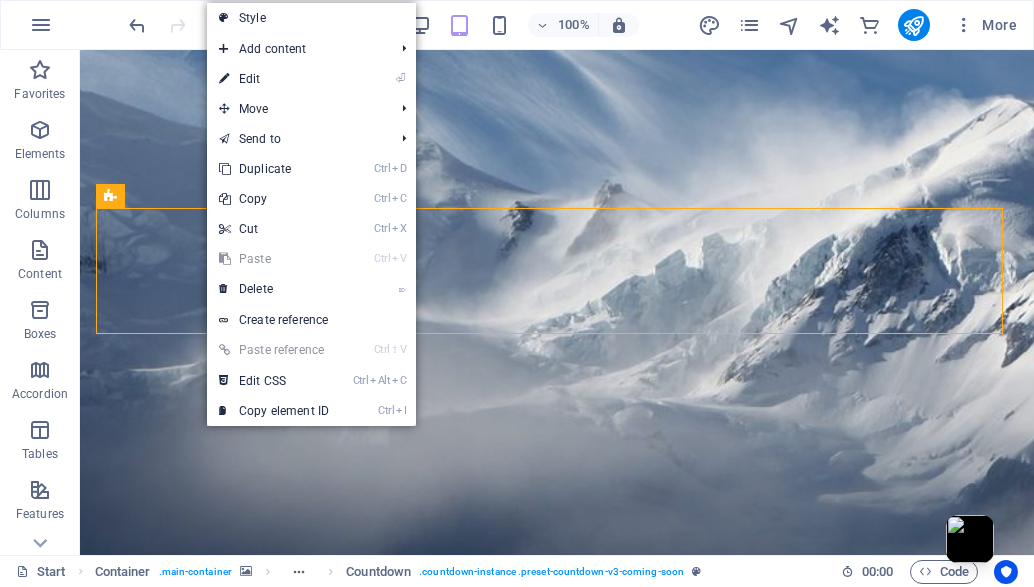 click on "⏎  Edit" at bounding box center (274, 79) 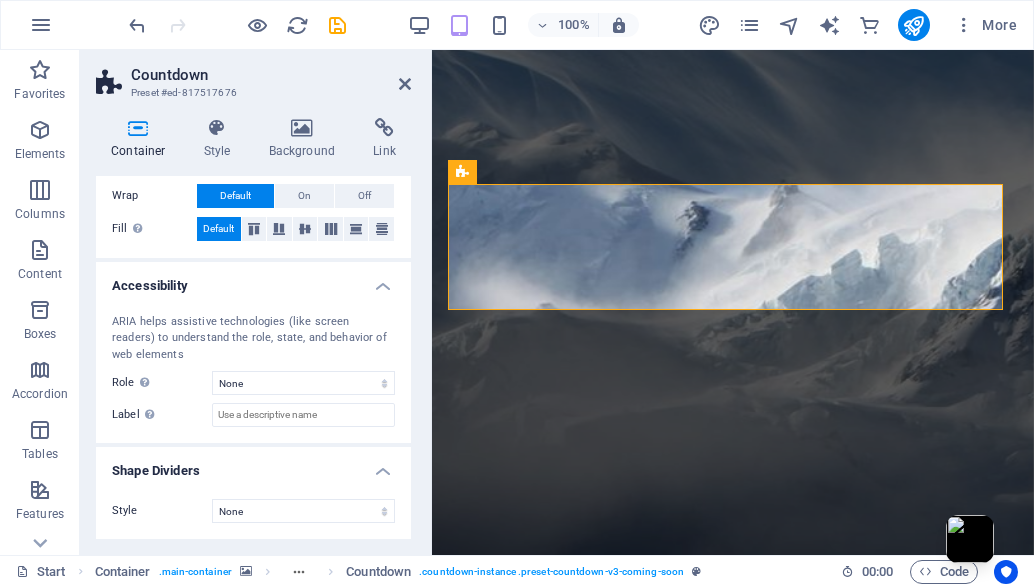 scroll, scrollTop: 0, scrollLeft: 0, axis: both 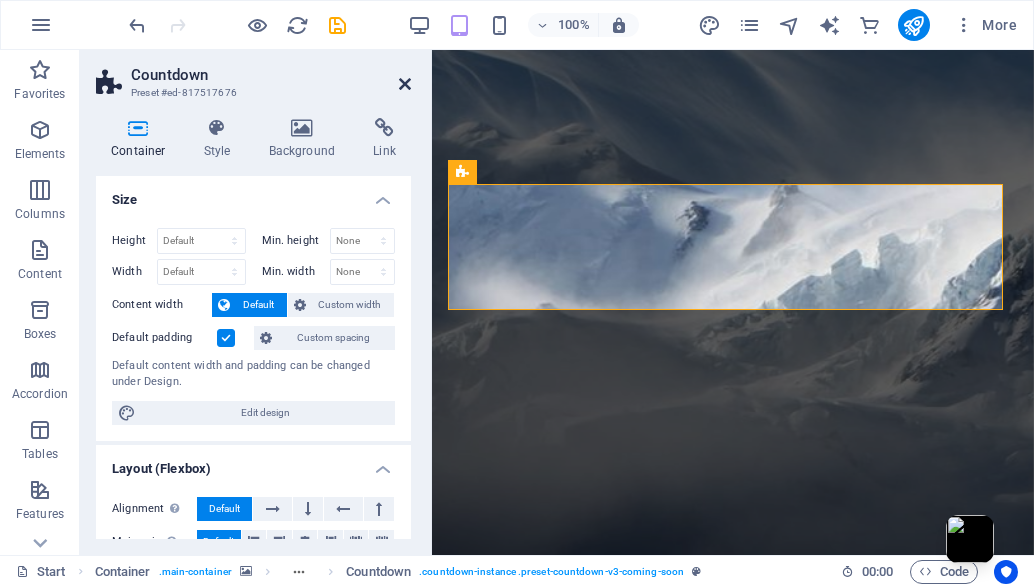 drag, startPoint x: 405, startPoint y: 88, endPoint x: 325, endPoint y: 35, distance: 95.96353 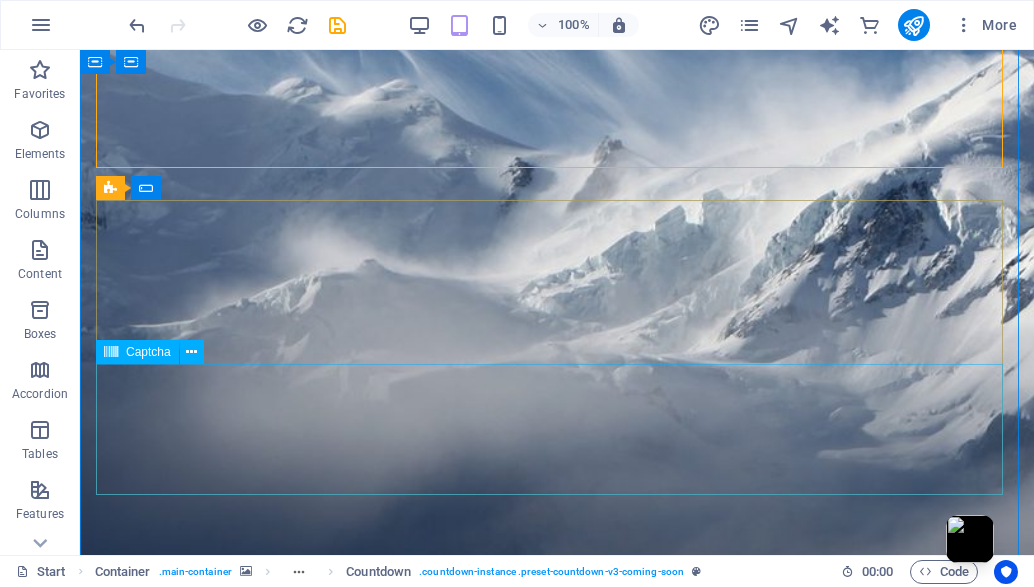 scroll, scrollTop: 333, scrollLeft: 0, axis: vertical 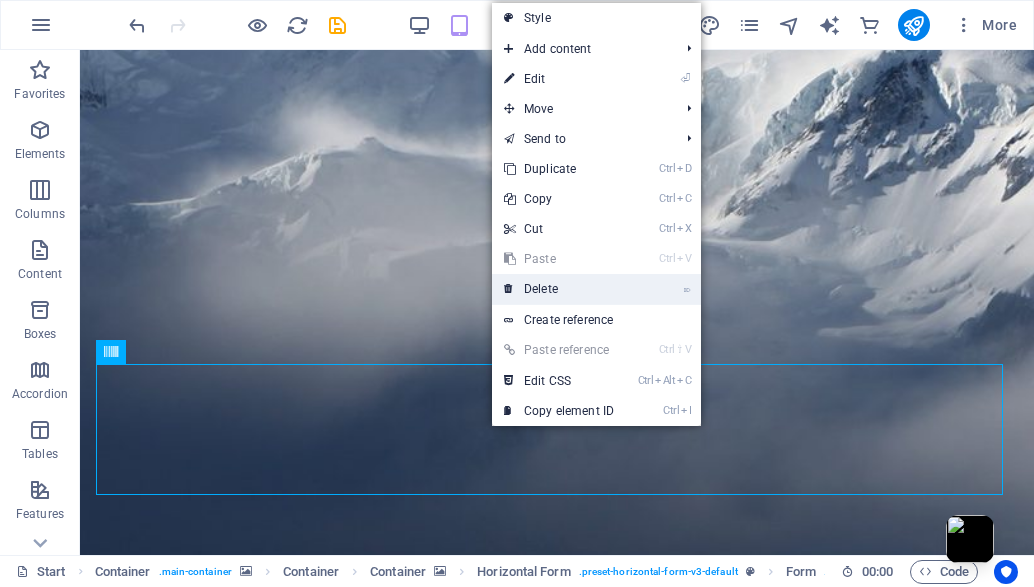 click on "⌦  Delete" at bounding box center (559, 289) 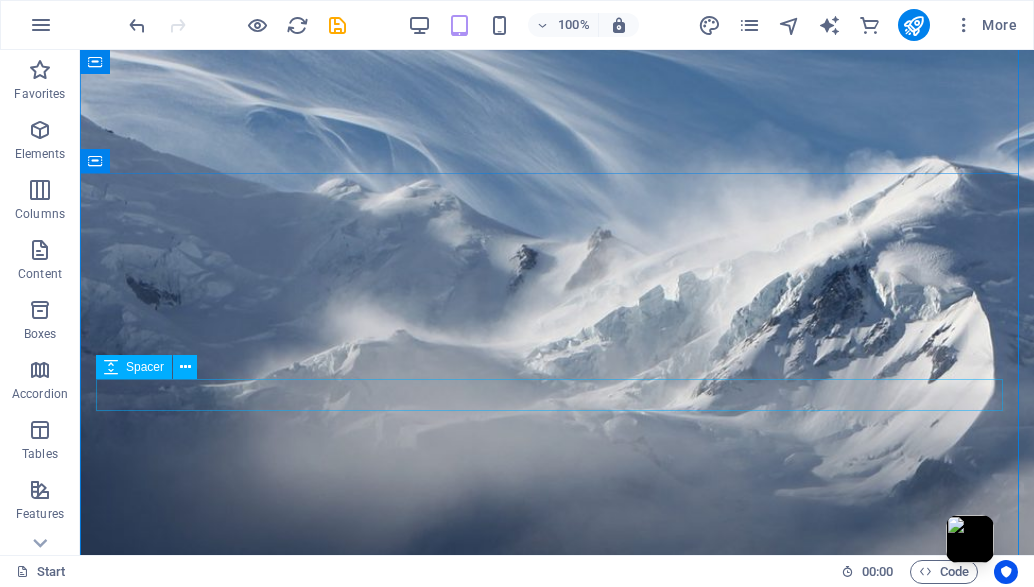 scroll, scrollTop: 238, scrollLeft: 0, axis: vertical 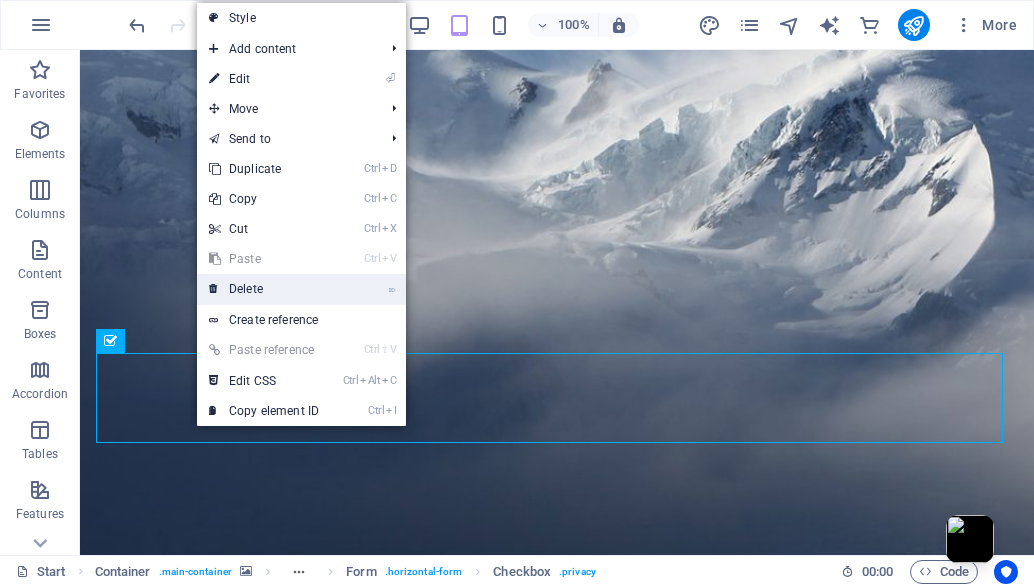 click on "⌦  Delete" at bounding box center [264, 289] 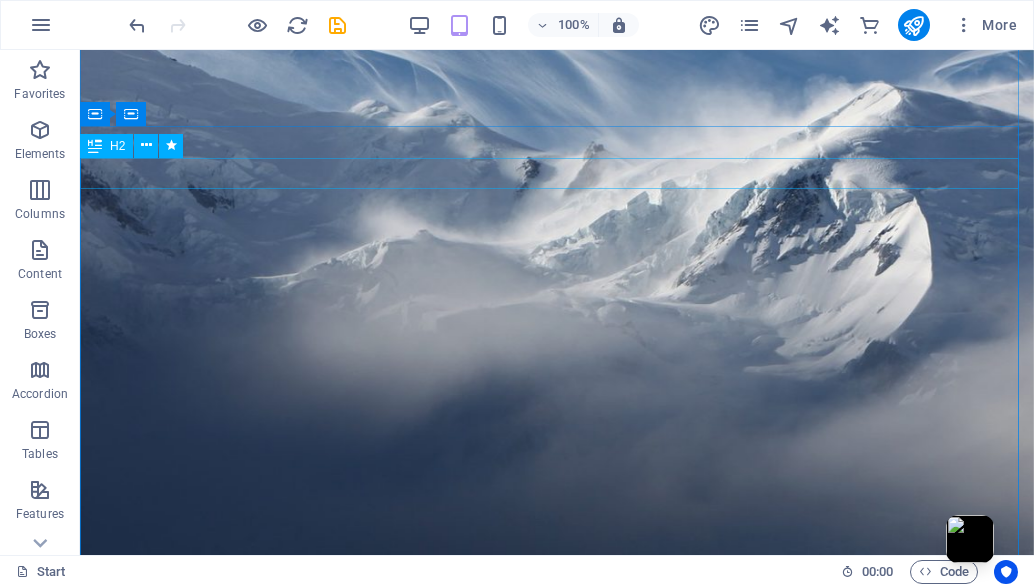 scroll, scrollTop: 0, scrollLeft: 0, axis: both 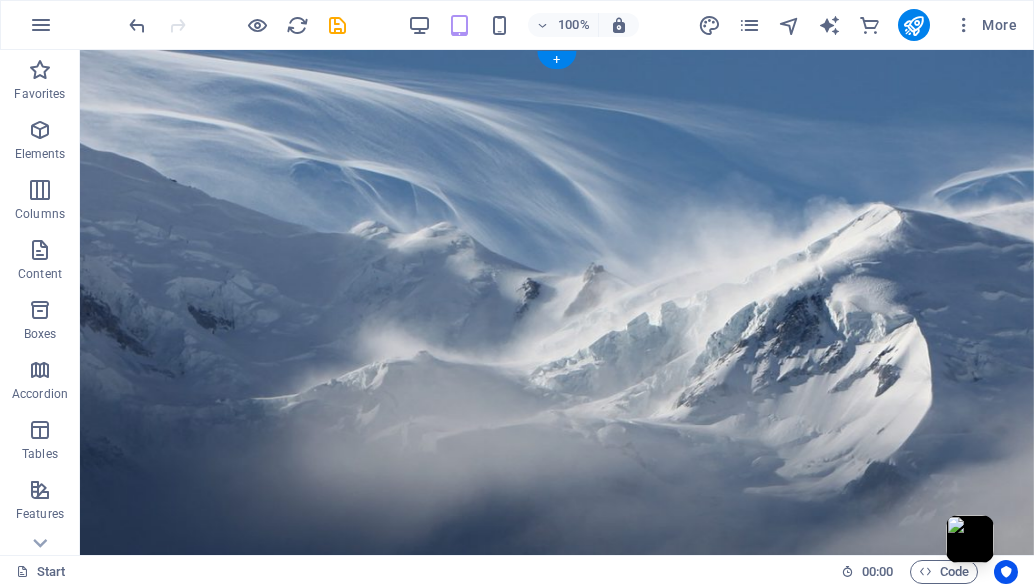 click at bounding box center [557, 1319] 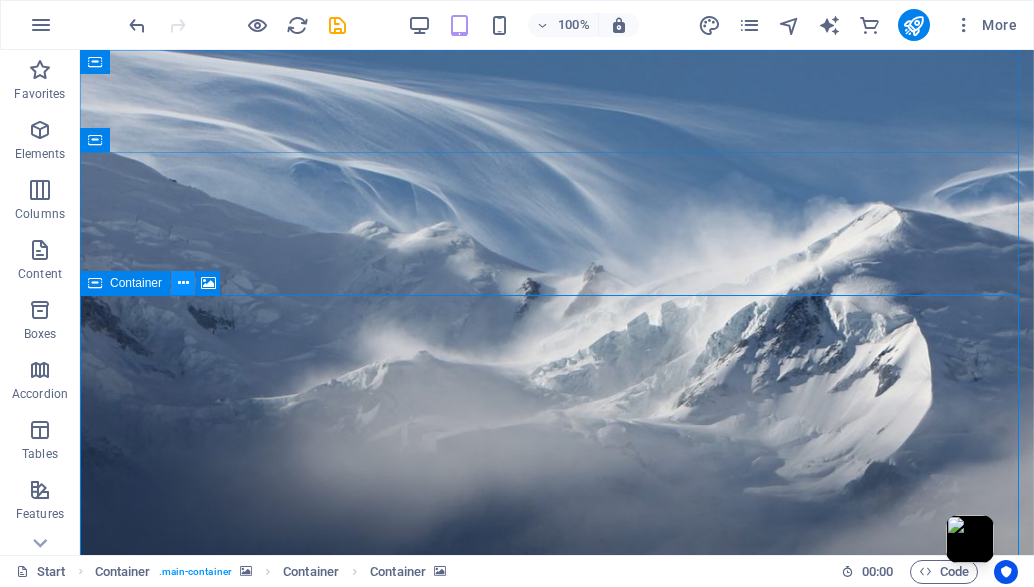 click at bounding box center (183, 283) 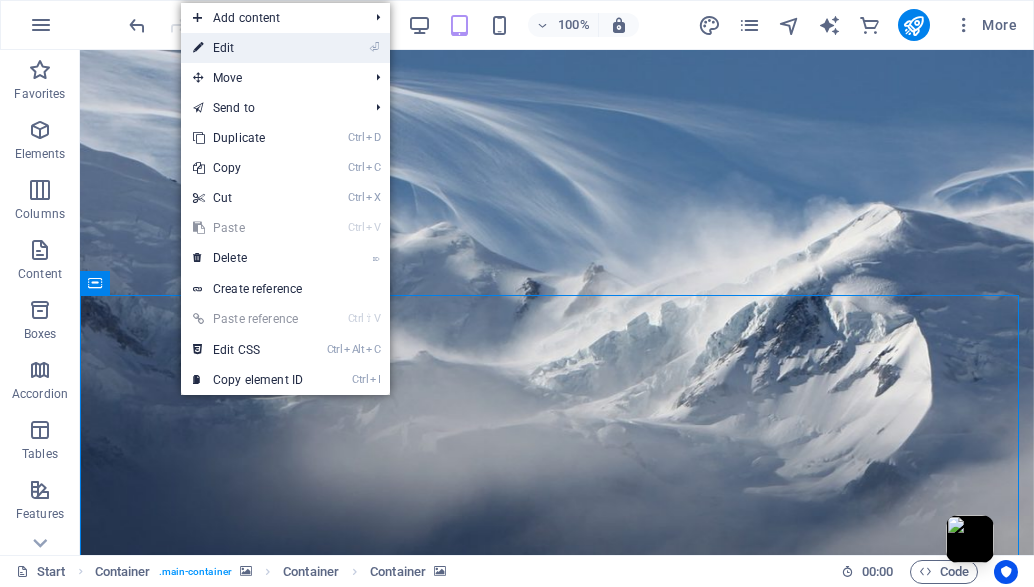 click on "⏎  Edit" at bounding box center [248, 48] 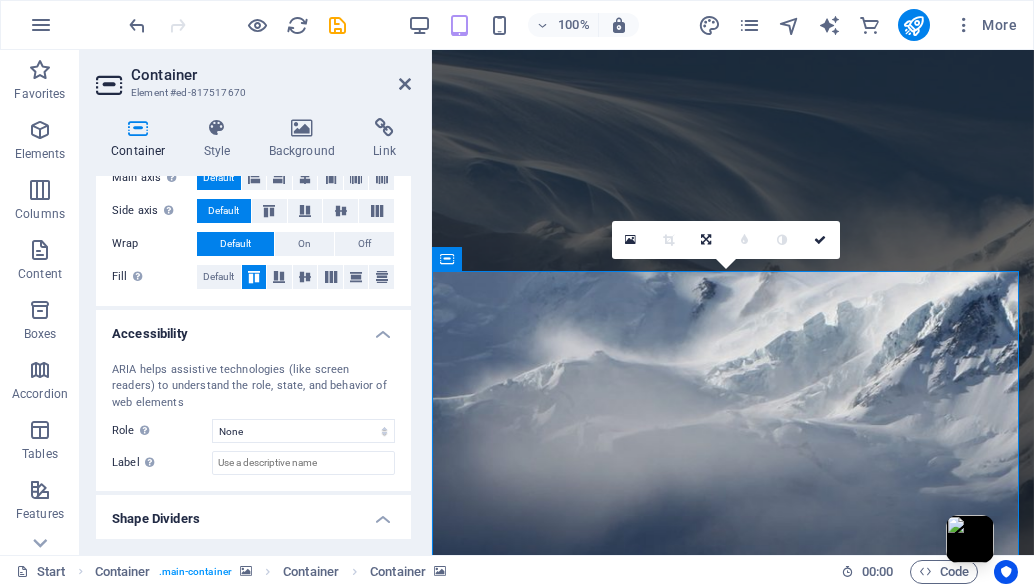 scroll, scrollTop: 412, scrollLeft: 0, axis: vertical 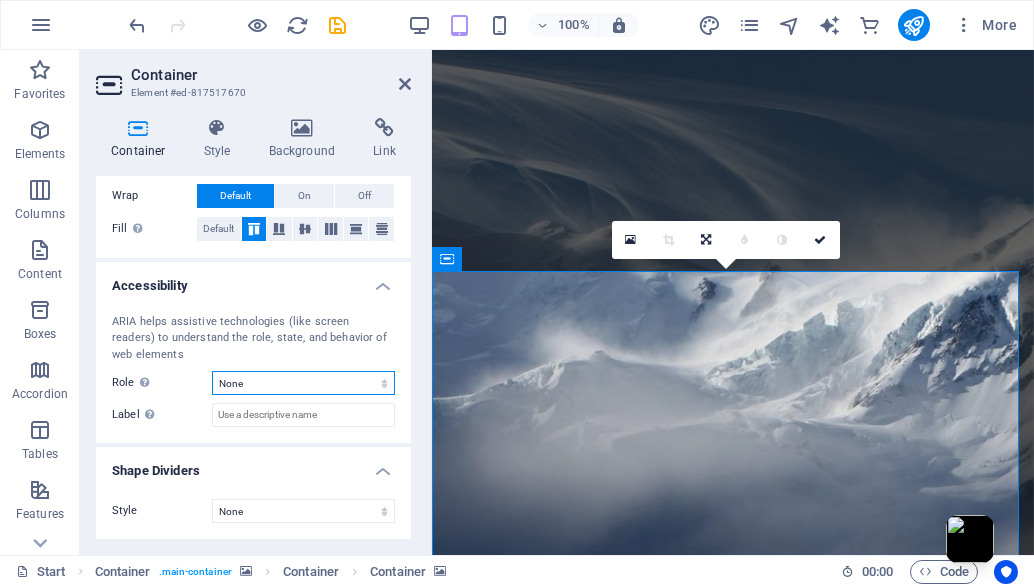 click on "None Alert Article Banner Comment Complementary Dialog Footer Header Marquee Presentation Region Section Separator Status Timer" at bounding box center [303, 383] 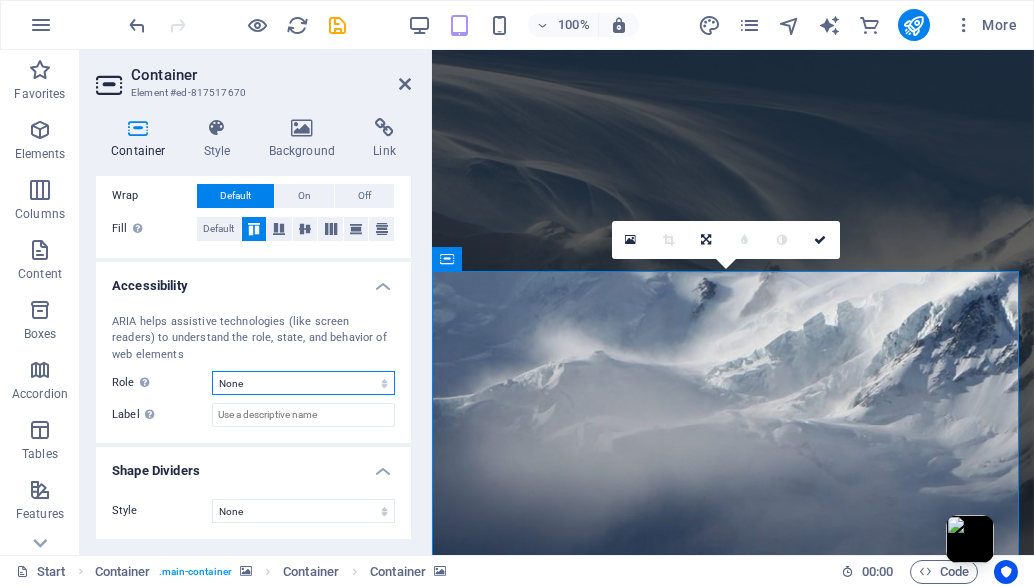 select on "article" 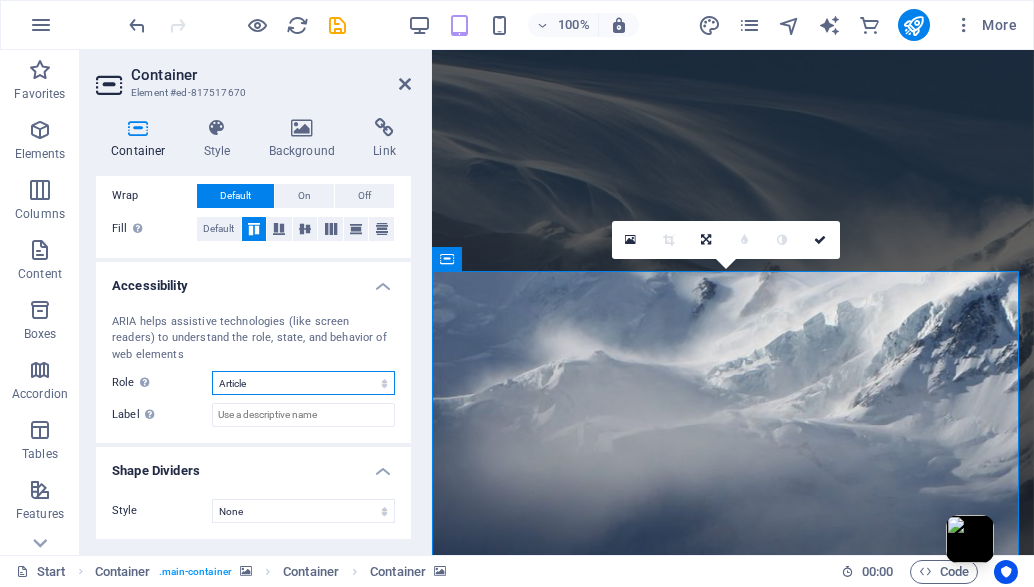click on "None Alert Article Banner Comment Complementary Dialog Footer Header Marquee Presentation Region Section Separator Status Timer" at bounding box center (303, 383) 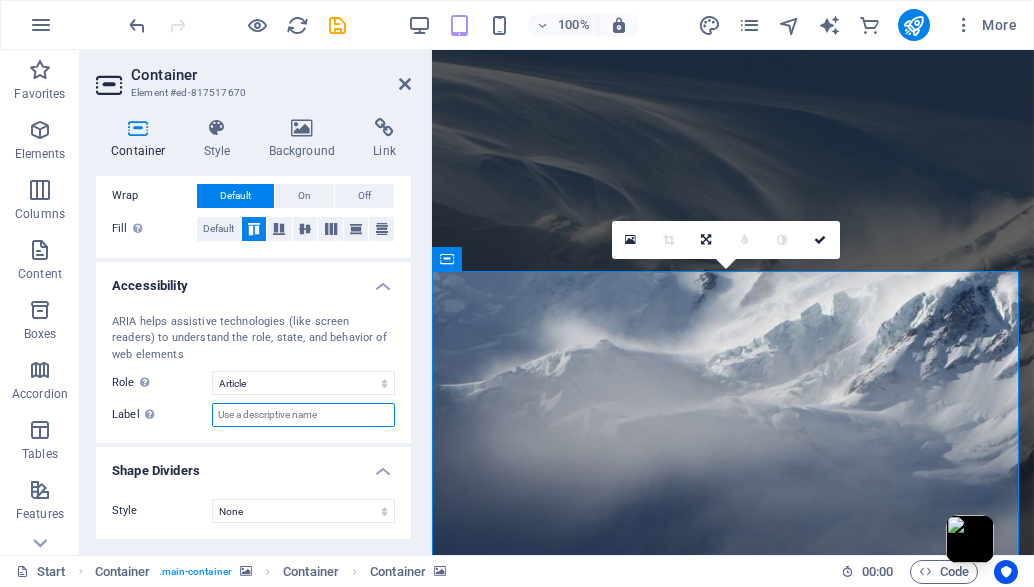 click on "Label Use the  ARIA label  to provide a clear and descriptive name for elements that aren not self-explanatory on their own." at bounding box center [303, 415] 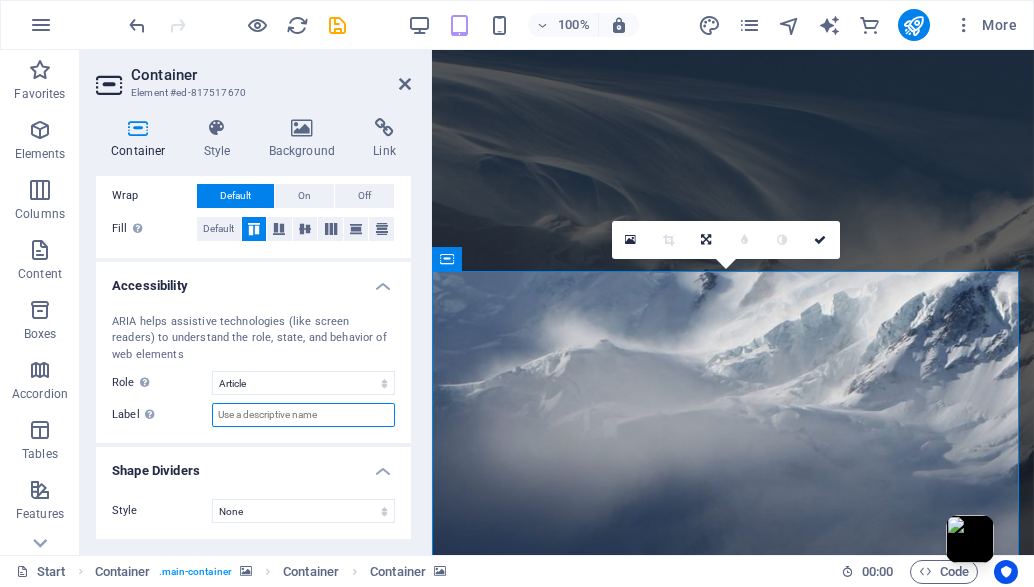 paste on "🔥 THE WAIT IS OVER. SYNAPTIC WARS IS HERE. 🔥" 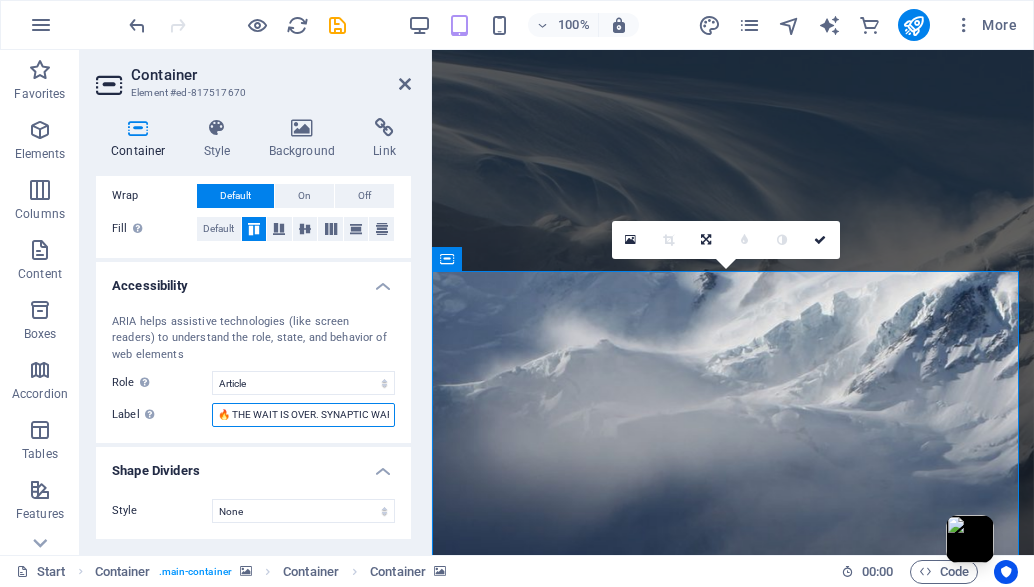scroll, scrollTop: 0, scrollLeft: 66, axis: horizontal 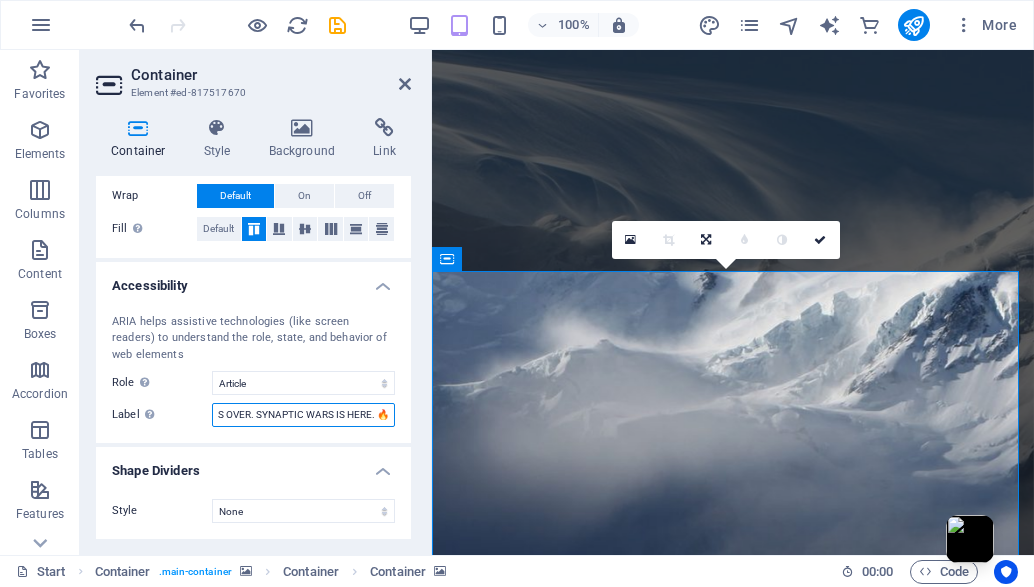 type on "🔥 THE WAIT IS OVER. SYNAPTIC WARS IS HERE. 🔥" 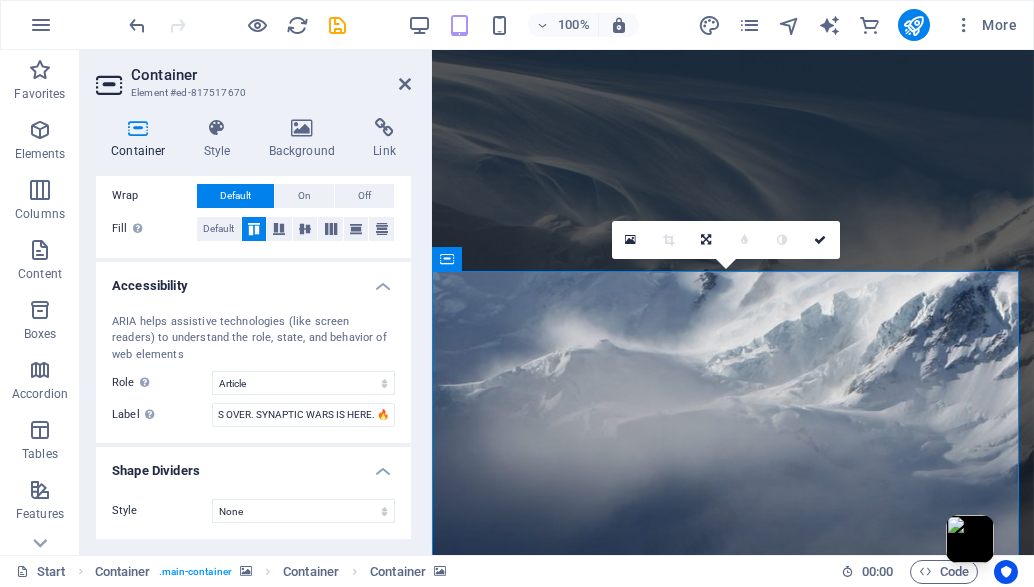 scroll, scrollTop: 0, scrollLeft: 0, axis: both 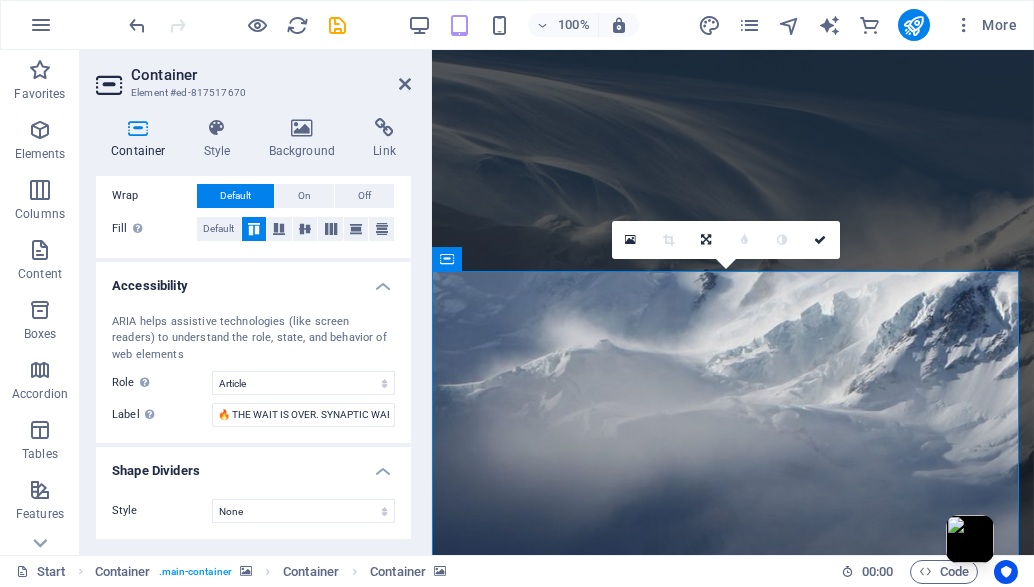 click on "Shape Dividers" at bounding box center [253, 465] 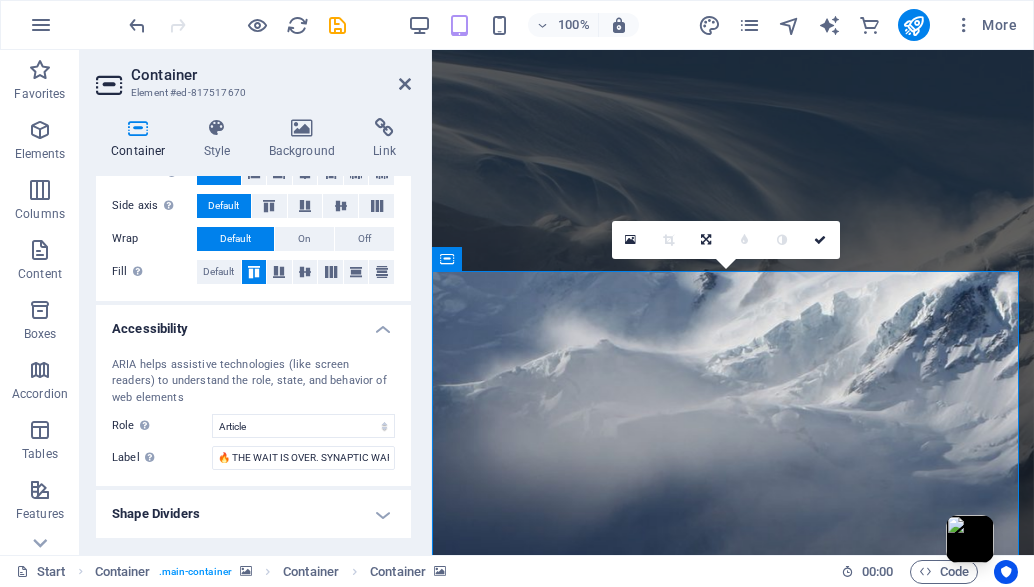 scroll, scrollTop: 369, scrollLeft: 0, axis: vertical 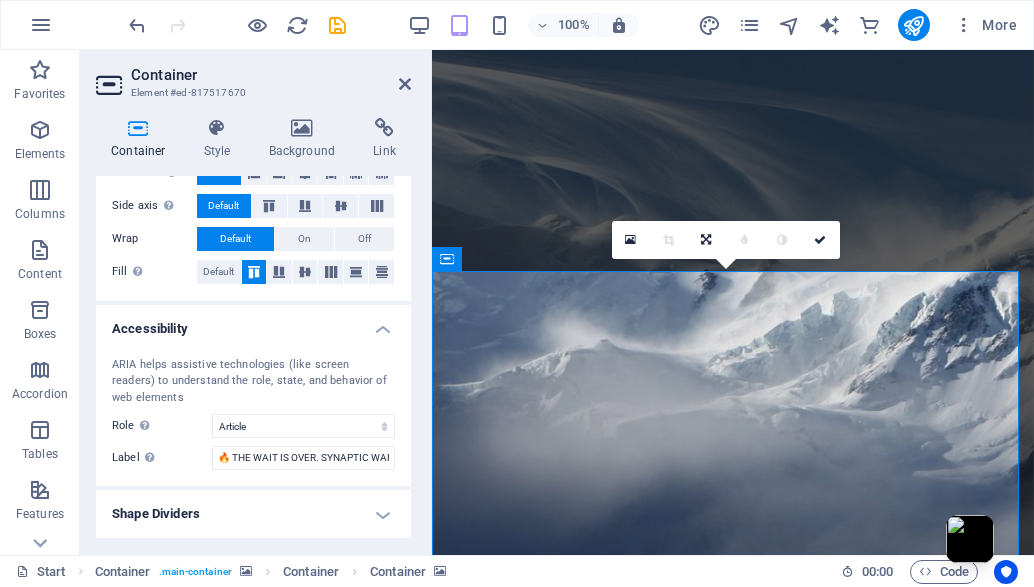 click on "Container" at bounding box center (271, 75) 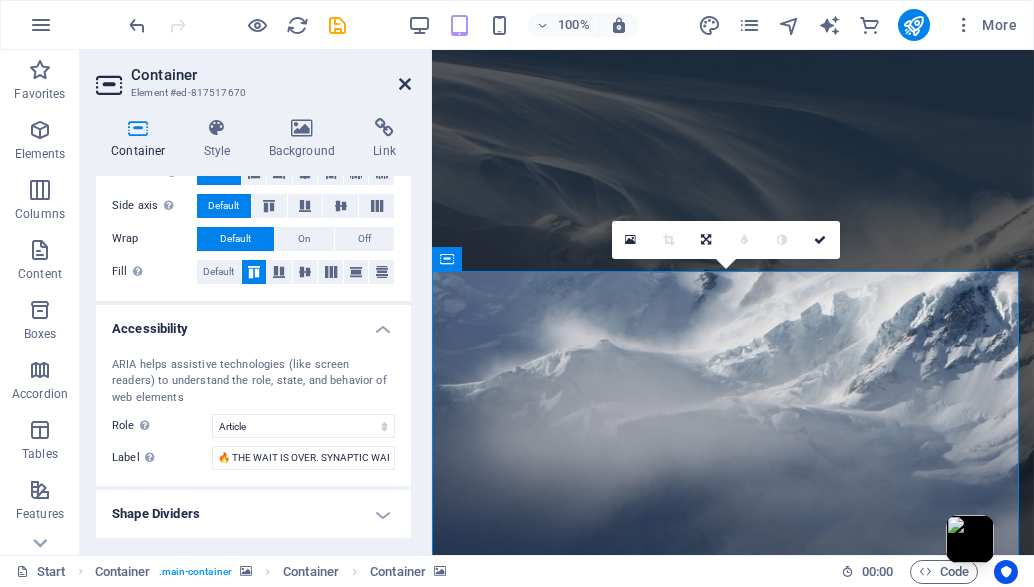 click at bounding box center [405, 84] 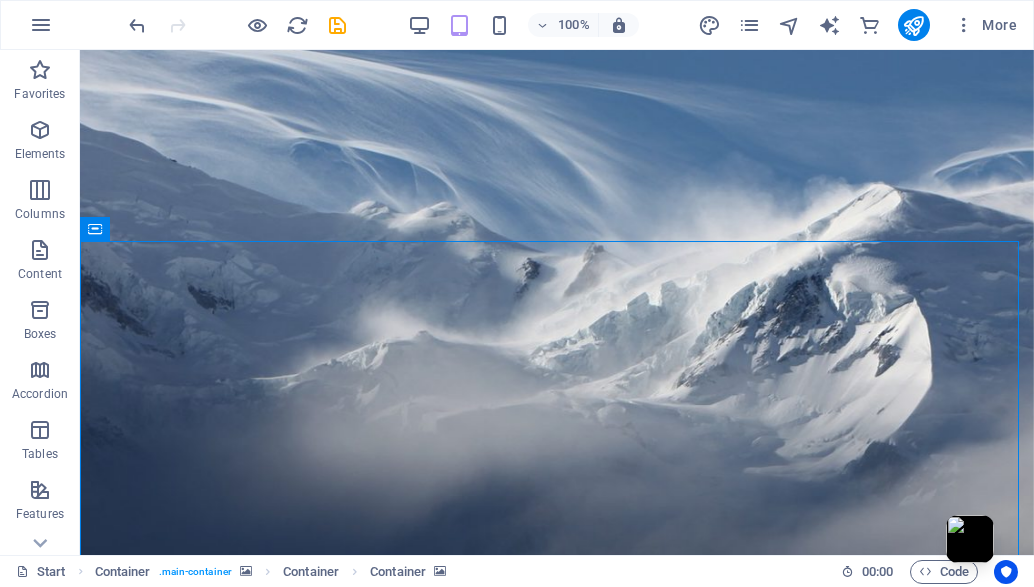 scroll, scrollTop: 132, scrollLeft: 0, axis: vertical 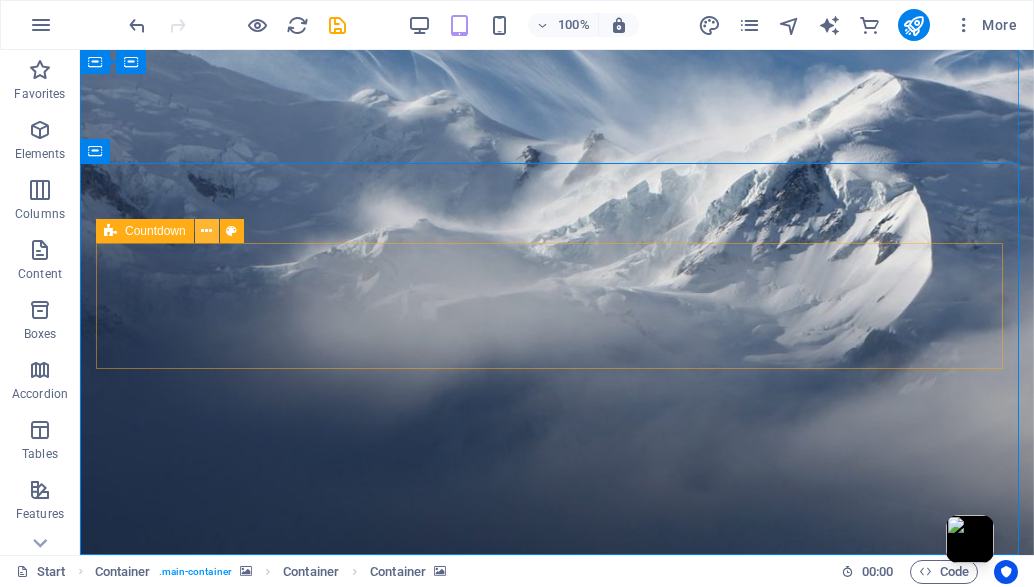 click at bounding box center (206, 231) 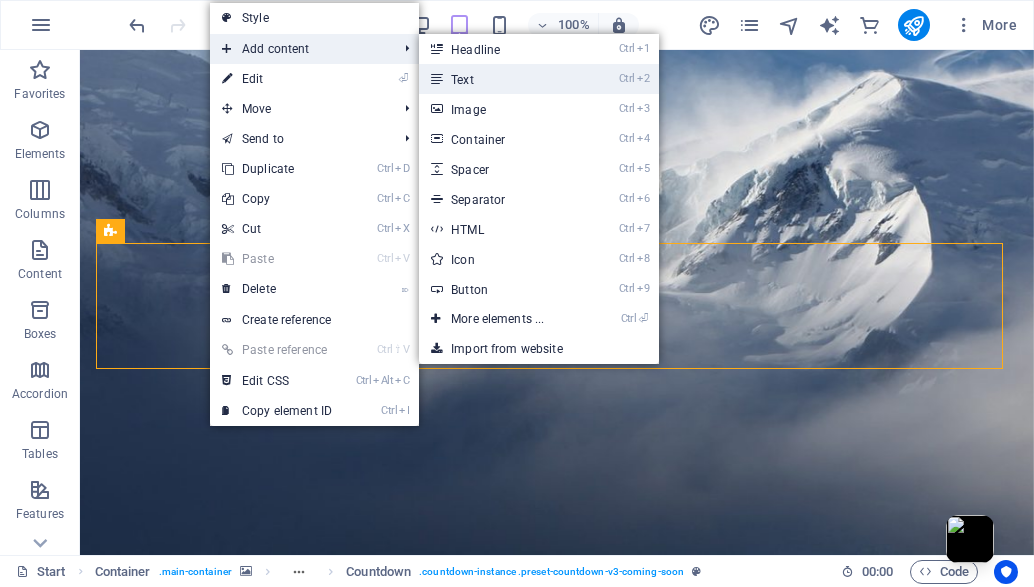 click on "Ctrl 2  Text" at bounding box center [501, 79] 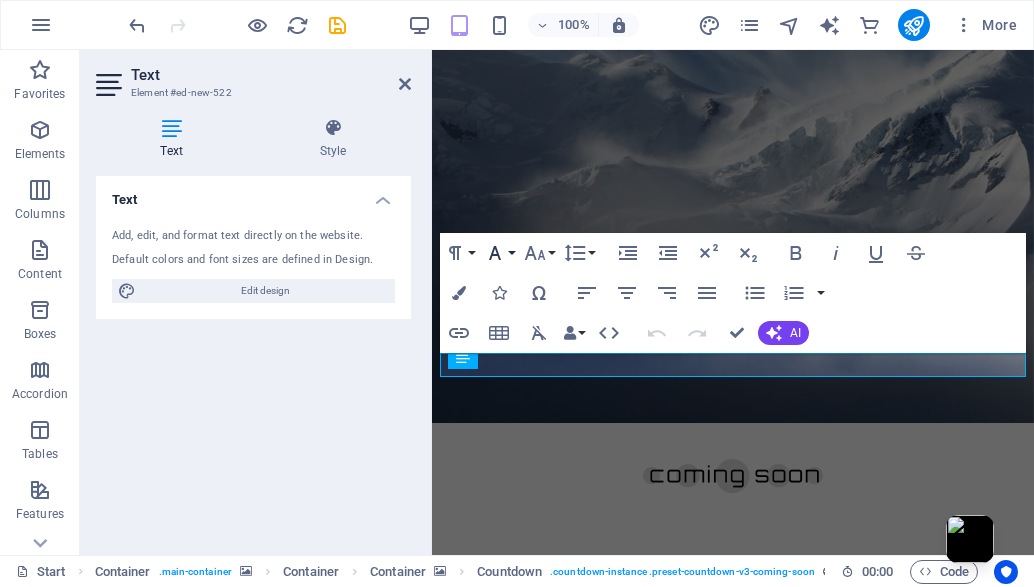 scroll, scrollTop: 0, scrollLeft: 0, axis: both 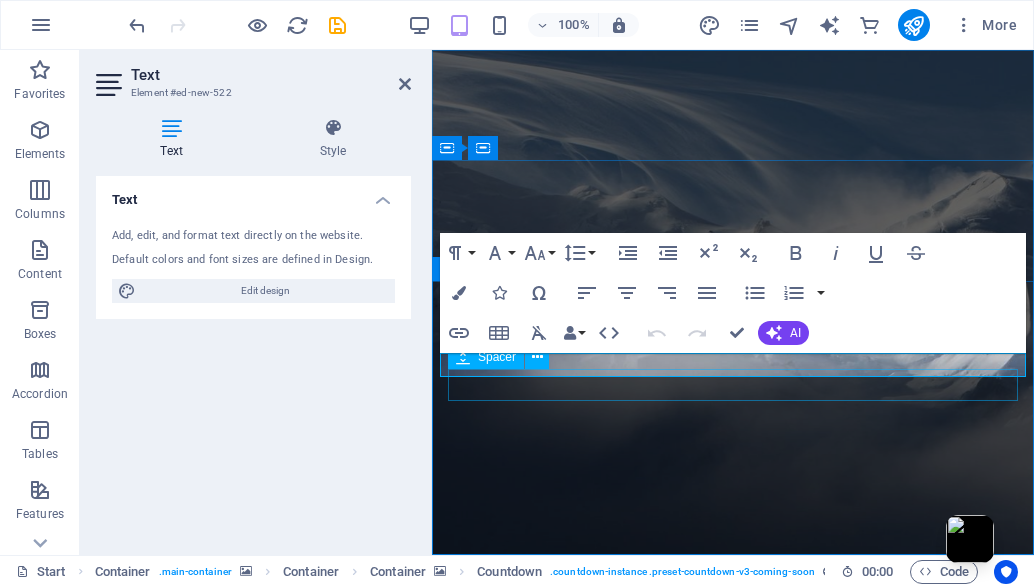 drag, startPoint x: 607, startPoint y: 370, endPoint x: 590, endPoint y: 357, distance: 21.400934 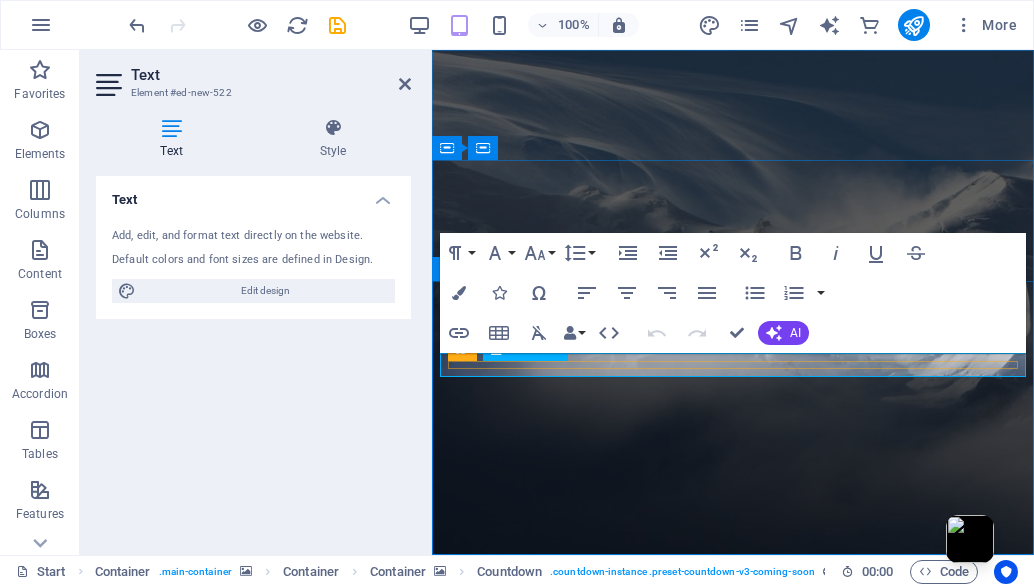 click on "New text element" at bounding box center (733, 1317) 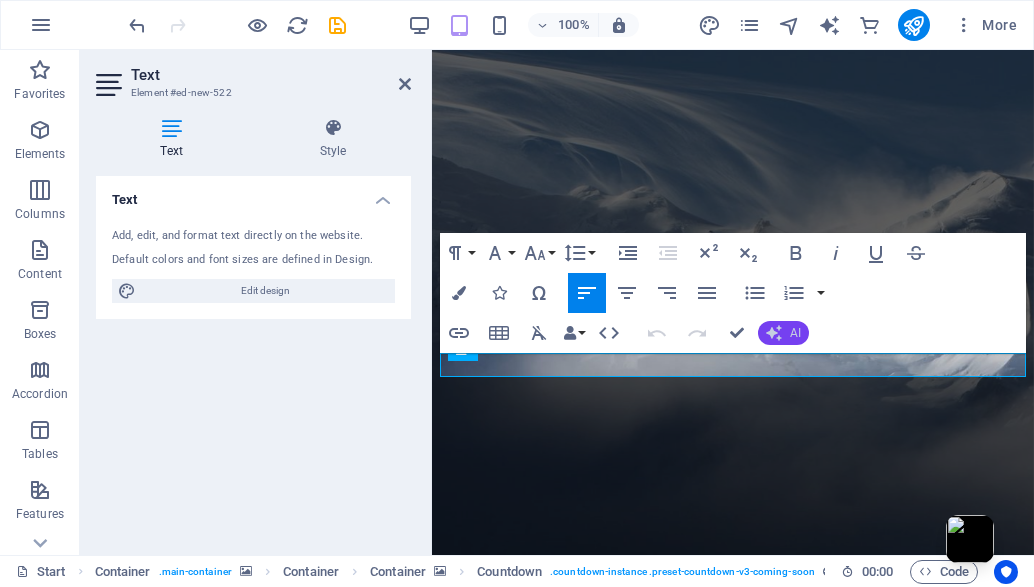 click on "AI" at bounding box center [783, 333] 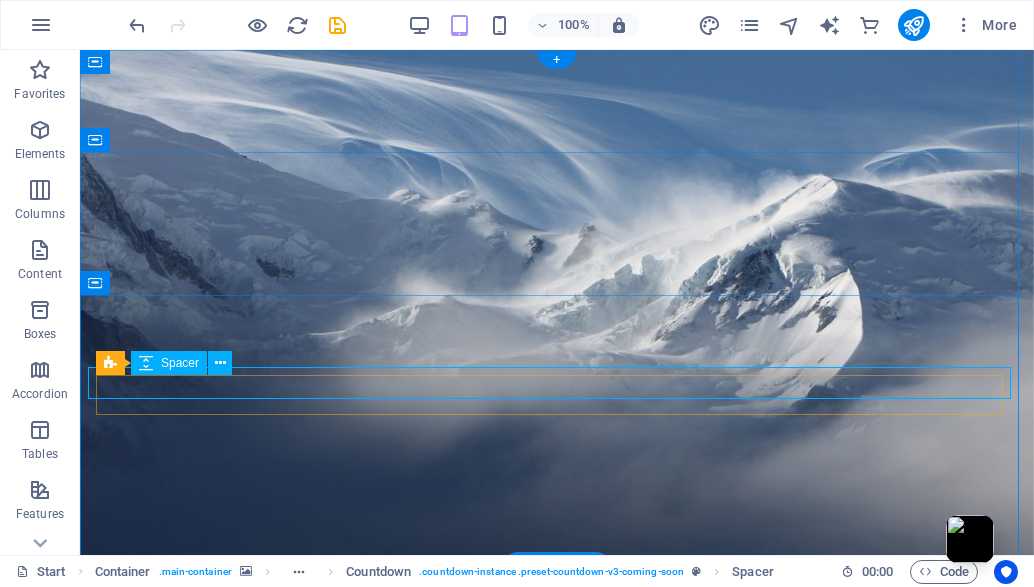click at bounding box center [557, 1367] 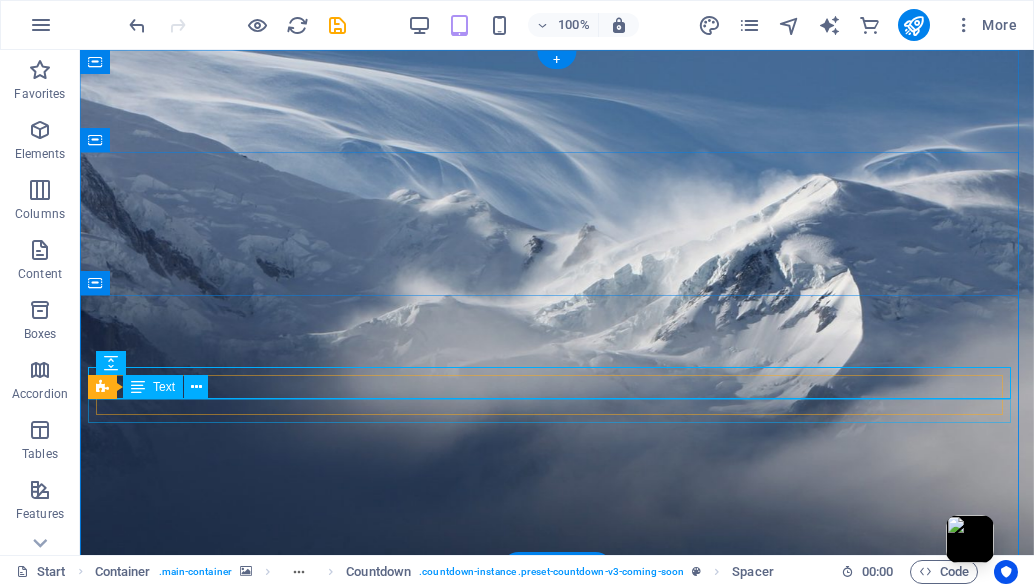 click on "New text element" at bounding box center [557, 1395] 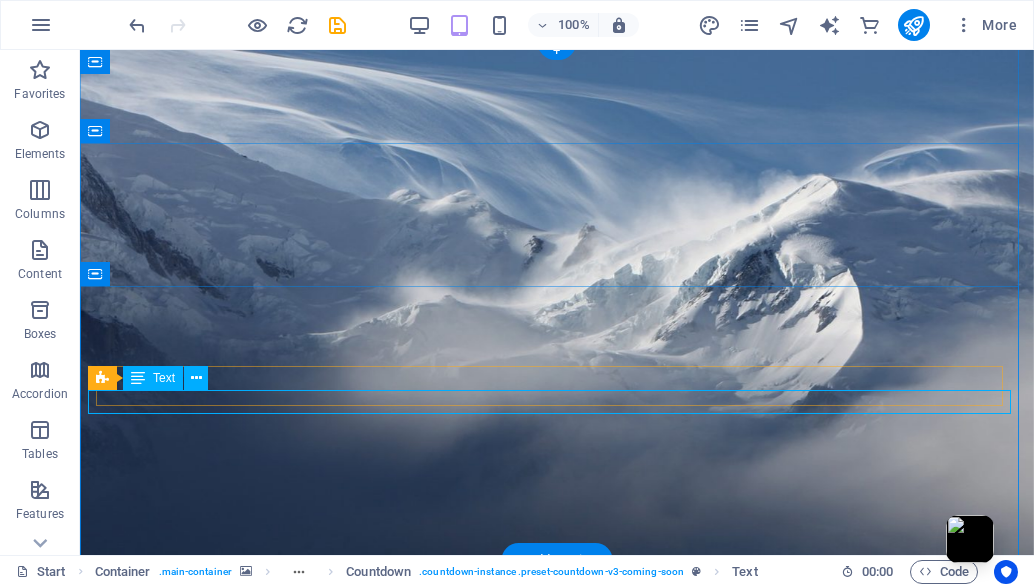 scroll, scrollTop: 14, scrollLeft: 0, axis: vertical 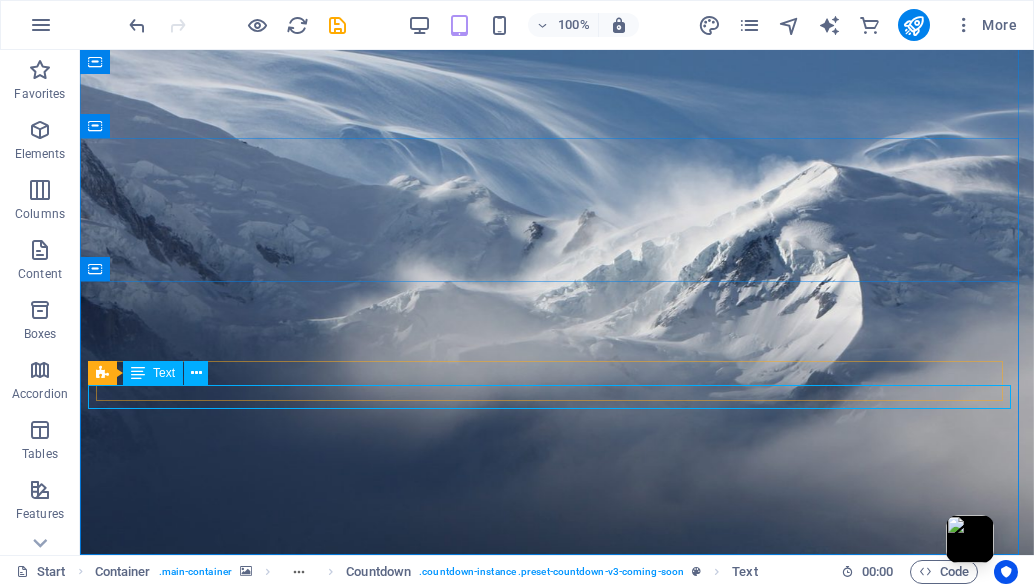 click on "Text" at bounding box center [153, 373] 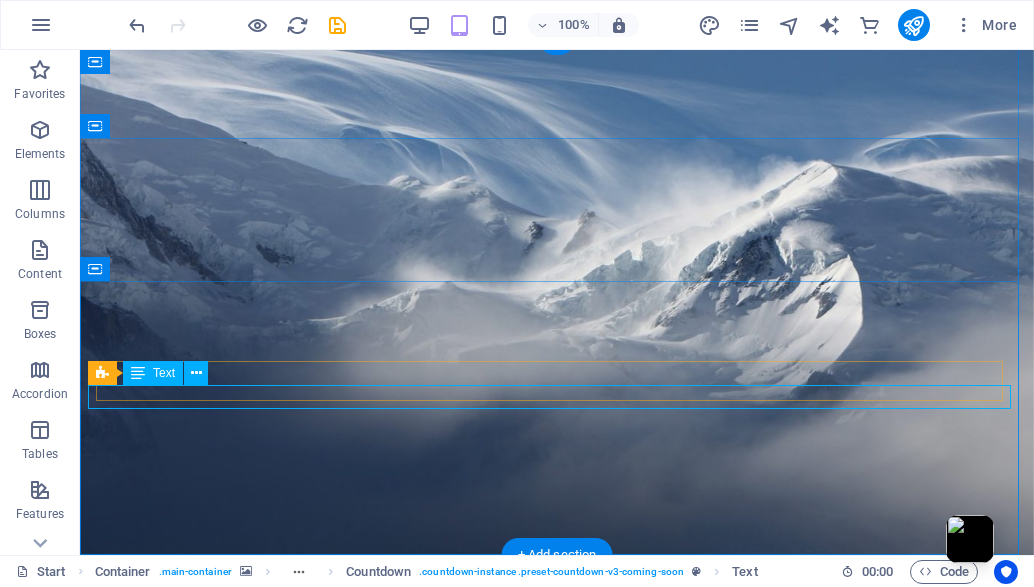 click on "New text element" at bounding box center (557, 1381) 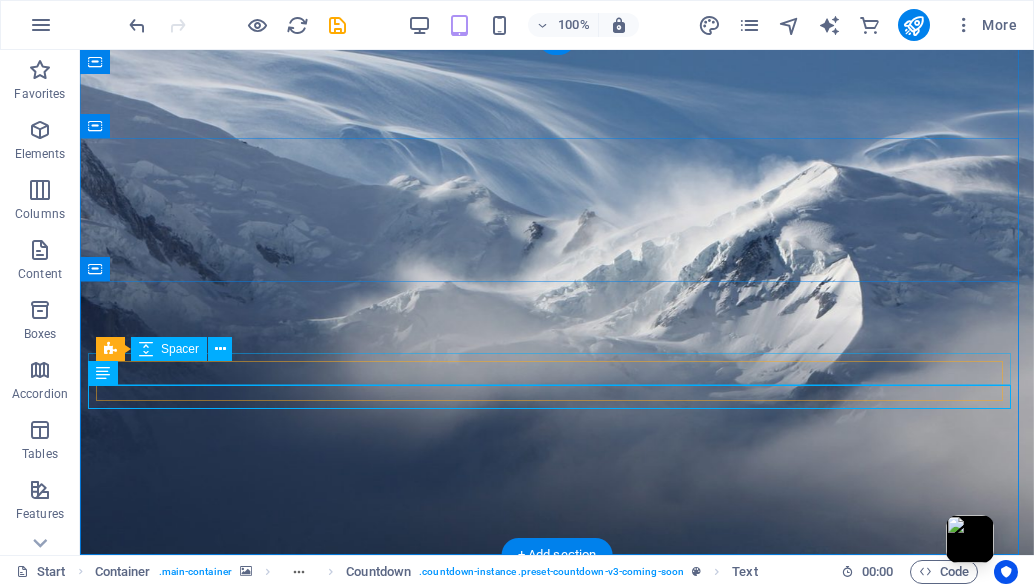 click at bounding box center (557, 1353) 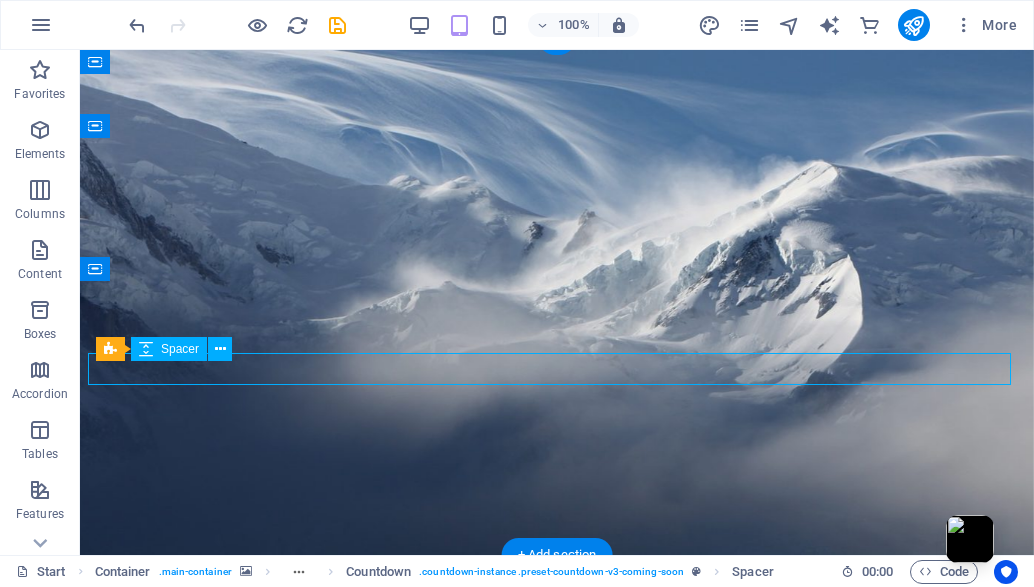 drag, startPoint x: 173, startPoint y: 369, endPoint x: 163, endPoint y: 367, distance: 10.198039 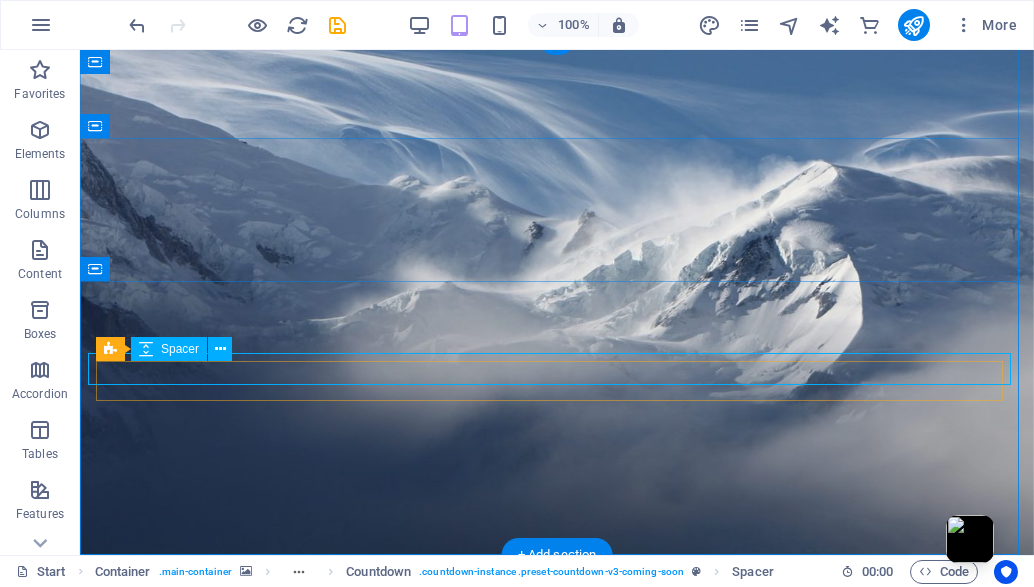 click at bounding box center (557, 1353) 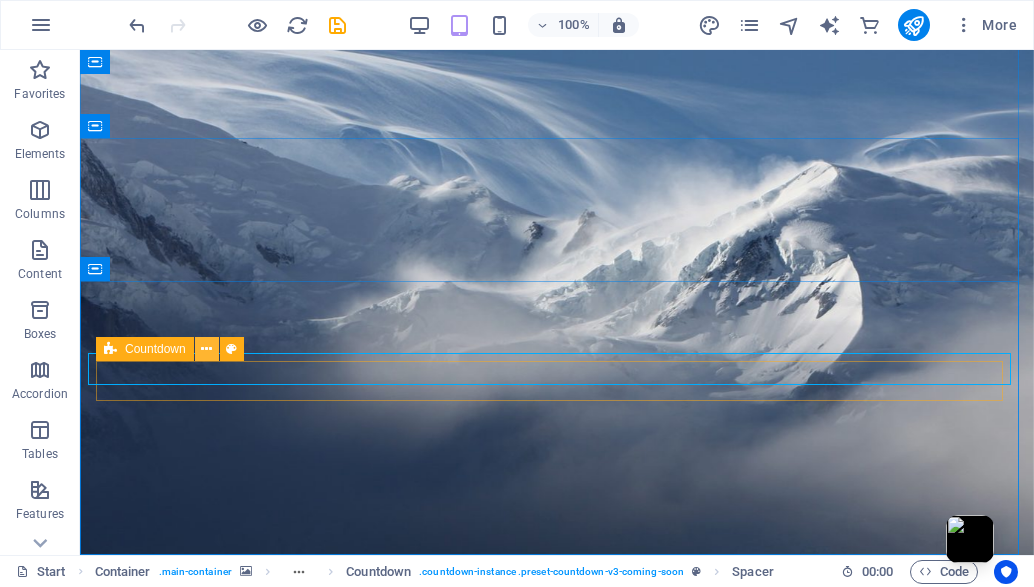 click at bounding box center (206, 349) 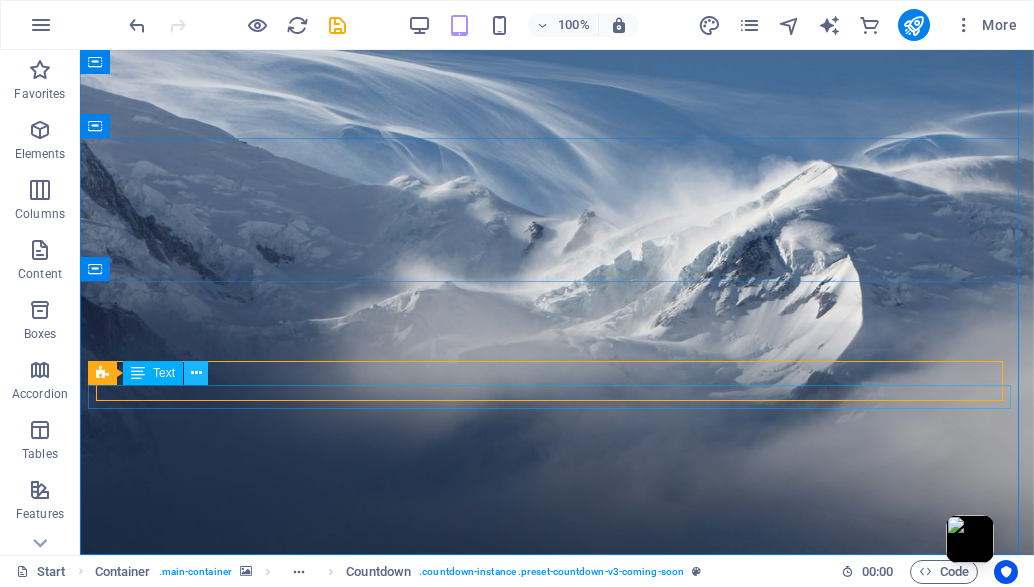 click at bounding box center (196, 373) 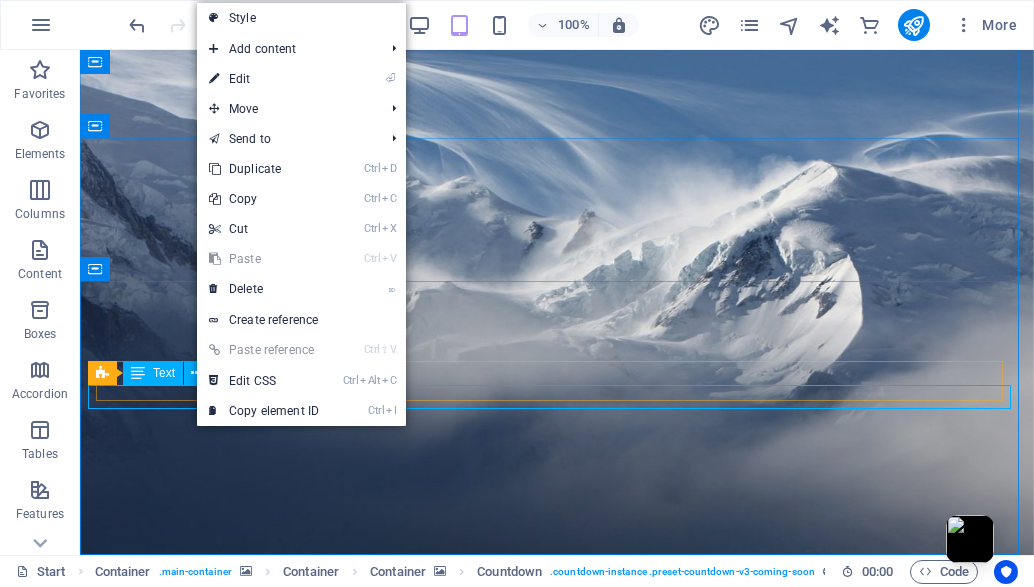 click at bounding box center (138, 373) 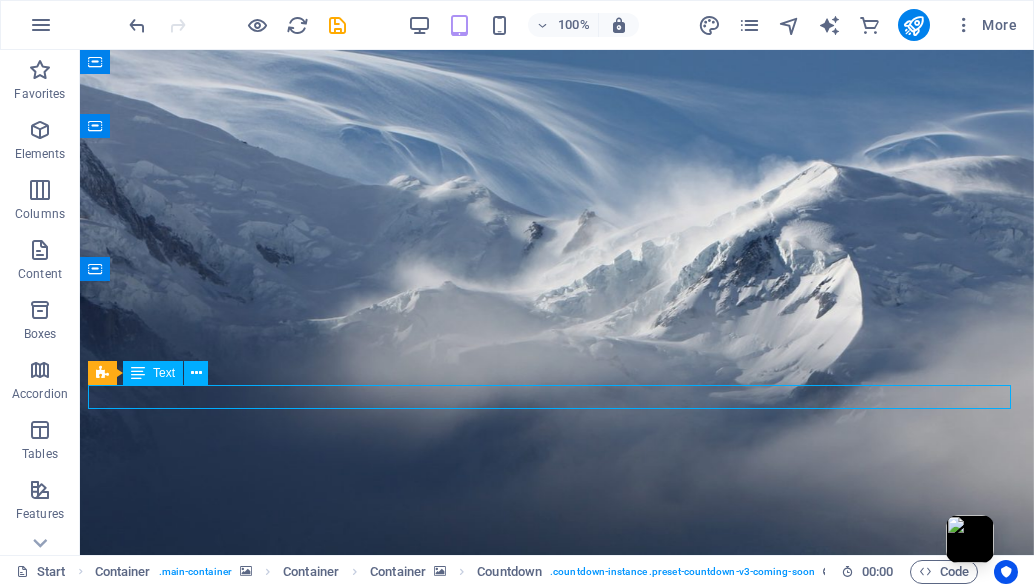 click on "Text" at bounding box center (153, 373) 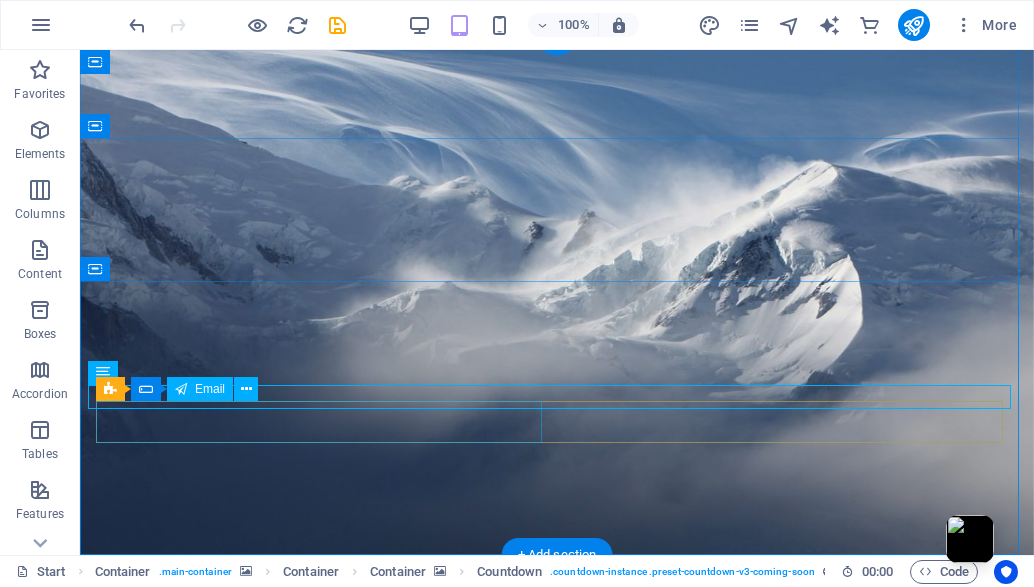 click at bounding box center [322, 1406] 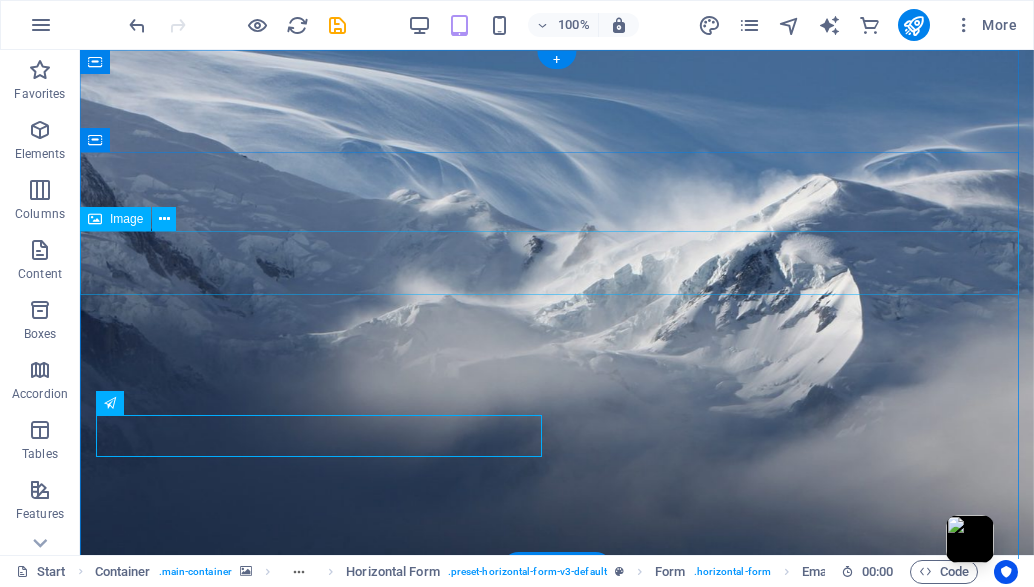 scroll, scrollTop: 14, scrollLeft: 0, axis: vertical 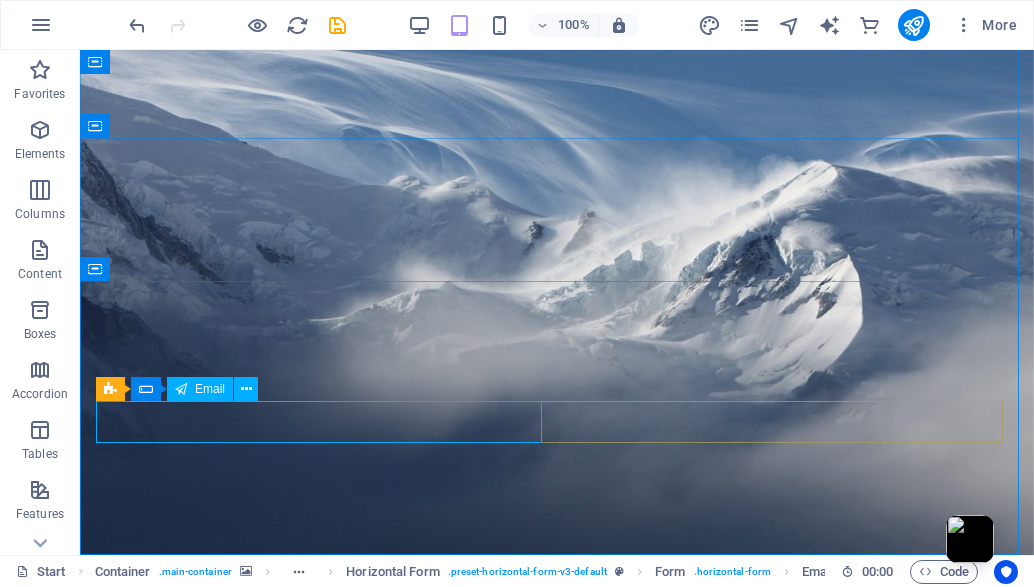 click on "Email" at bounding box center [200, 389] 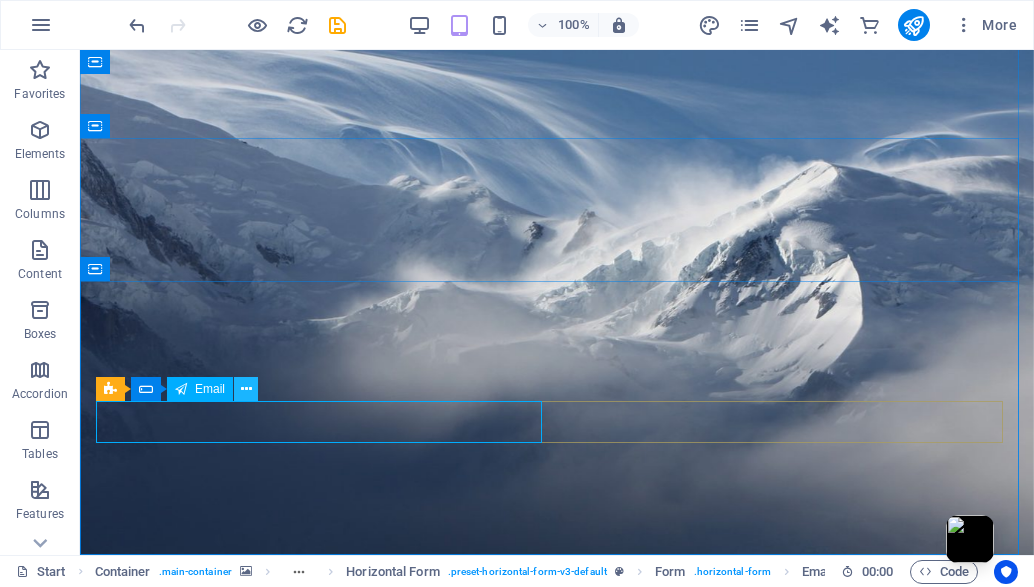 drag, startPoint x: 228, startPoint y: 396, endPoint x: 243, endPoint y: 397, distance: 15.033297 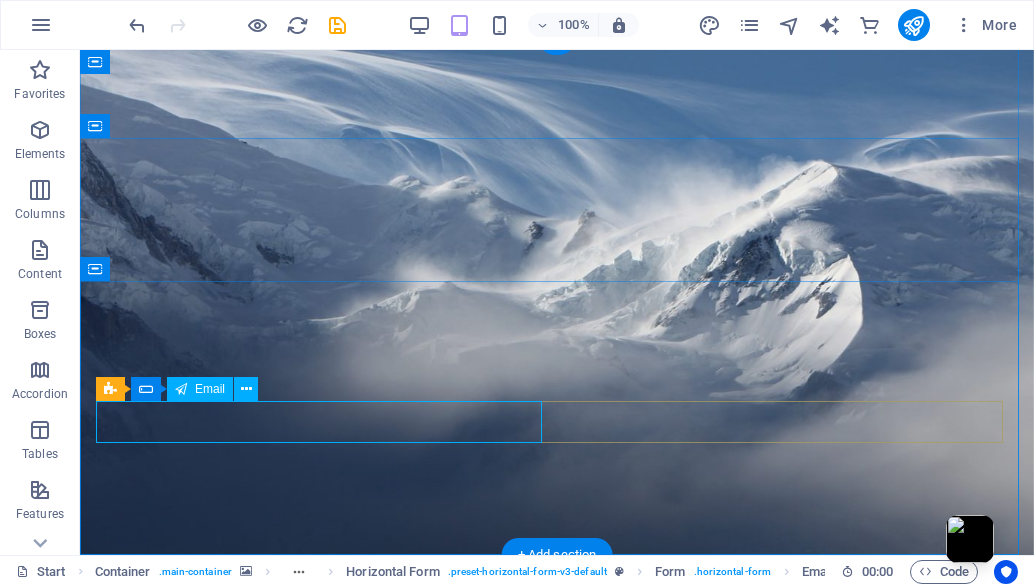 drag, startPoint x: 324, startPoint y: 447, endPoint x: 250, endPoint y: 412, distance: 81.859634 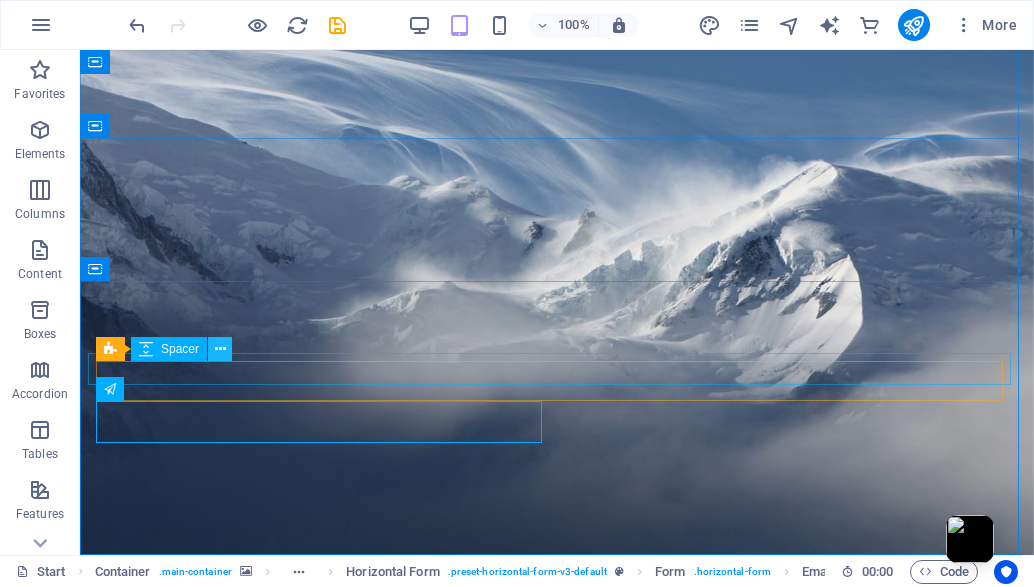 click at bounding box center (220, 349) 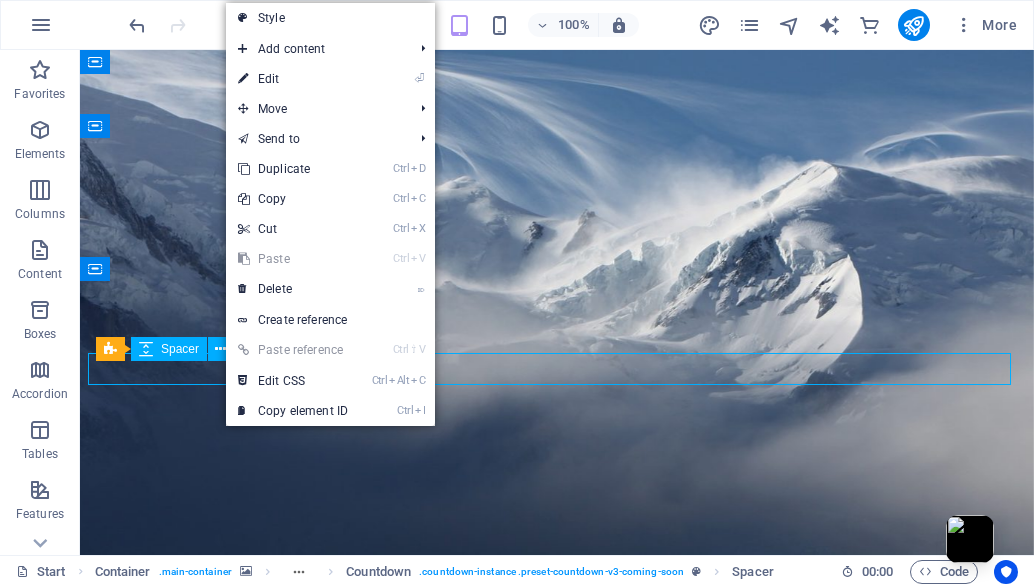 click on "Spacer" at bounding box center [180, 349] 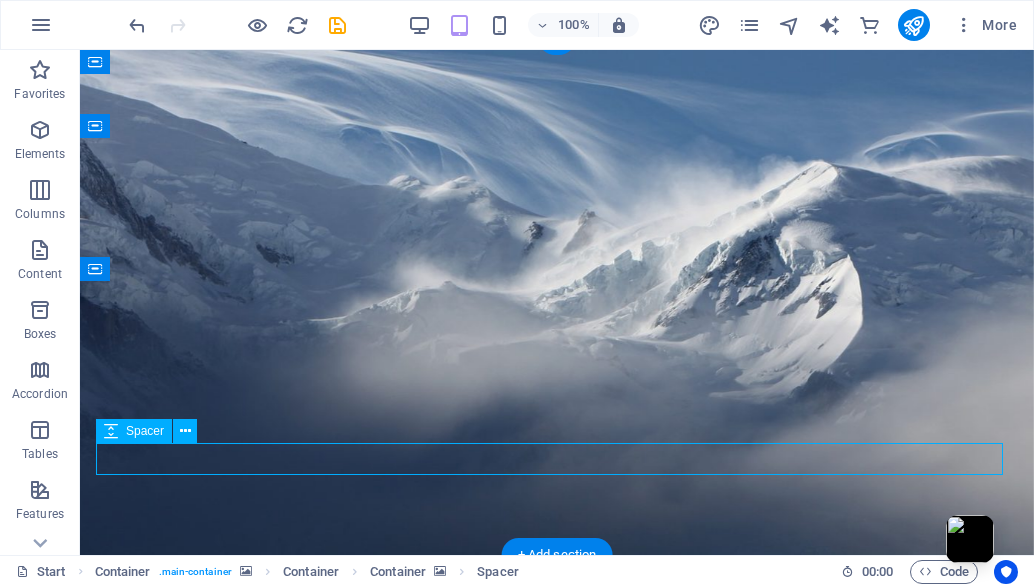 click at bounding box center [557, 1443] 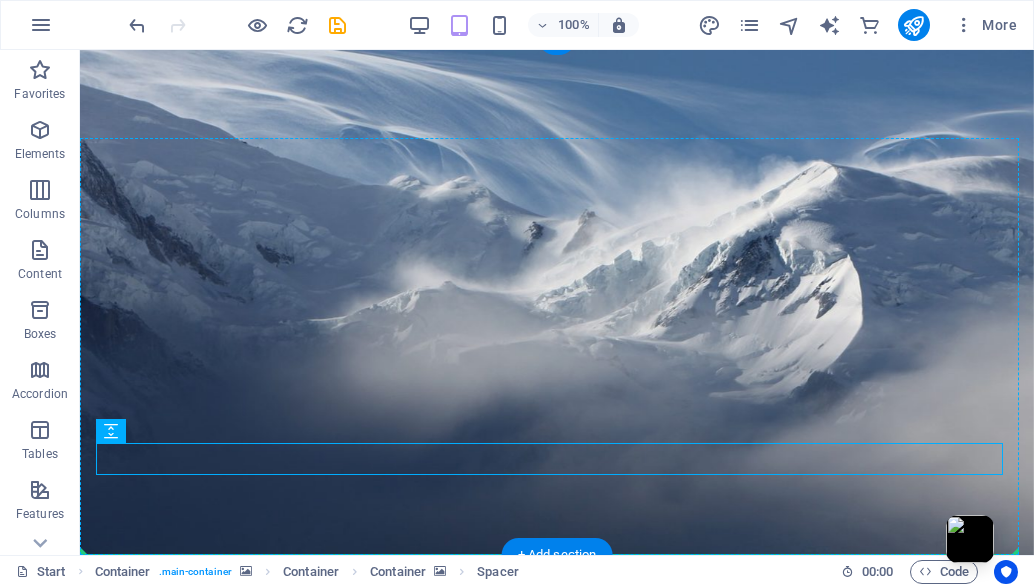 drag, startPoint x: 245, startPoint y: 457, endPoint x: 238, endPoint y: 510, distance: 53.460266 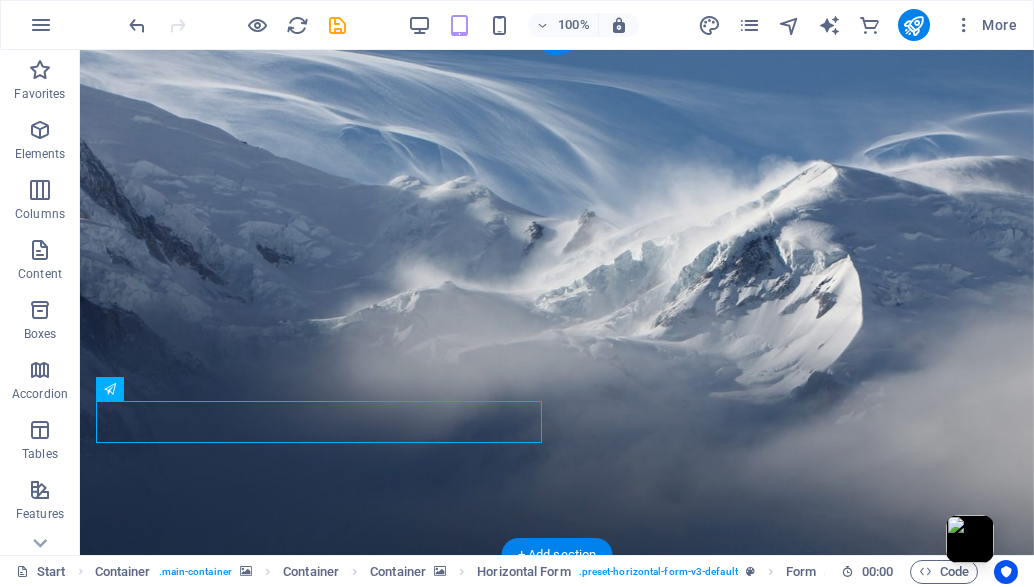 drag, startPoint x: 256, startPoint y: 417, endPoint x: 262, endPoint y: 487, distance: 70.256676 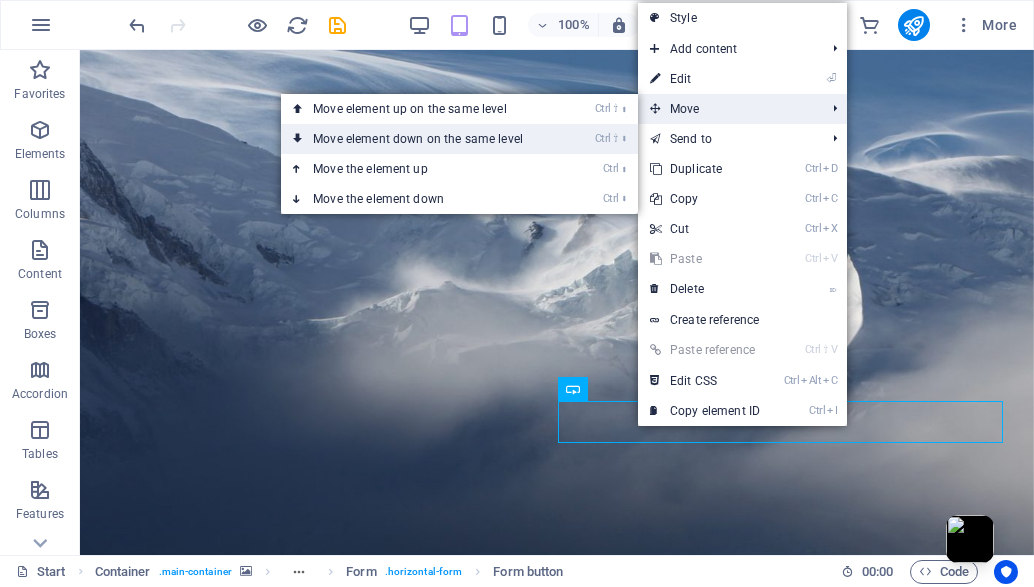 click on "Ctrl ⇧ ⬇  Move element down on the same level" at bounding box center (459, 139) 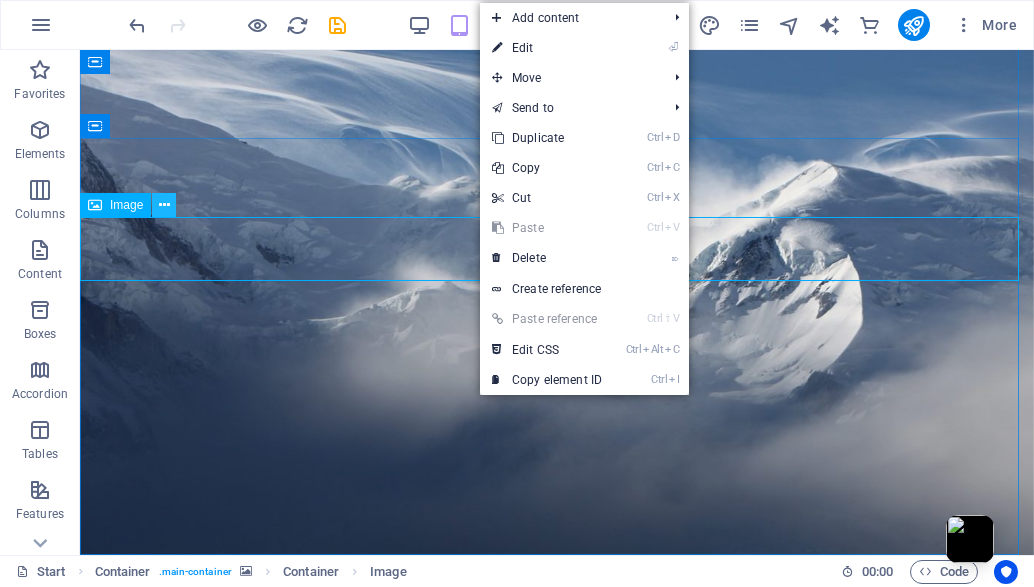 click at bounding box center (164, 205) 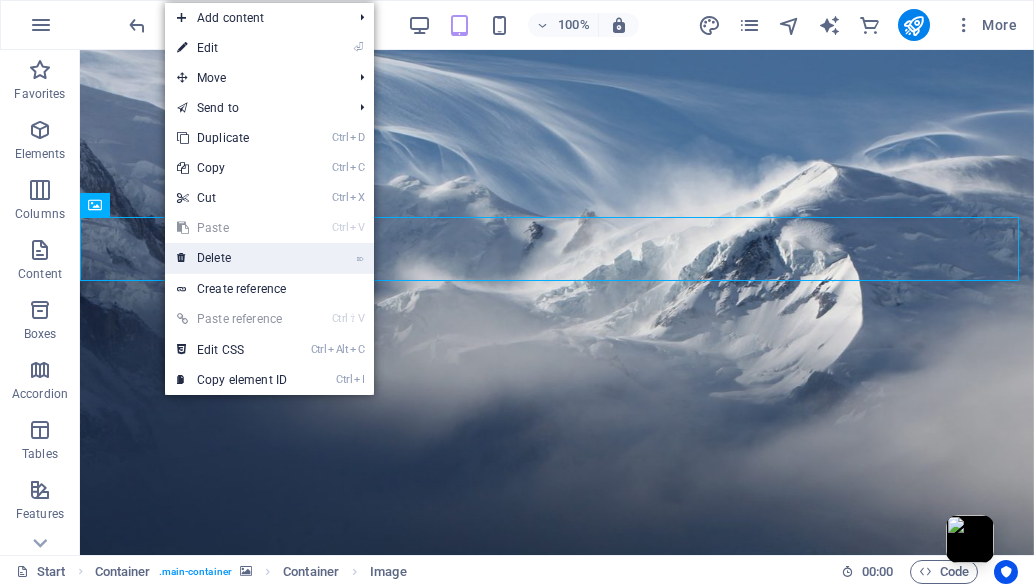click on "⌦  Delete" at bounding box center (232, 258) 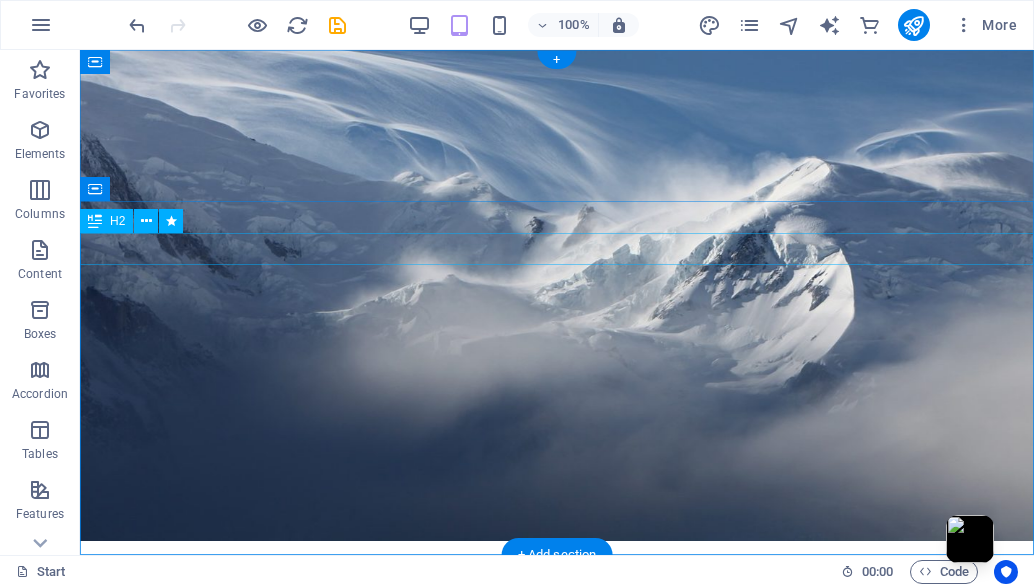 scroll, scrollTop: 0, scrollLeft: 0, axis: both 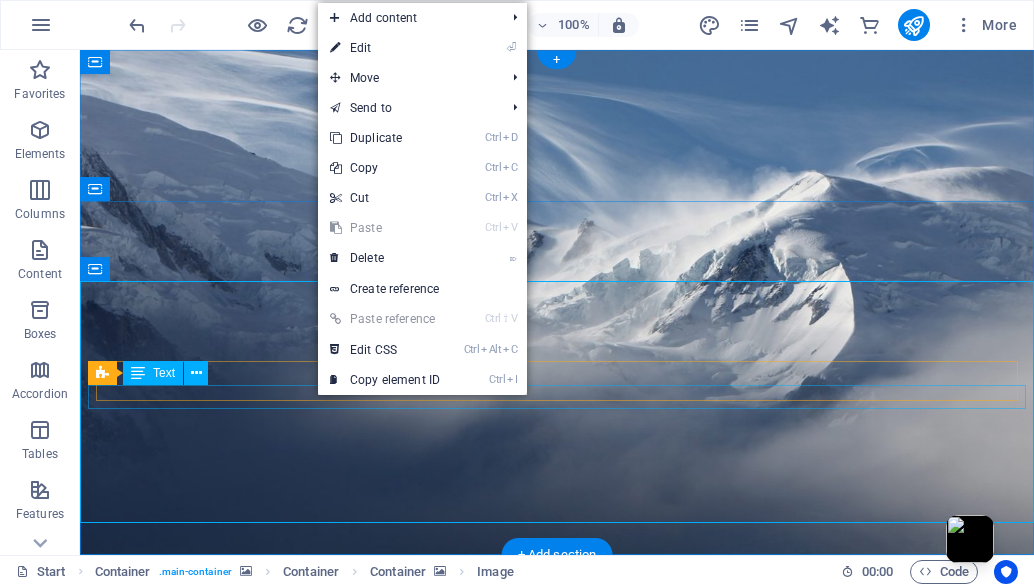 click on "New text element" at bounding box center [557, 1284] 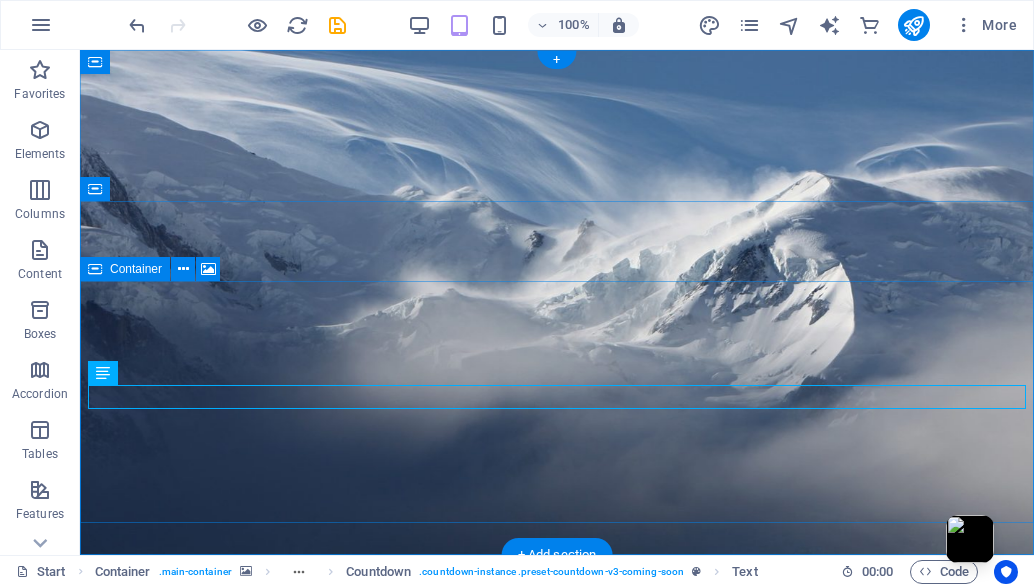 drag, startPoint x: 512, startPoint y: 386, endPoint x: 521, endPoint y: 314, distance: 72.56032 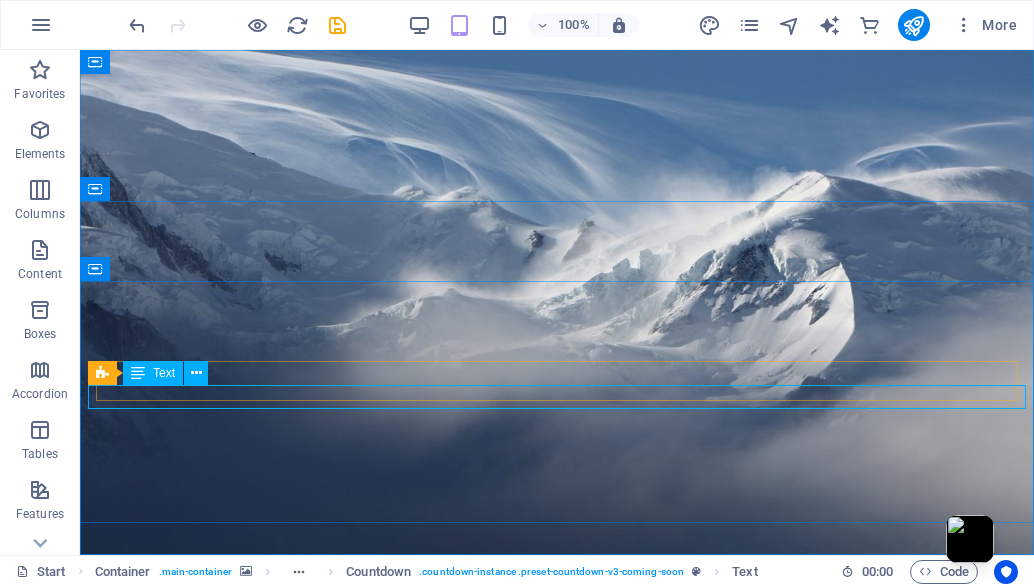 click on "Text" at bounding box center [164, 373] 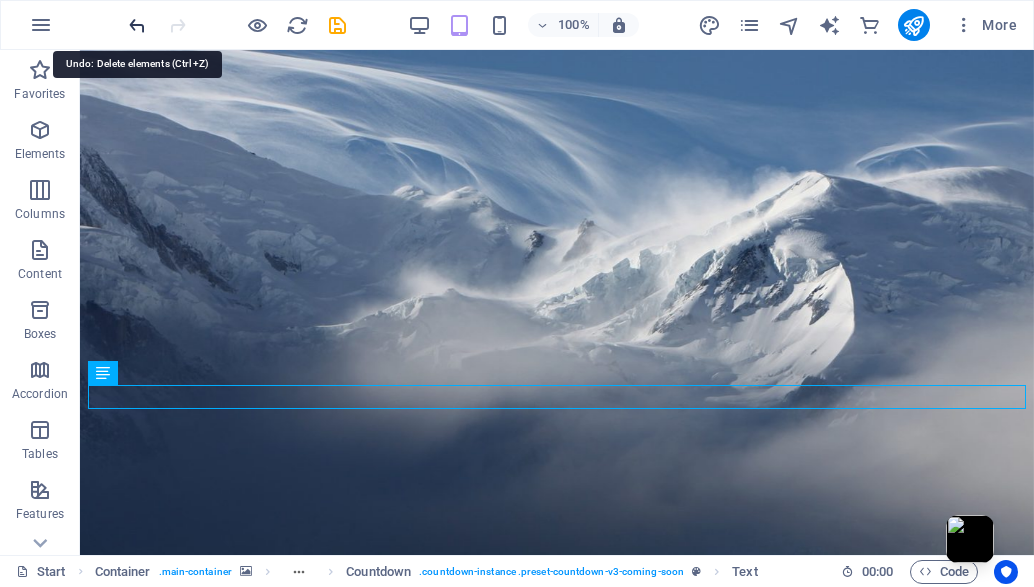 click at bounding box center (137, 25) 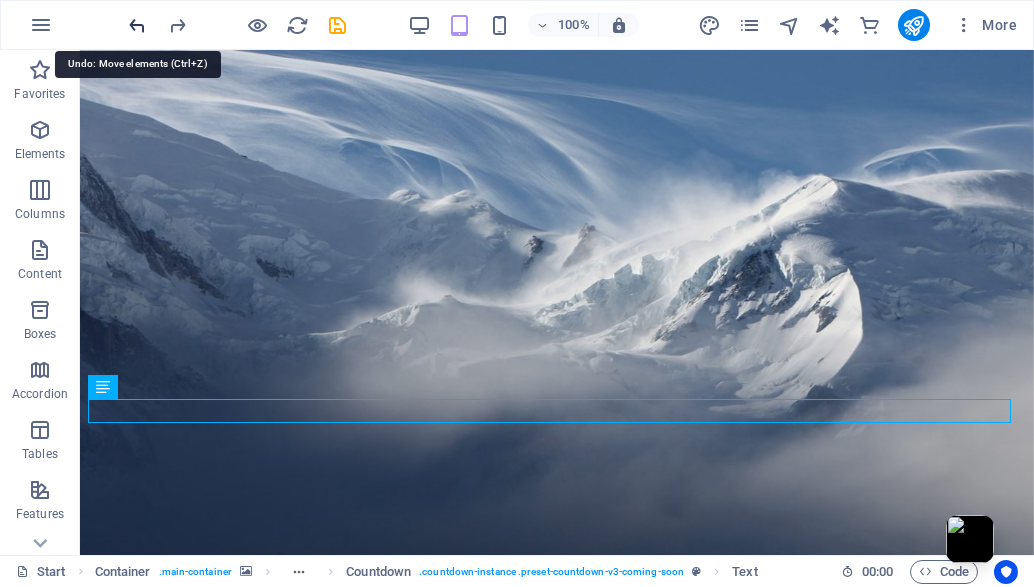 click at bounding box center (137, 25) 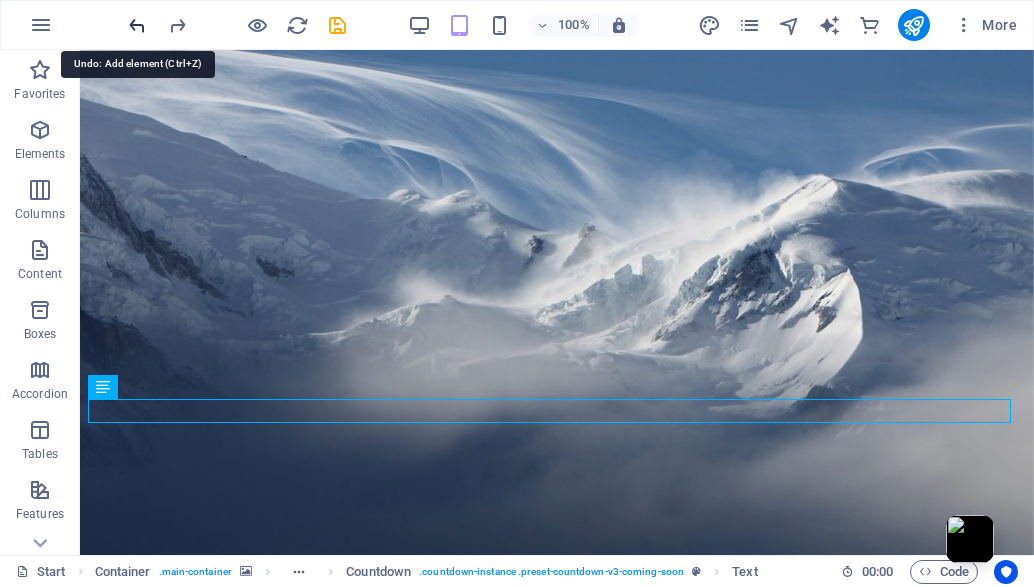 click at bounding box center (137, 25) 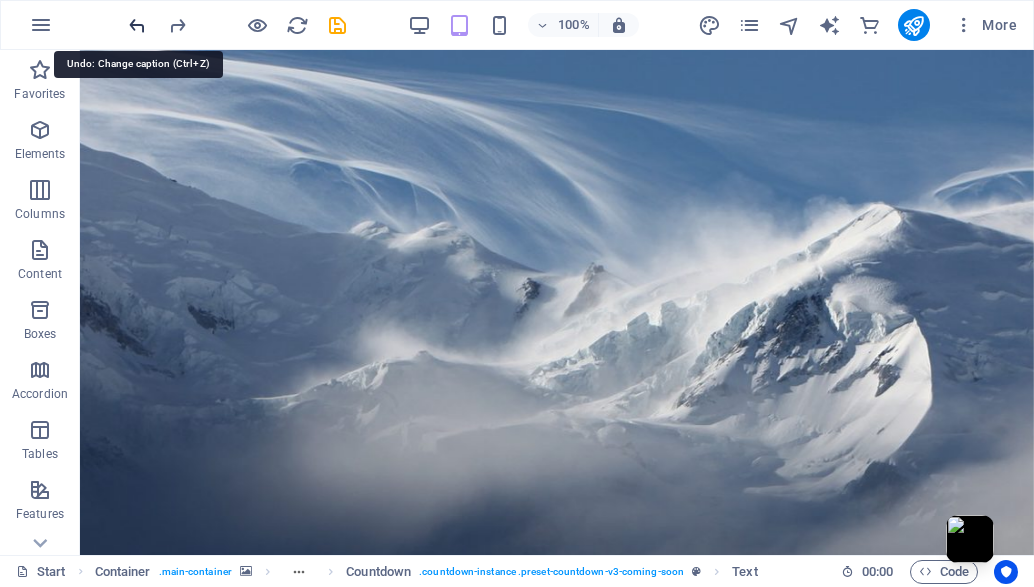 click at bounding box center [137, 25] 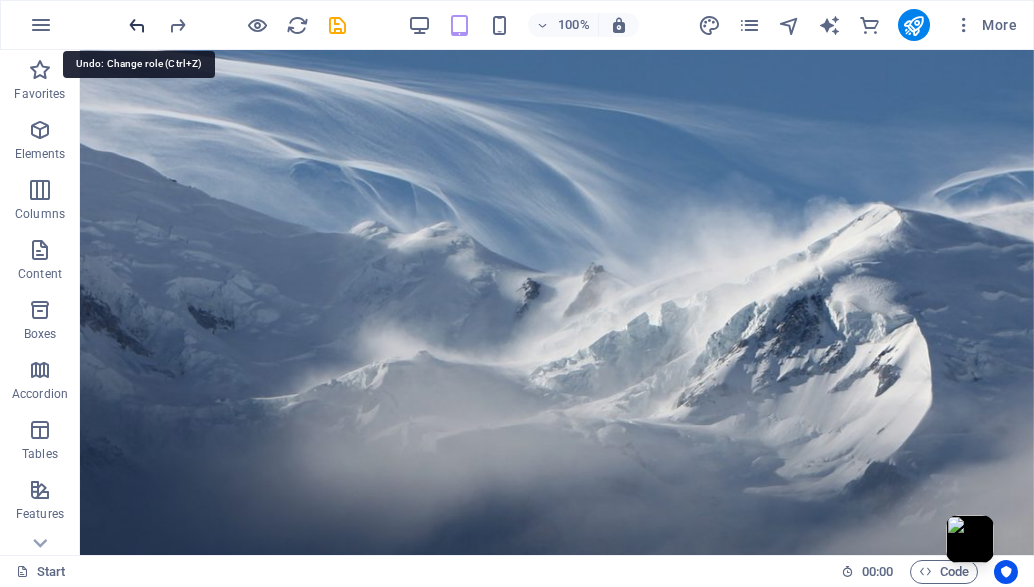click at bounding box center (137, 25) 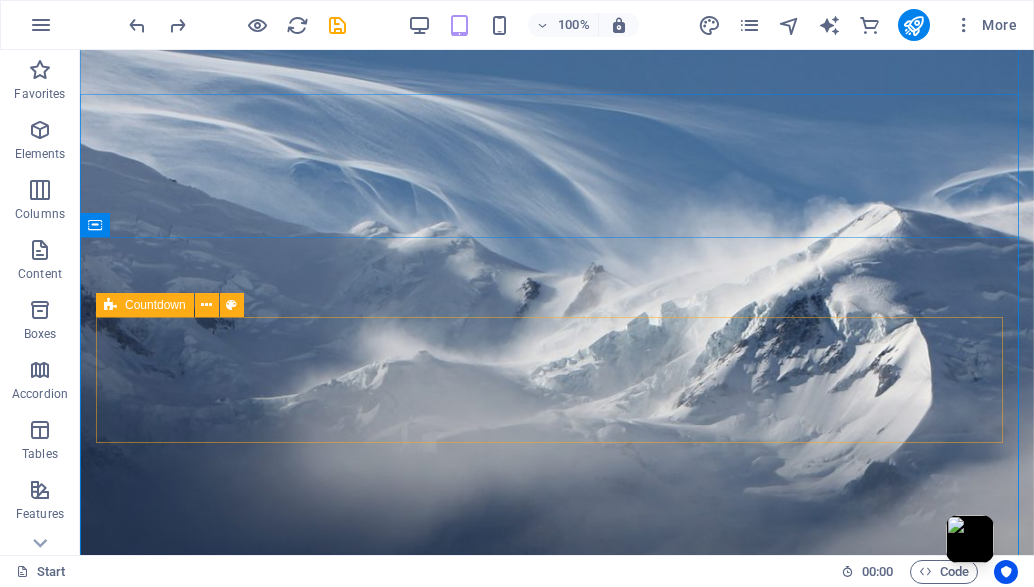 scroll, scrollTop: 132, scrollLeft: 0, axis: vertical 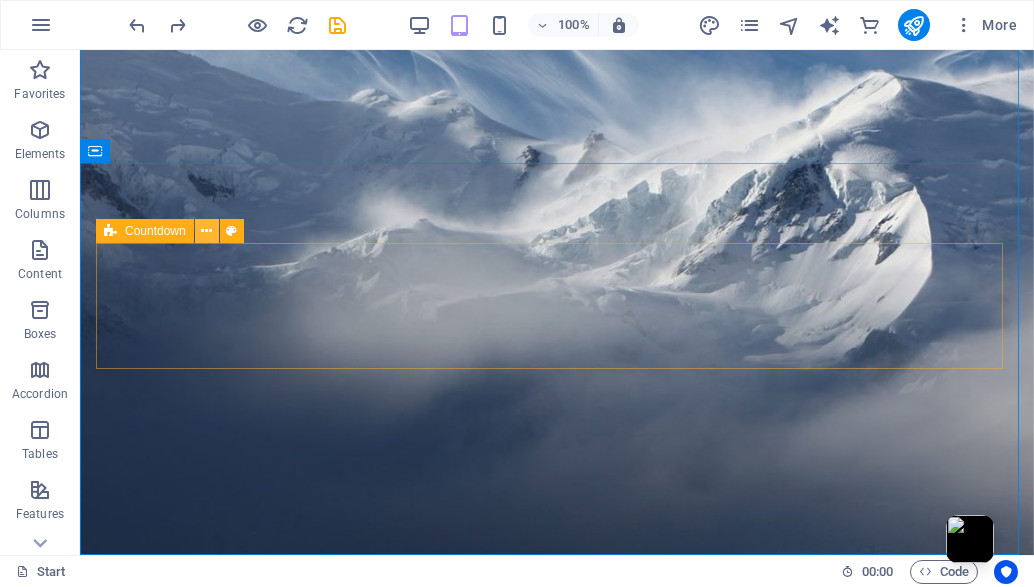 click at bounding box center (206, 231) 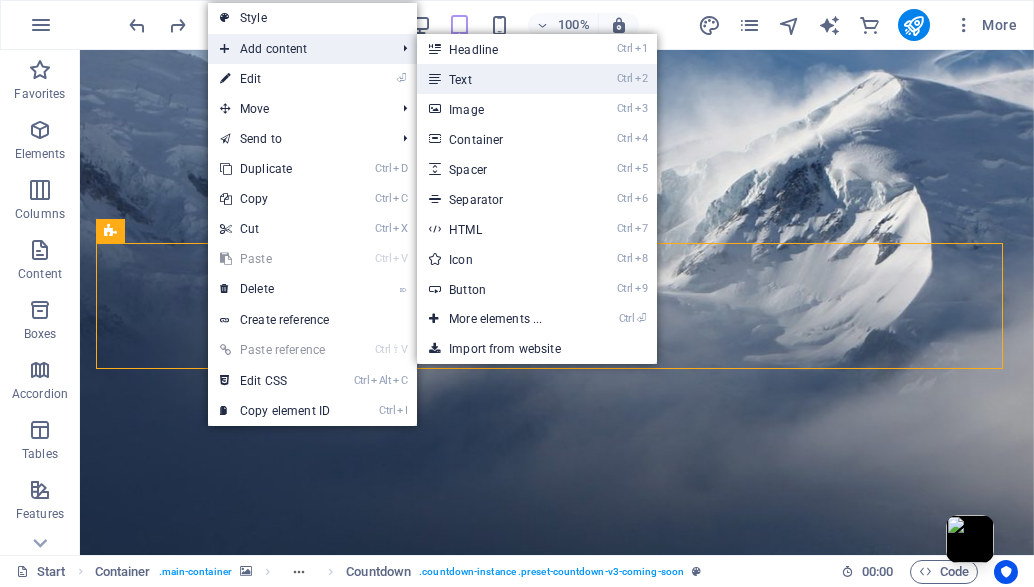 click on "Ctrl 2  Text" at bounding box center [499, 79] 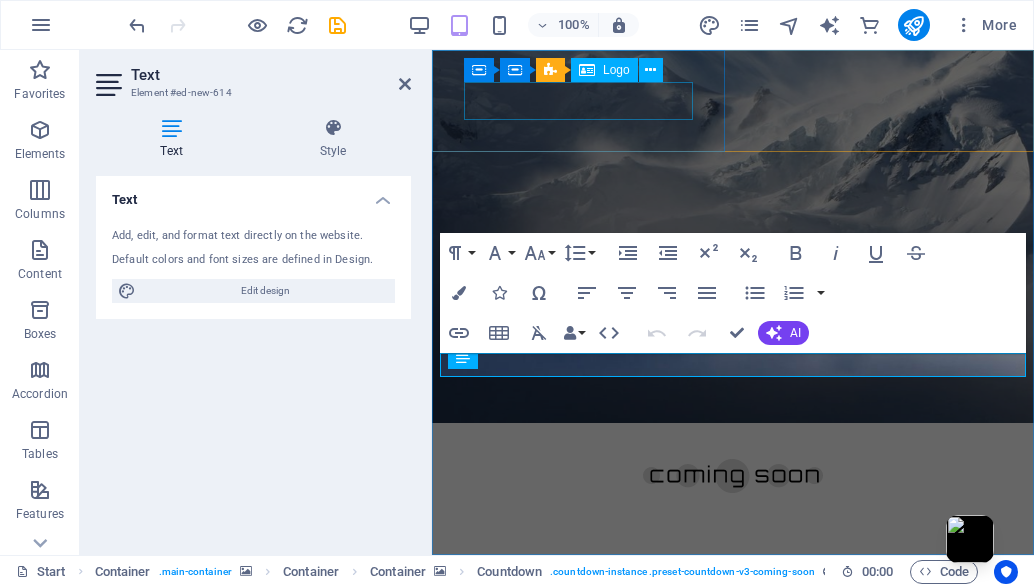 scroll, scrollTop: 0, scrollLeft: 0, axis: both 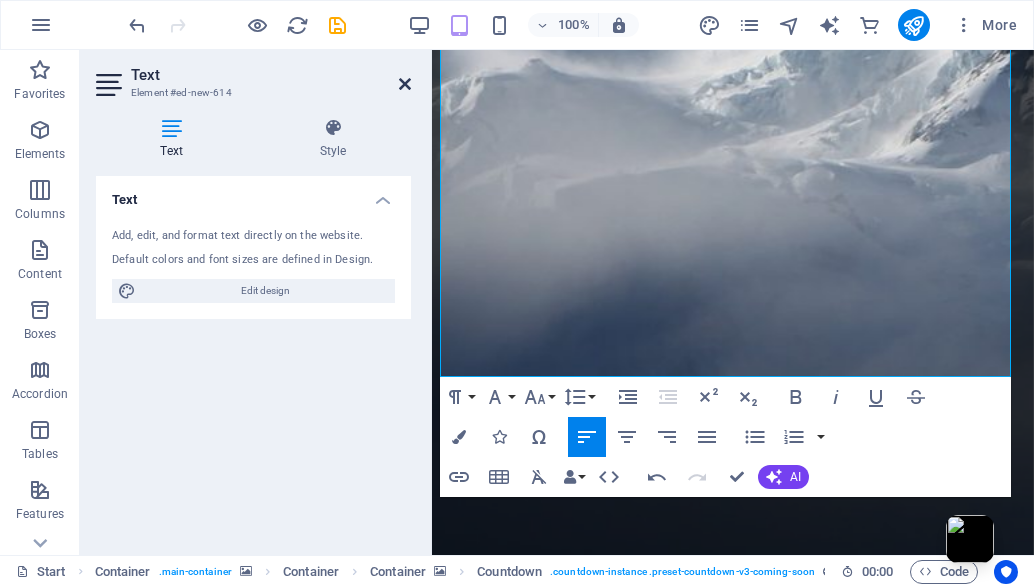 click at bounding box center (405, 84) 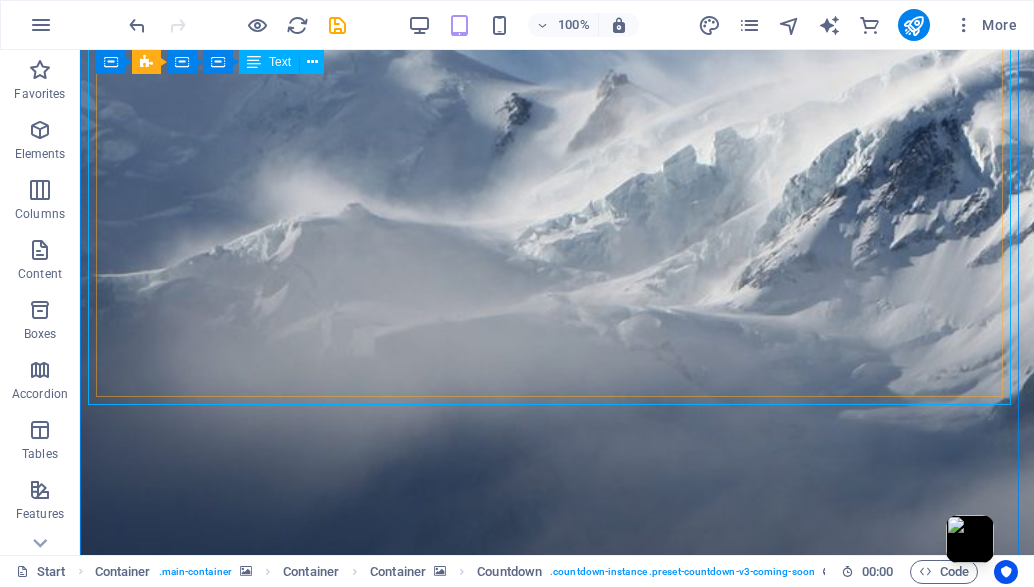 scroll, scrollTop: 292, scrollLeft: 0, axis: vertical 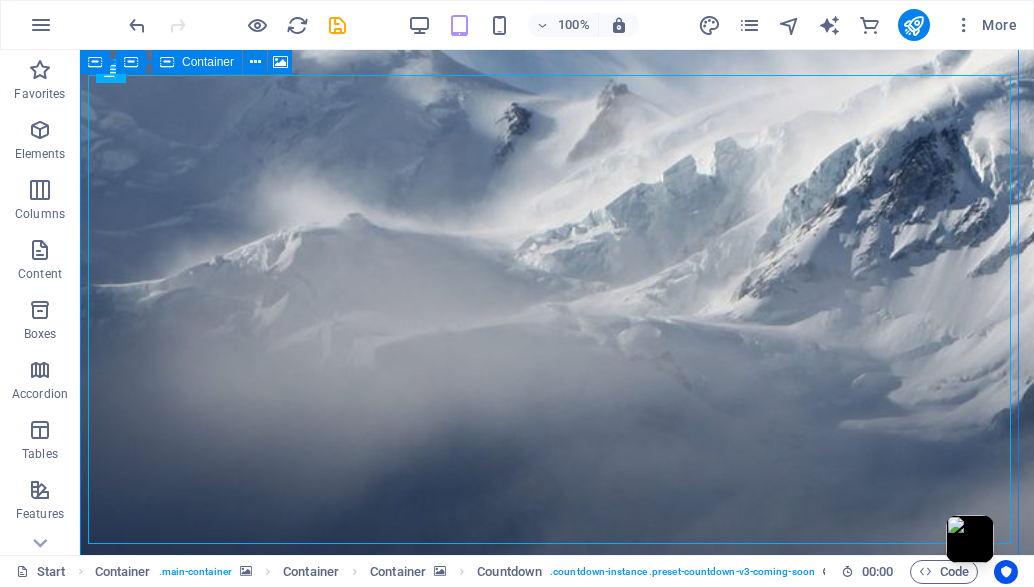click at bounding box center (557, 1517) 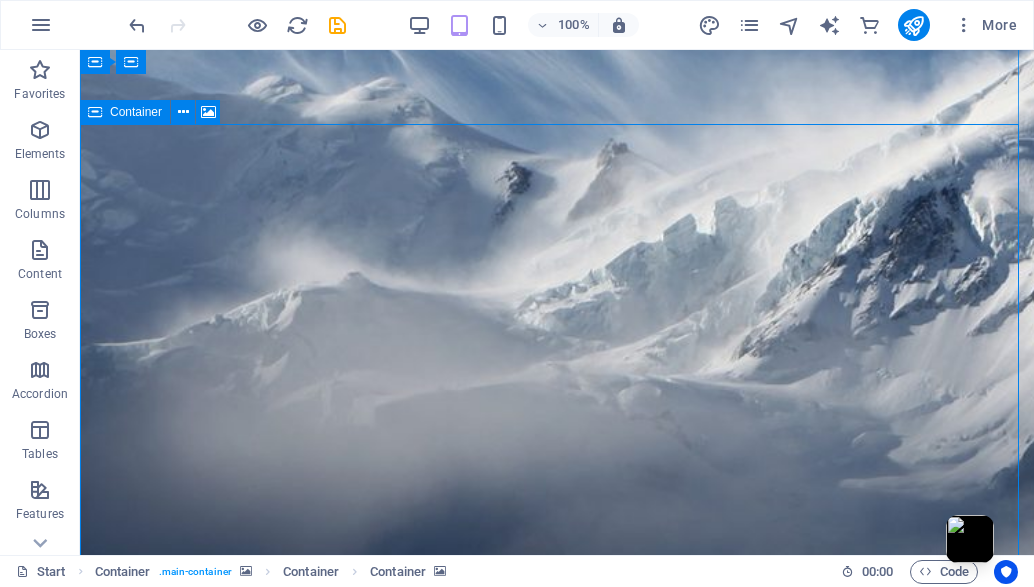 scroll, scrollTop: 167, scrollLeft: 0, axis: vertical 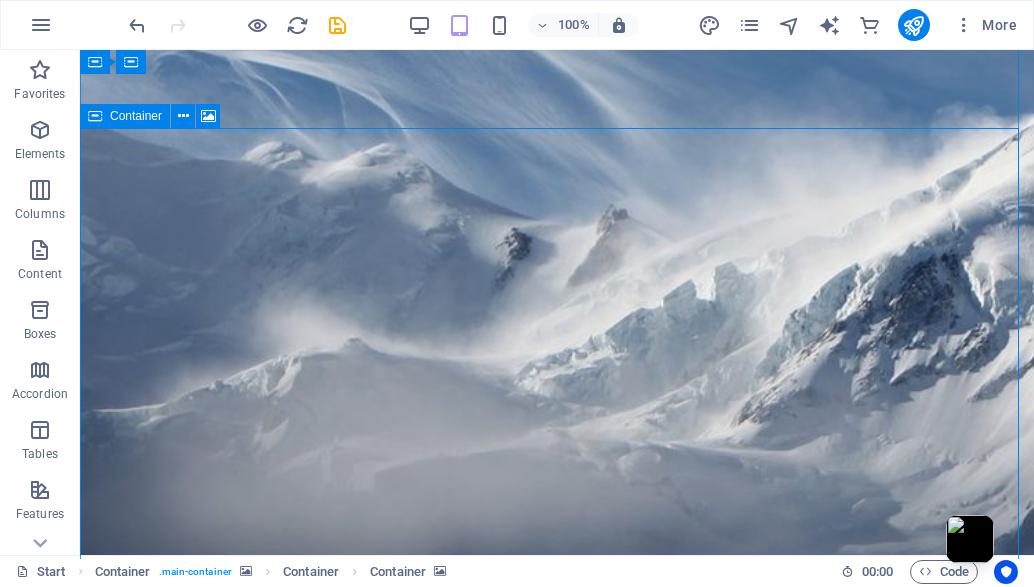 click on "Container" at bounding box center (136, 116) 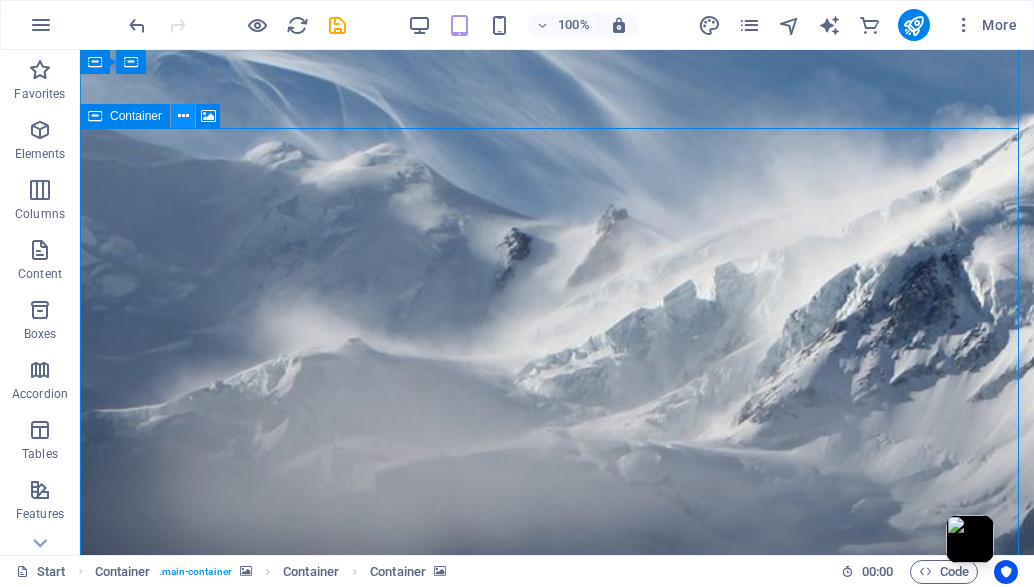 click at bounding box center [183, 116] 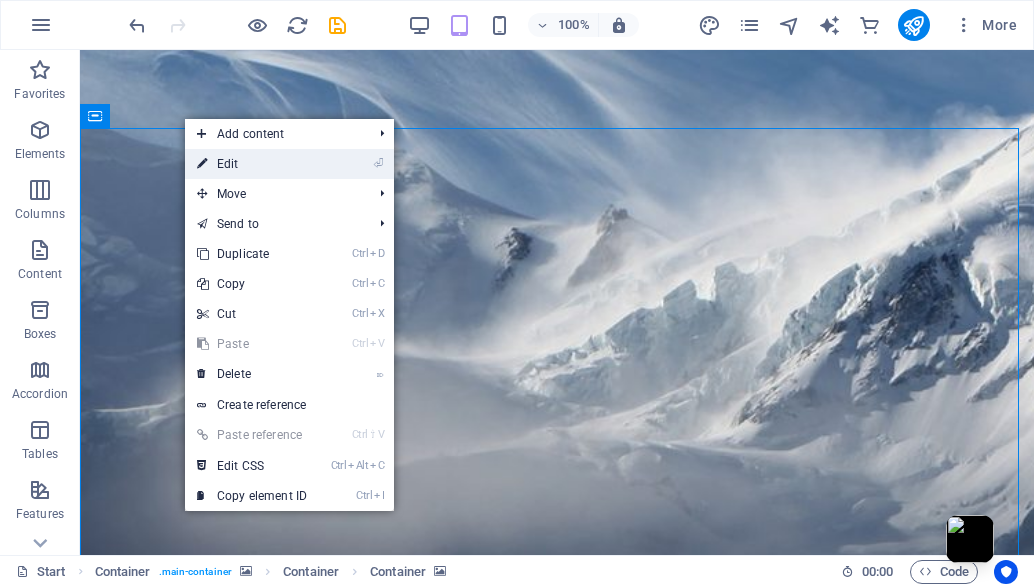 click on "⏎  Edit" at bounding box center [252, 164] 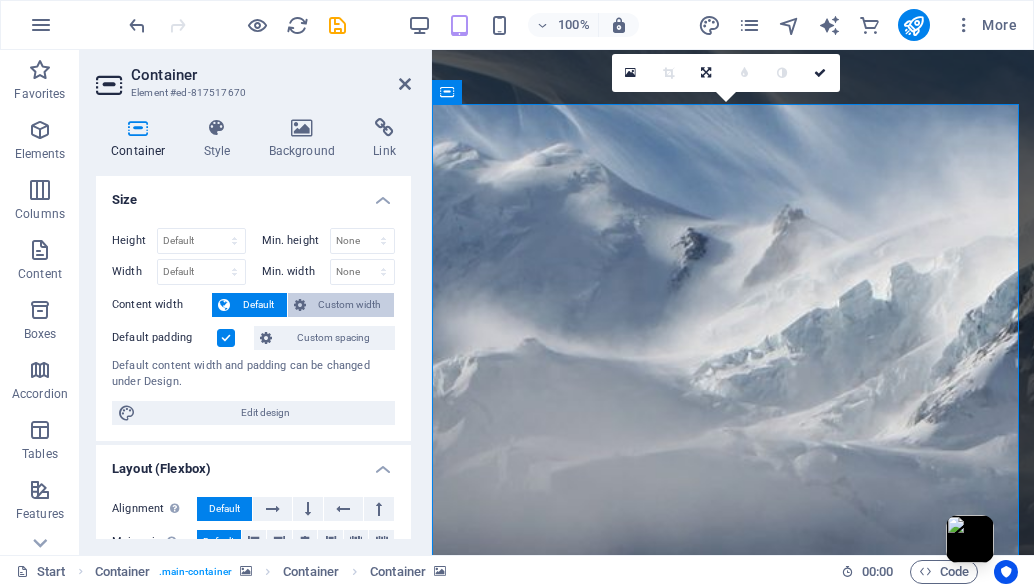 click on "Custom width" at bounding box center [350, 305] 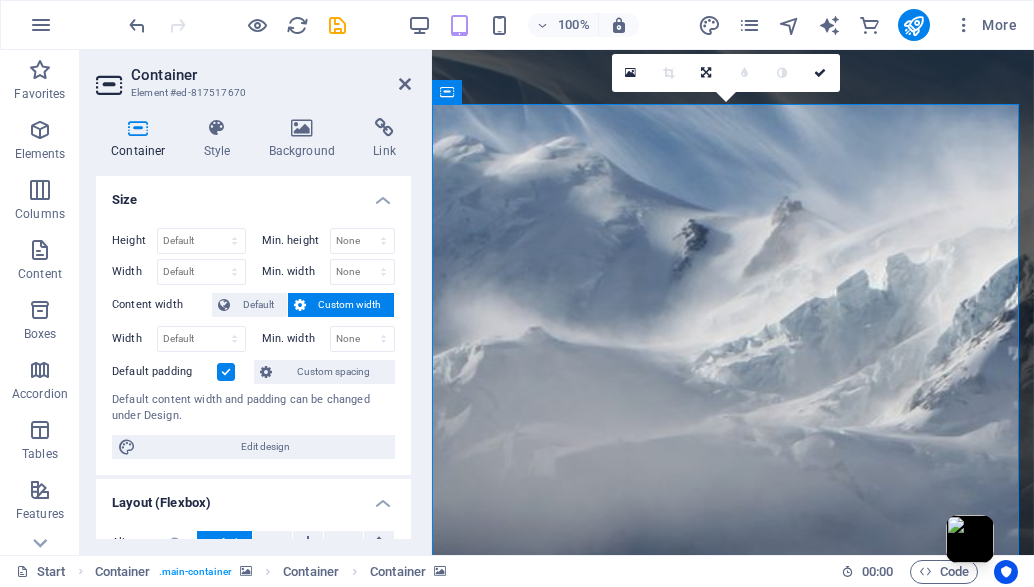 click at bounding box center [226, 372] 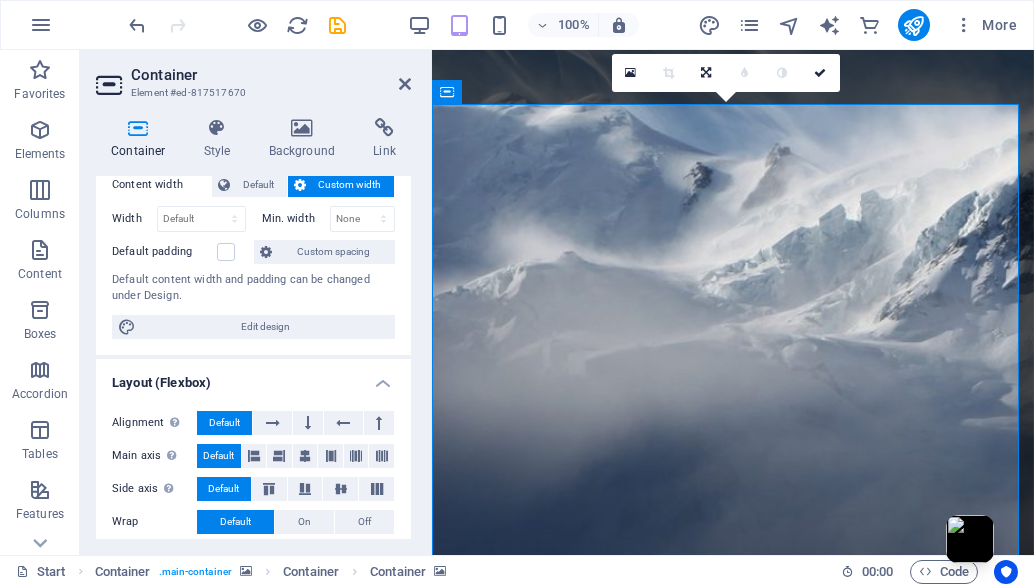 scroll, scrollTop: 167, scrollLeft: 0, axis: vertical 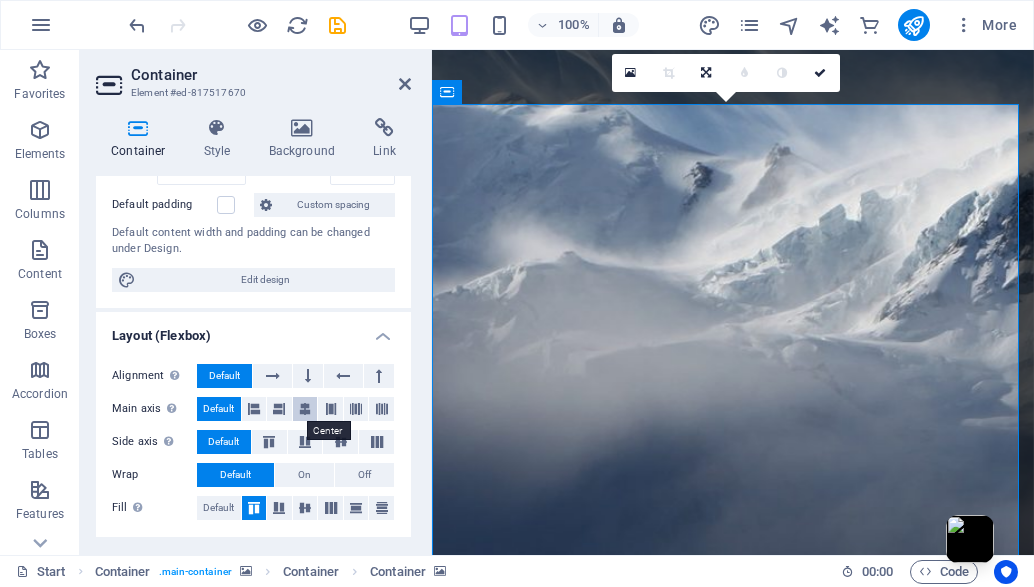 click at bounding box center [305, 409] 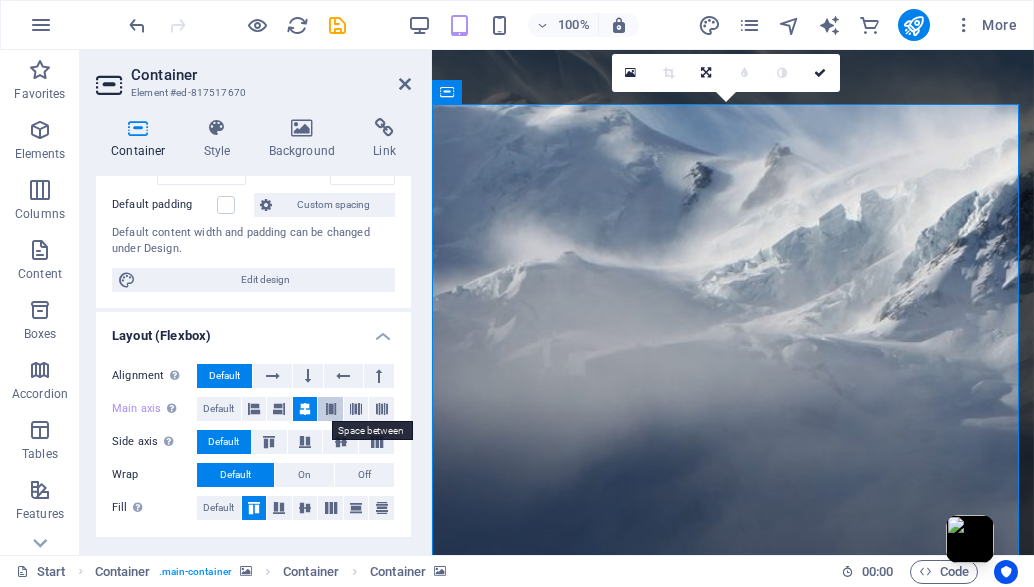 click at bounding box center (331, 409) 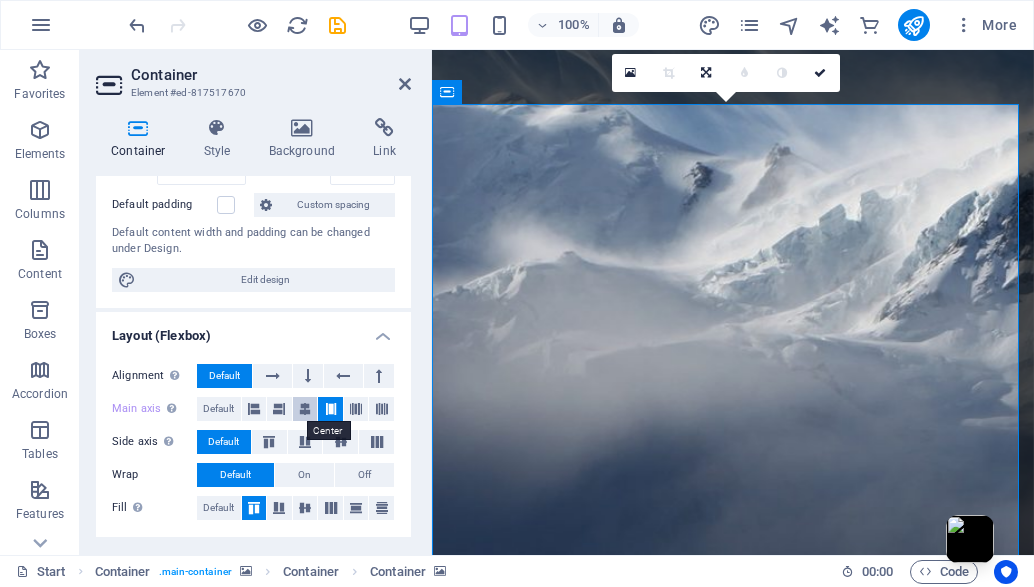 click at bounding box center [305, 409] 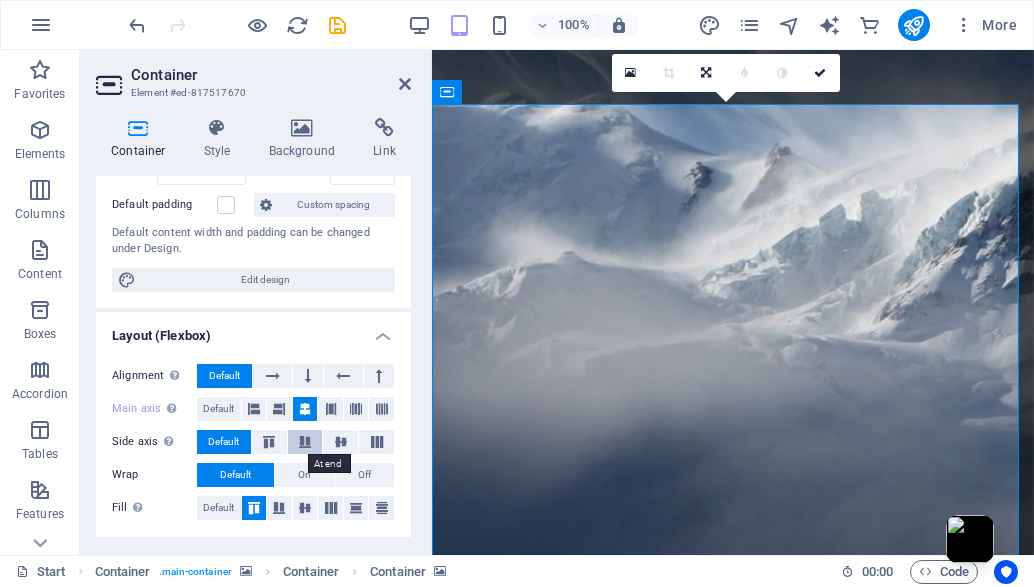 click at bounding box center (305, 442) 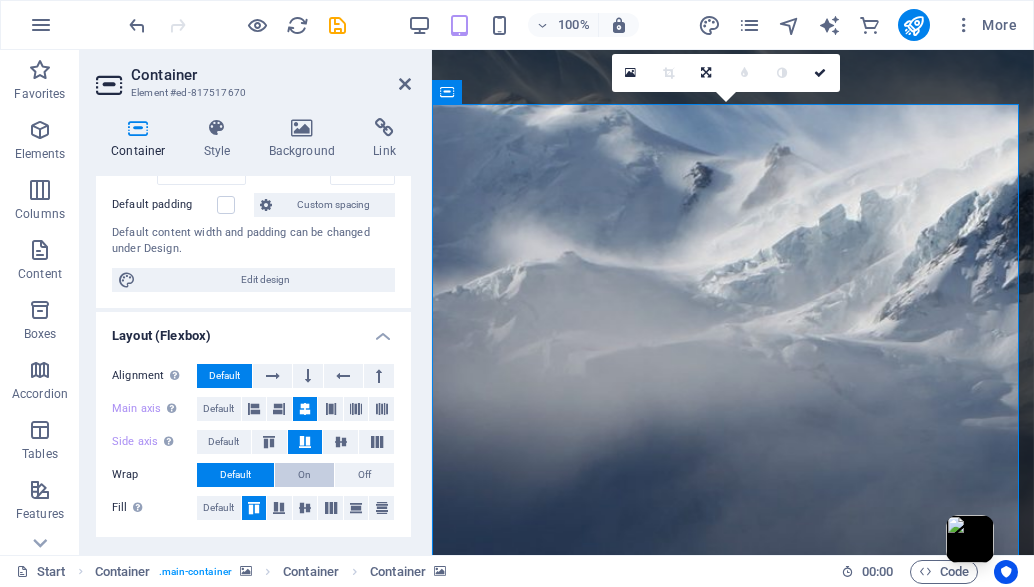 click on "On" at bounding box center [304, 475] 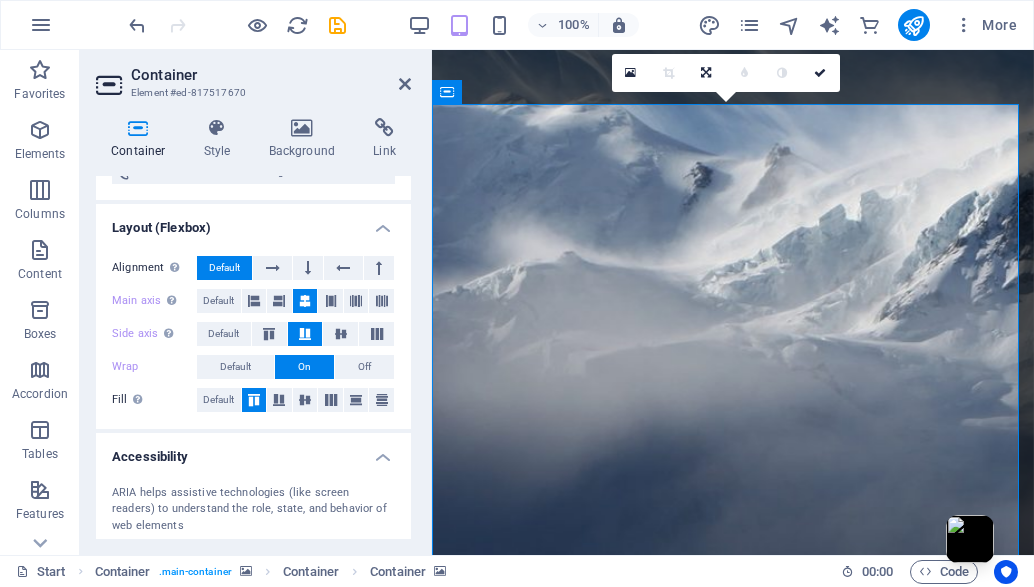 scroll, scrollTop: 333, scrollLeft: 0, axis: vertical 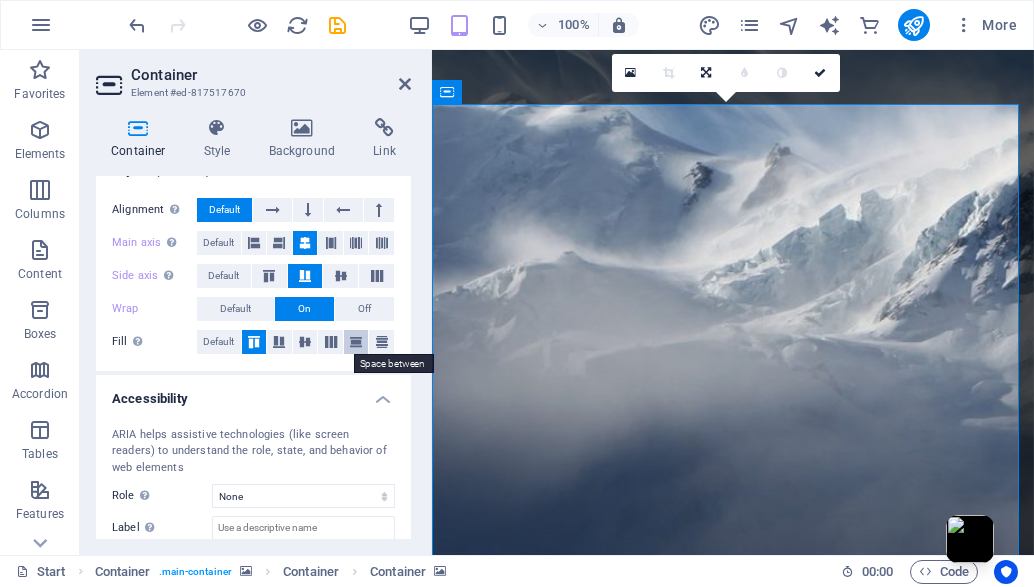 click at bounding box center (356, 342) 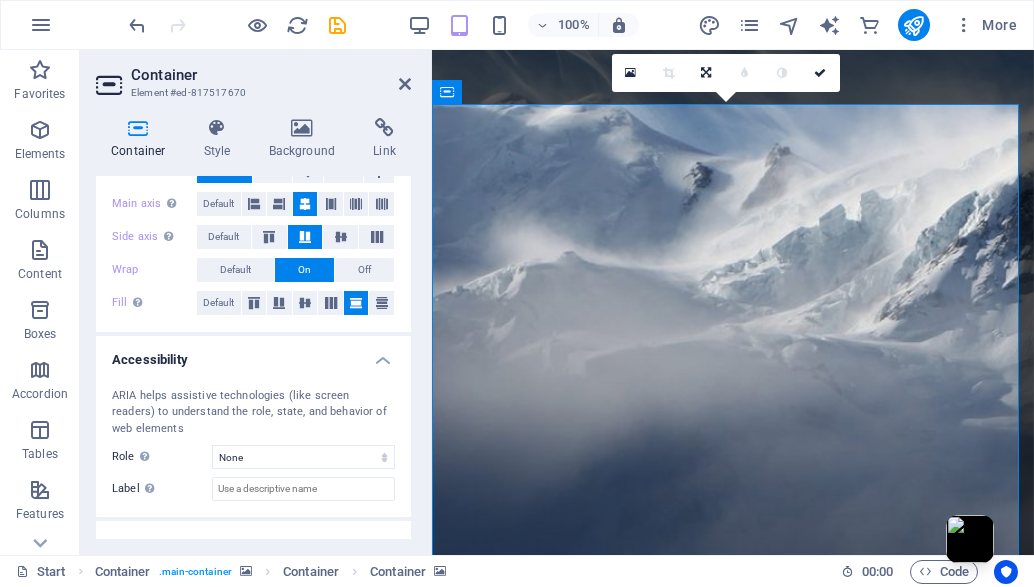 scroll, scrollTop: 402, scrollLeft: 0, axis: vertical 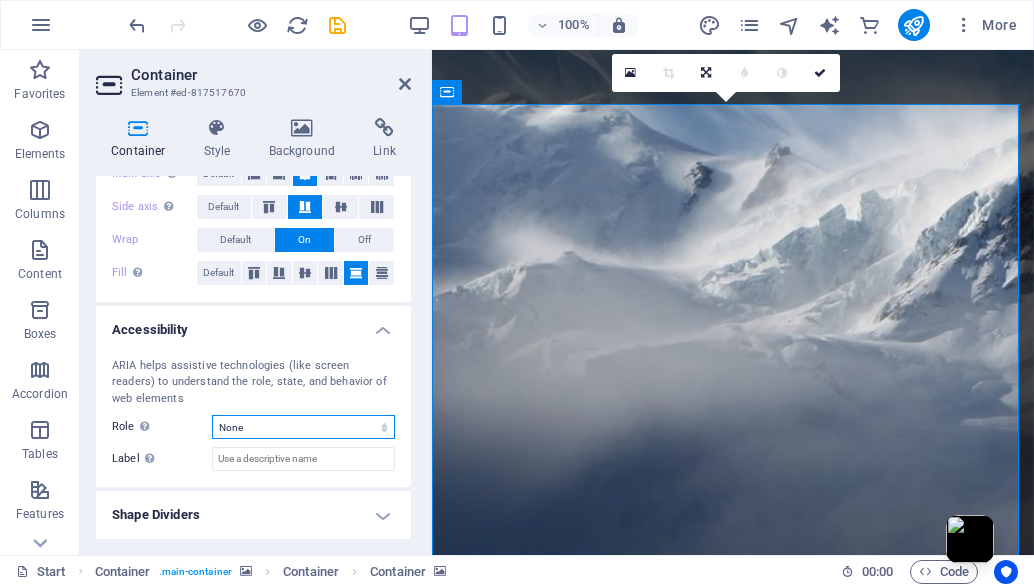 click on "None Alert Article Banner Comment Complementary Dialog Footer Header Marquee Presentation Region Section Separator Status Timer" at bounding box center [303, 427] 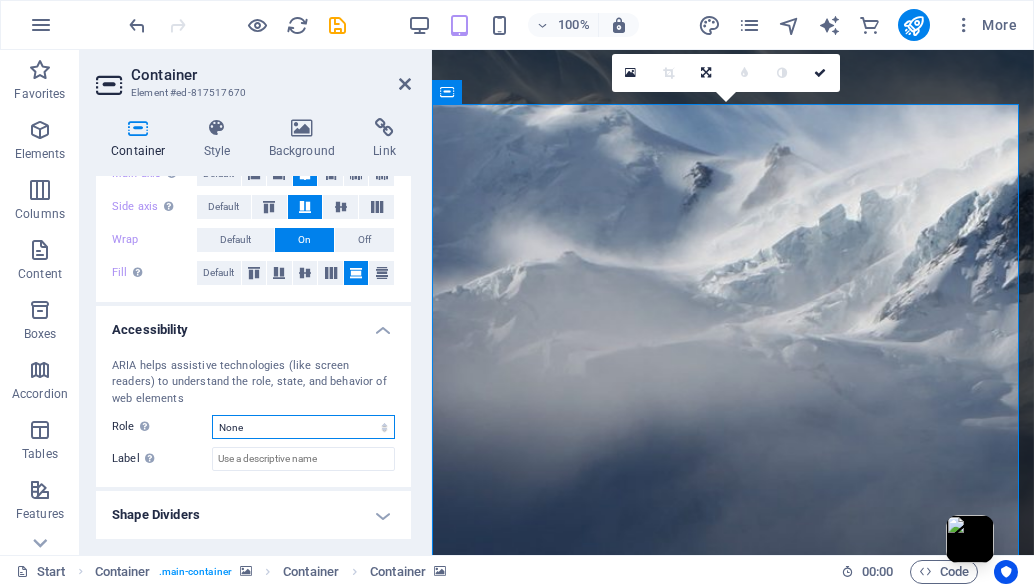 select on "article" 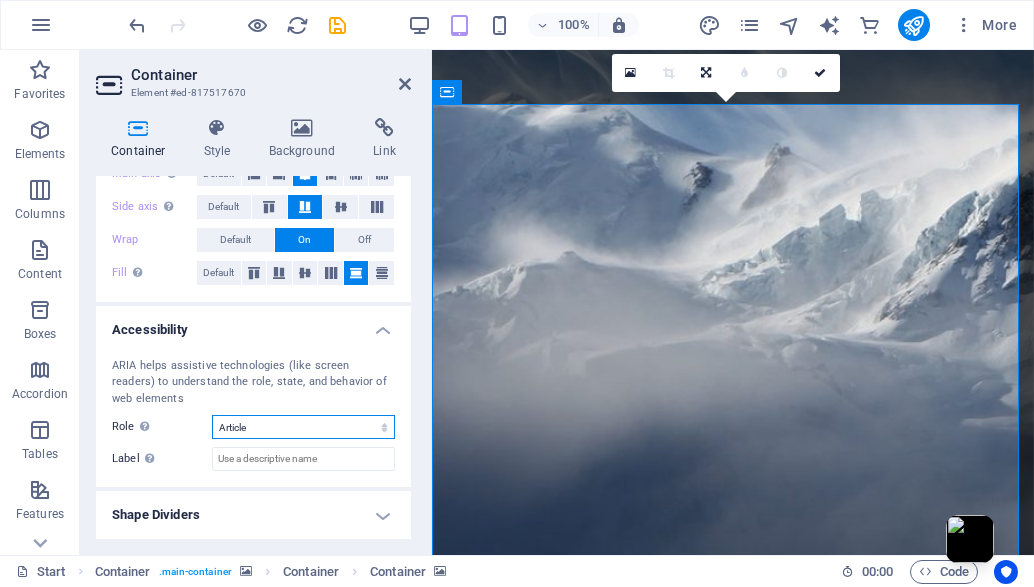 click on "None Alert Article Banner Comment Complementary Dialog Footer Header Marquee Presentation Region Section Separator Status Timer" at bounding box center (303, 427) 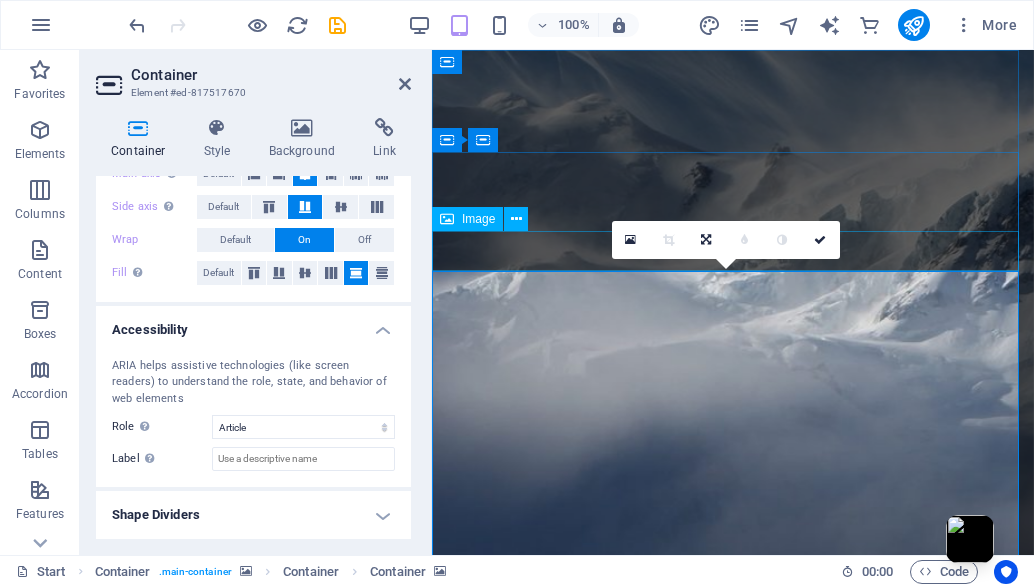 scroll, scrollTop: 0, scrollLeft: 0, axis: both 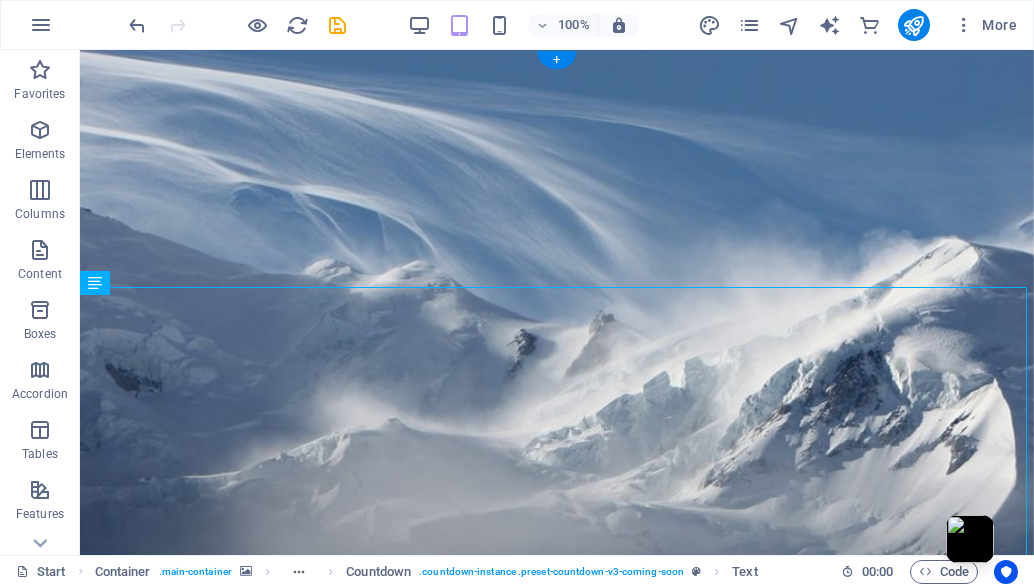 drag, startPoint x: 83, startPoint y: 277, endPoint x: 726, endPoint y: 301, distance: 643.44775 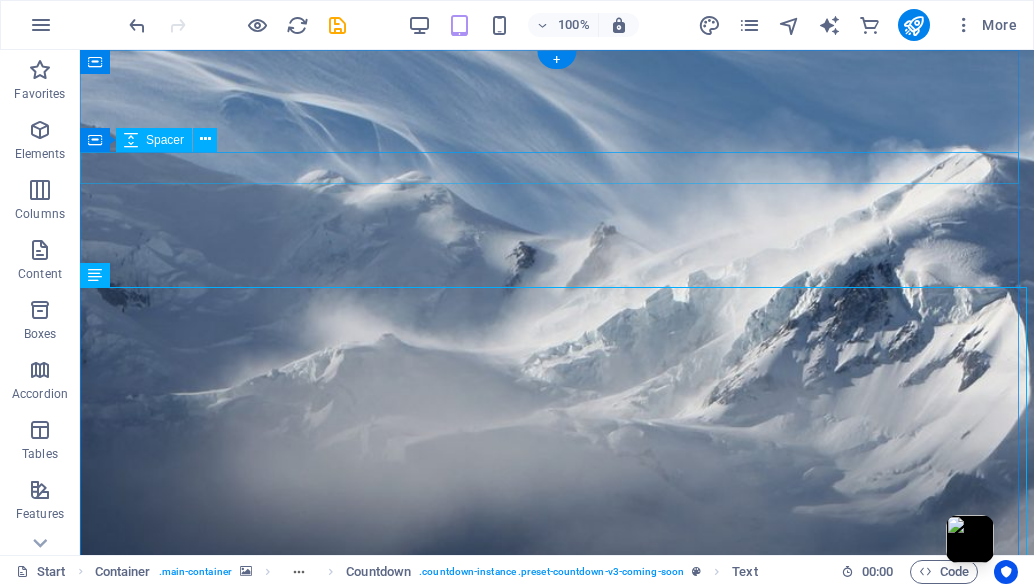 scroll, scrollTop: 0, scrollLeft: 0, axis: both 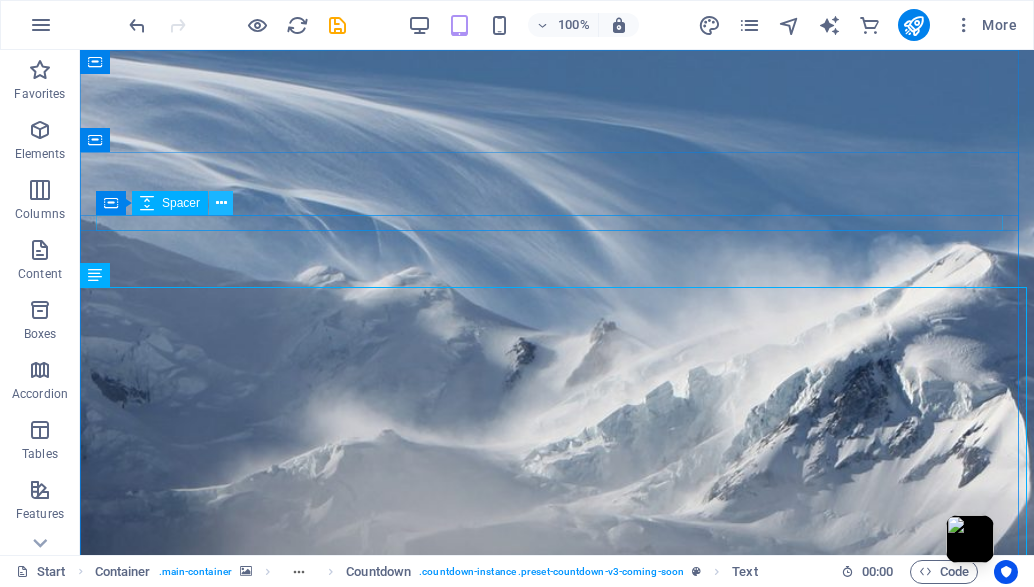 click at bounding box center (221, 203) 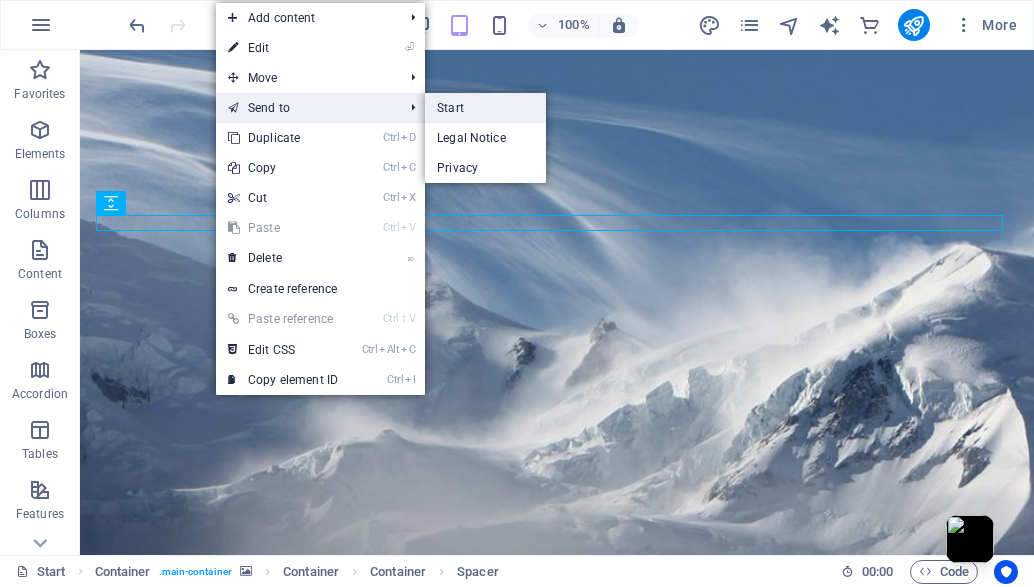 click on "Start" at bounding box center (485, 108) 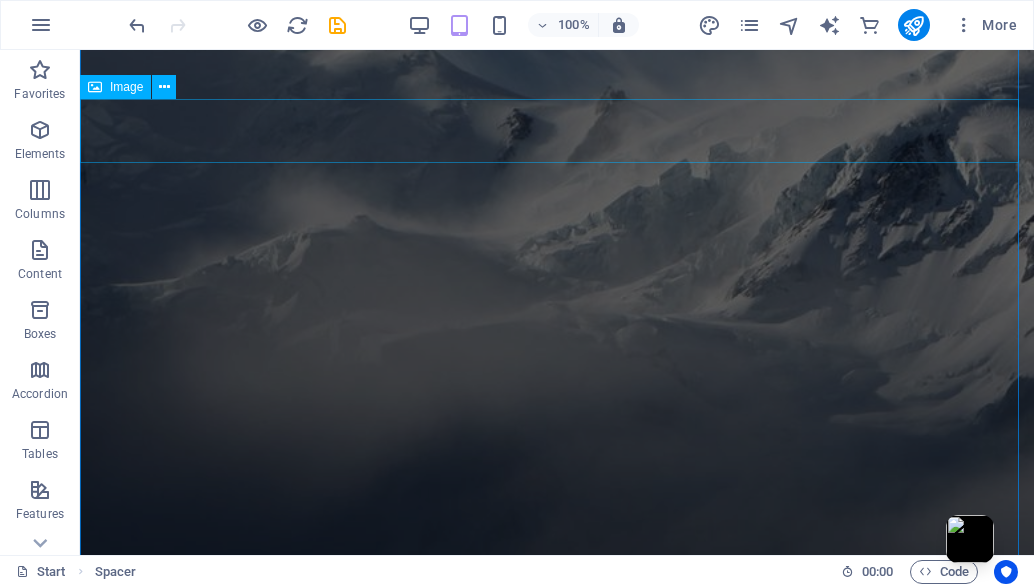 scroll, scrollTop: 258, scrollLeft: 0, axis: vertical 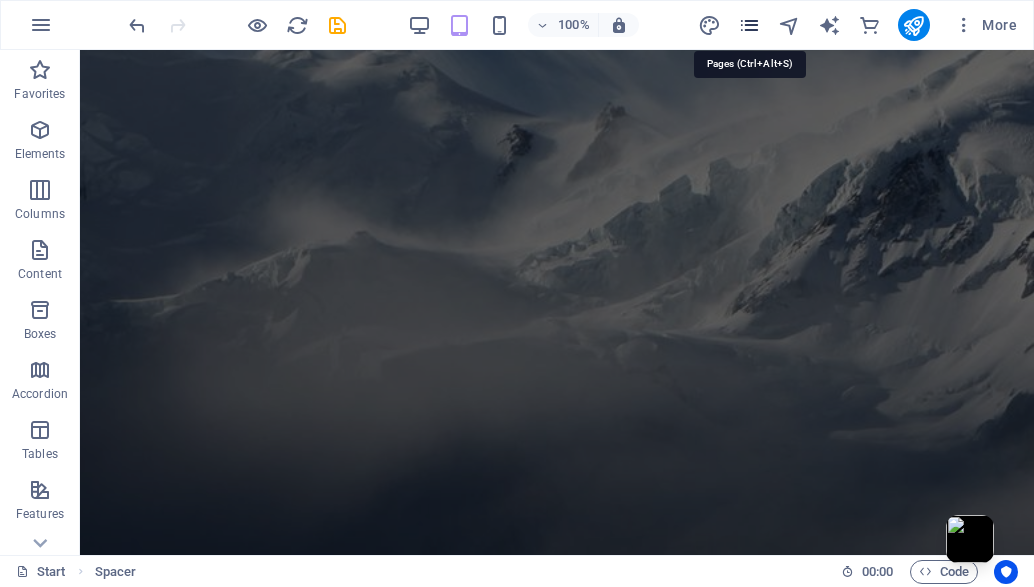 click at bounding box center [749, 25] 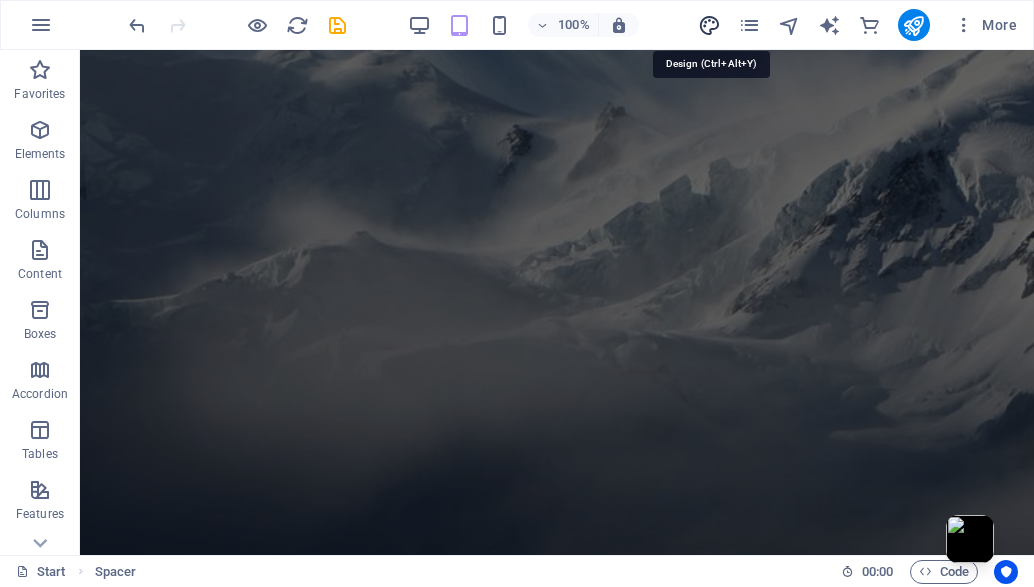 drag, startPoint x: 711, startPoint y: 19, endPoint x: 262, endPoint y: 129, distance: 462.27805 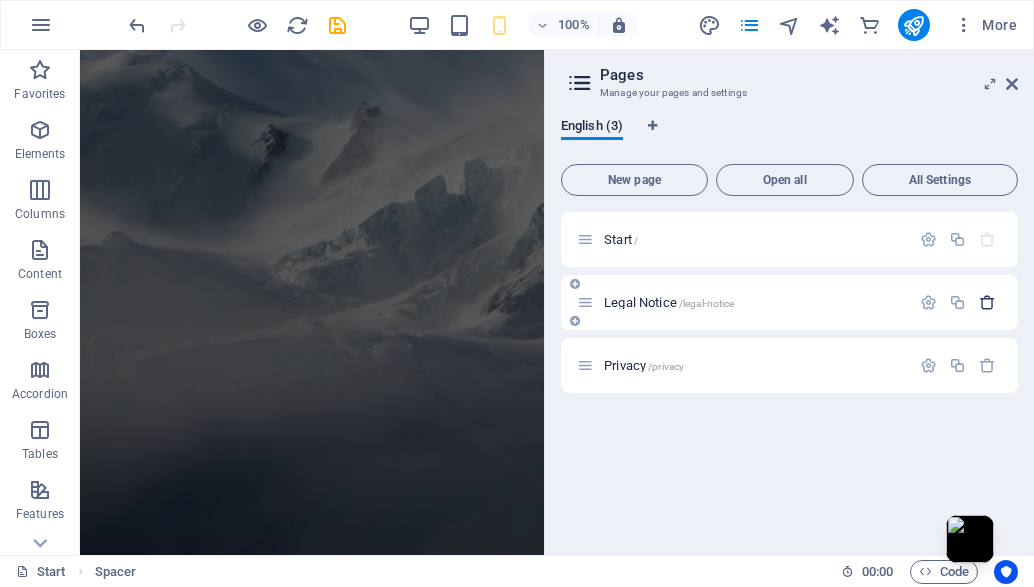 click at bounding box center (987, 302) 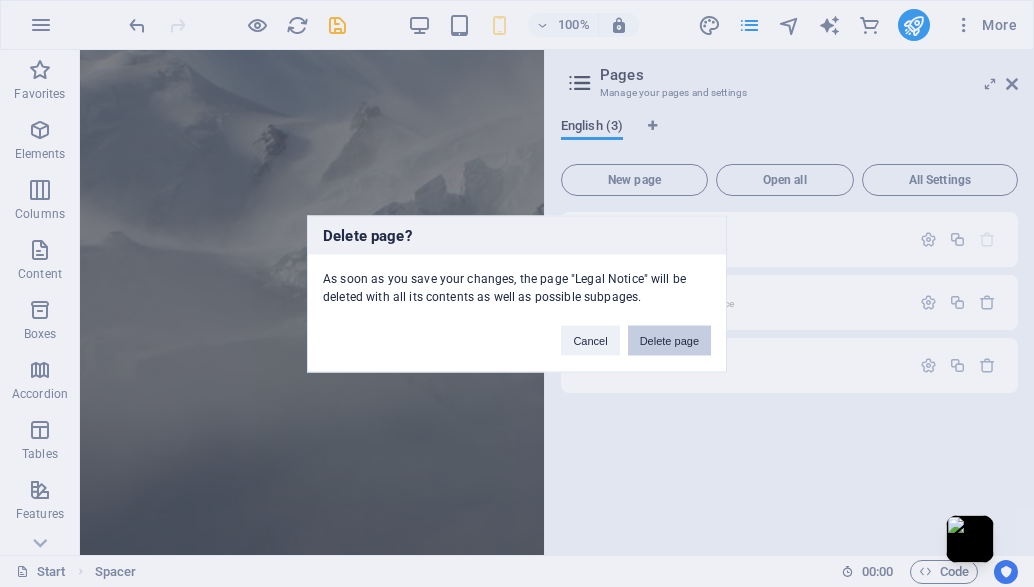 click on "Delete page" at bounding box center (669, 340) 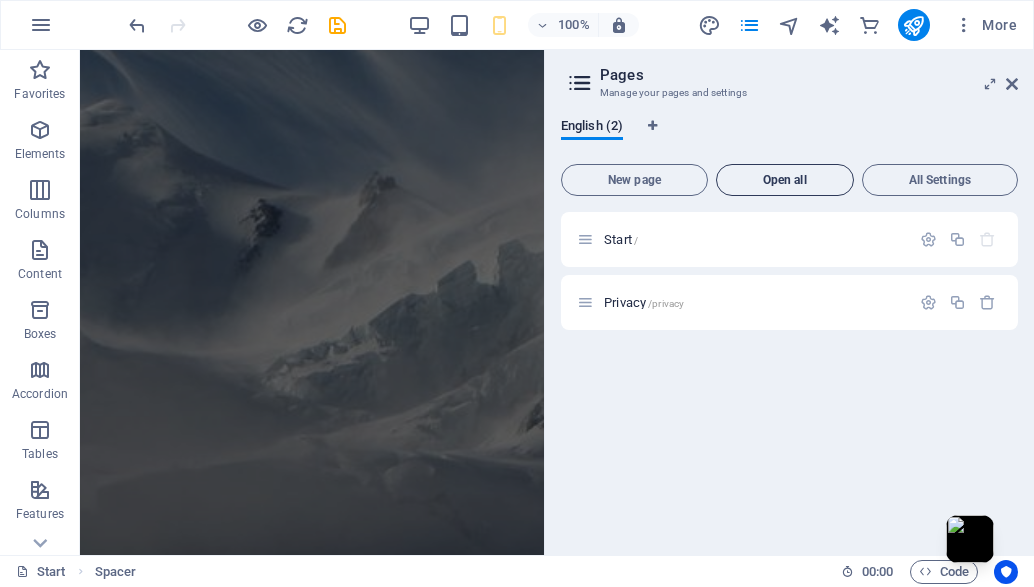 click on "Open all" at bounding box center (785, 180) 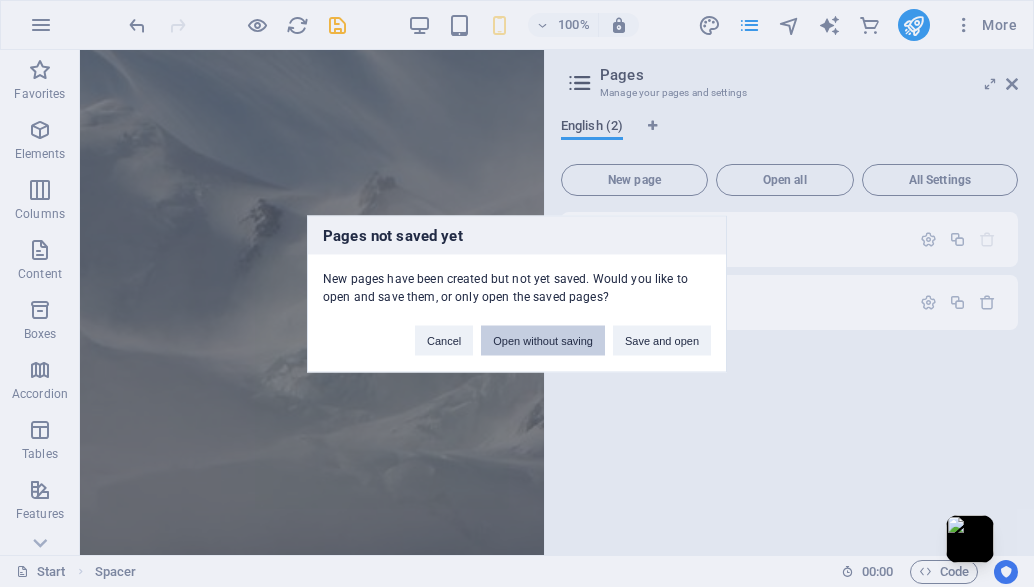click on "Open without saving" at bounding box center (543, 340) 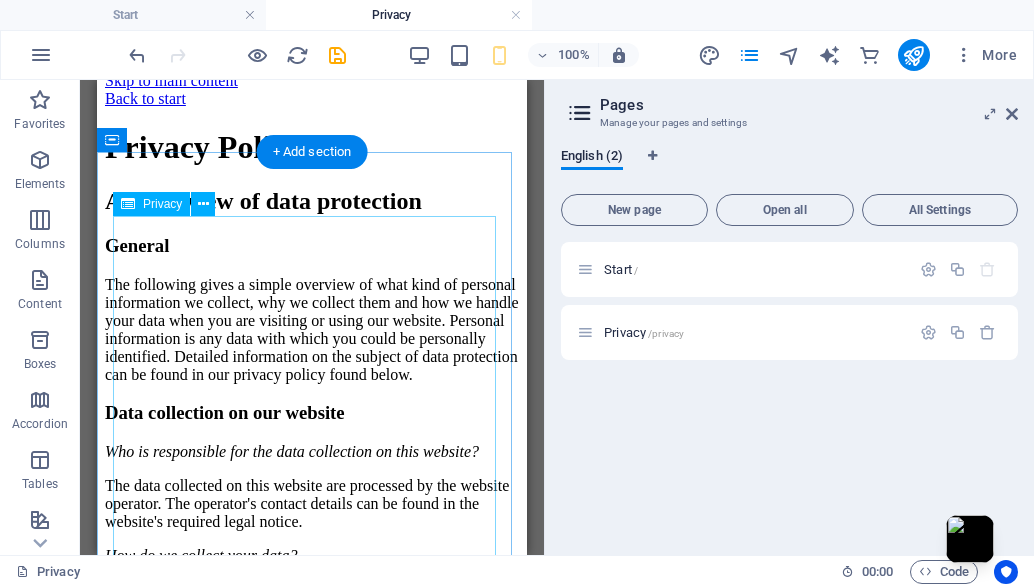 scroll, scrollTop: 0, scrollLeft: 0, axis: both 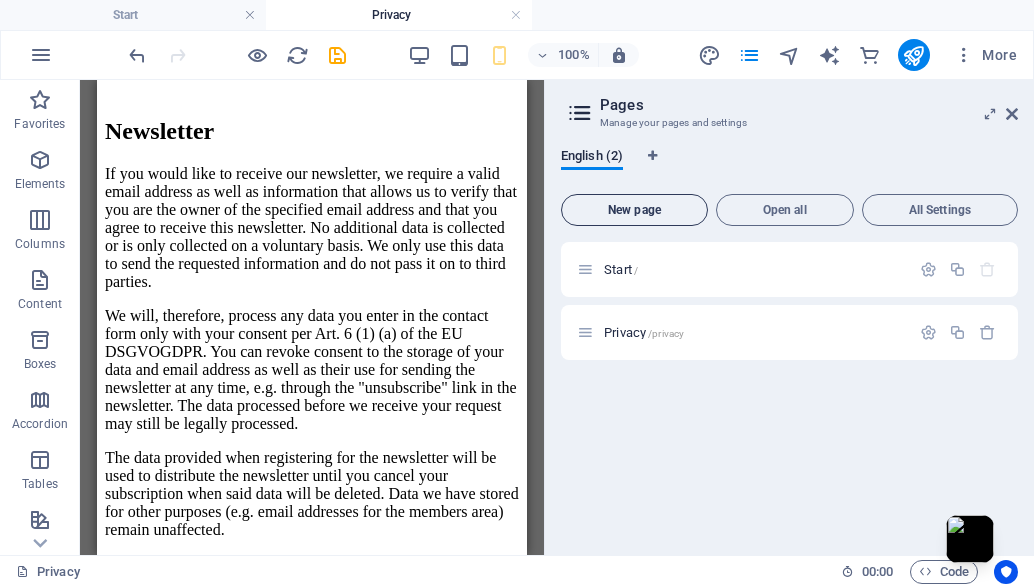 drag, startPoint x: 649, startPoint y: 201, endPoint x: 644, endPoint y: 211, distance: 11.18034 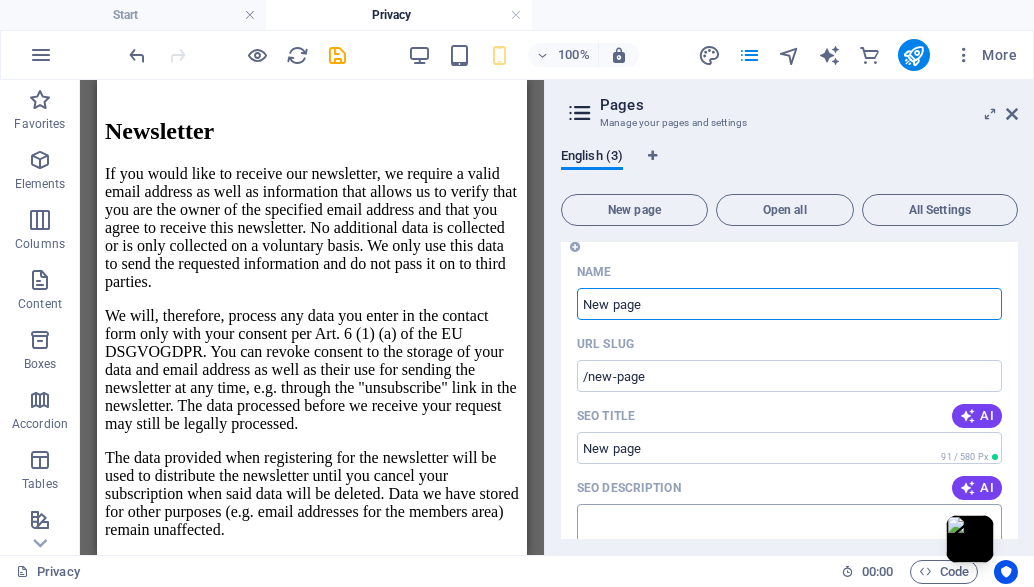 scroll, scrollTop: 0, scrollLeft: 0, axis: both 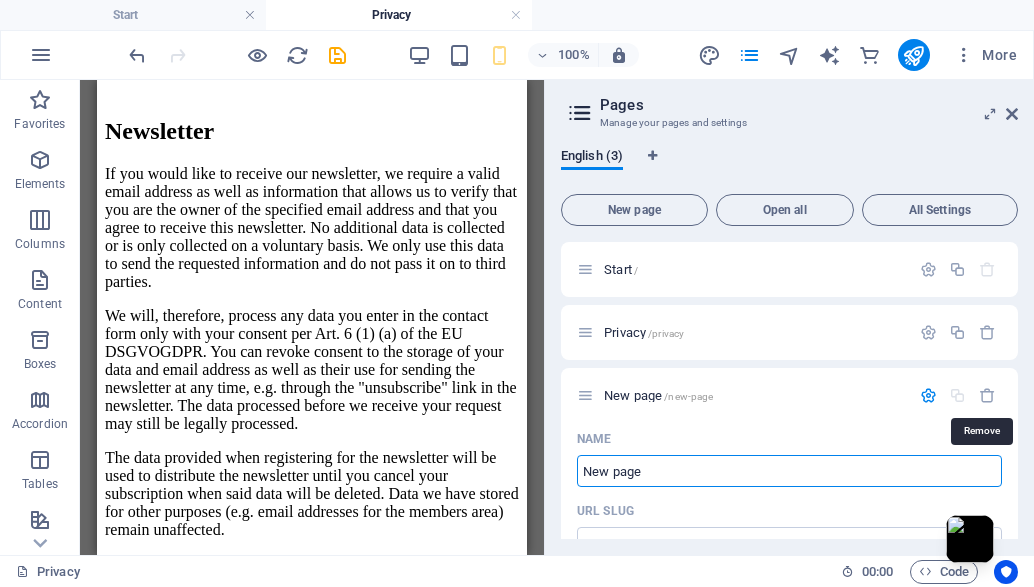 click at bounding box center [987, 395] 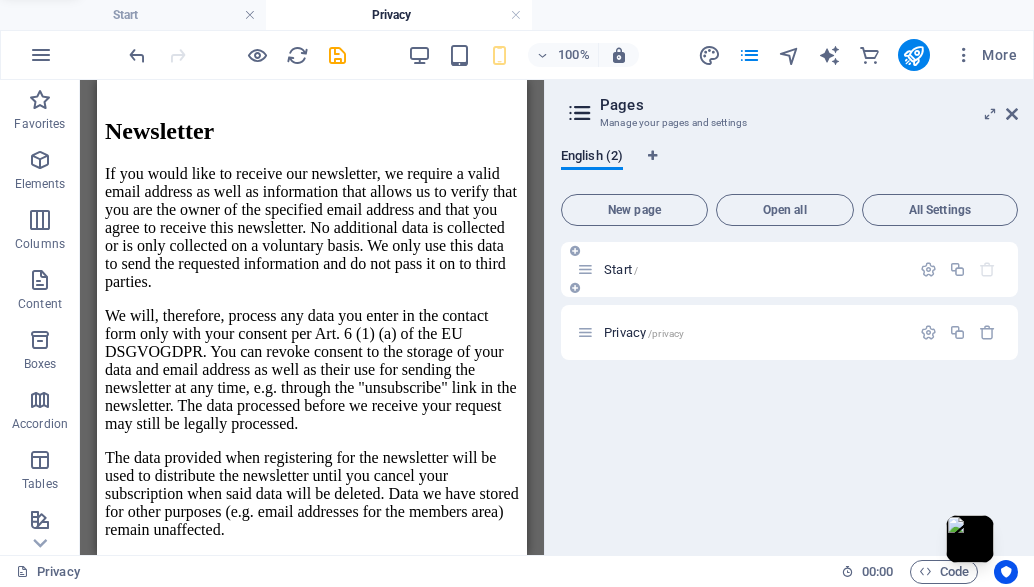 drag, startPoint x: 571, startPoint y: 286, endPoint x: 702, endPoint y: 296, distance: 131.38112 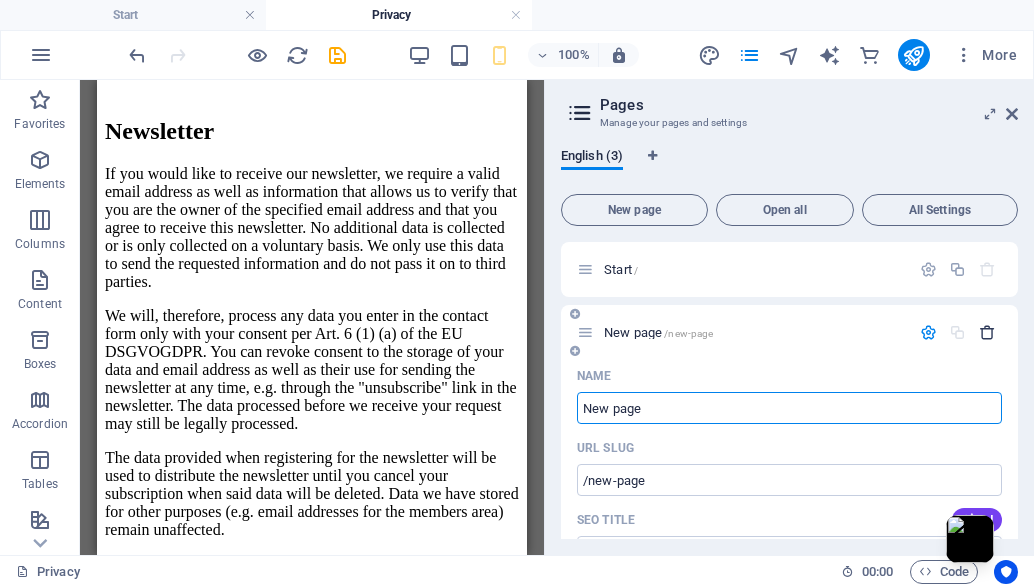 click at bounding box center (987, 332) 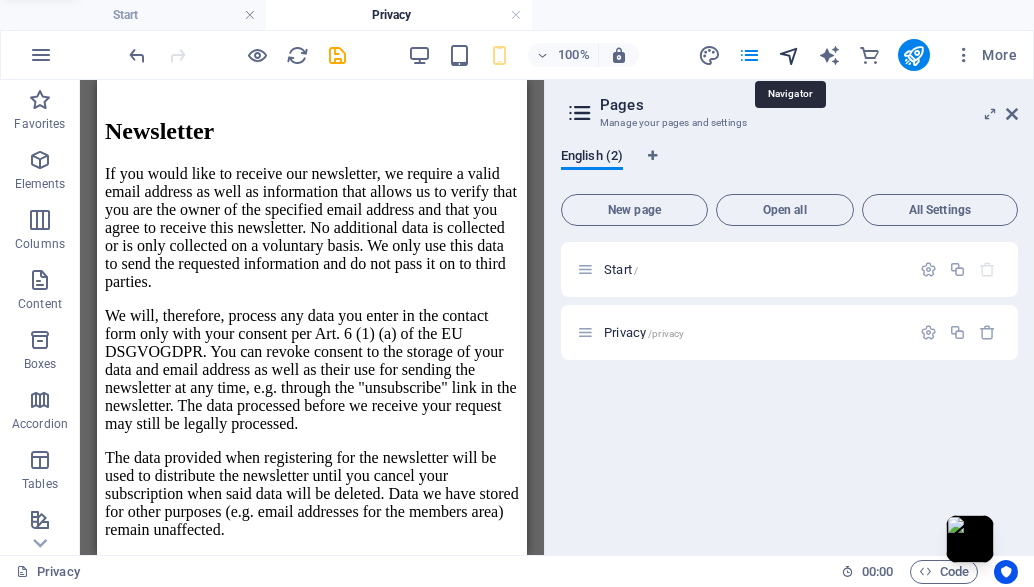 click at bounding box center [789, 55] 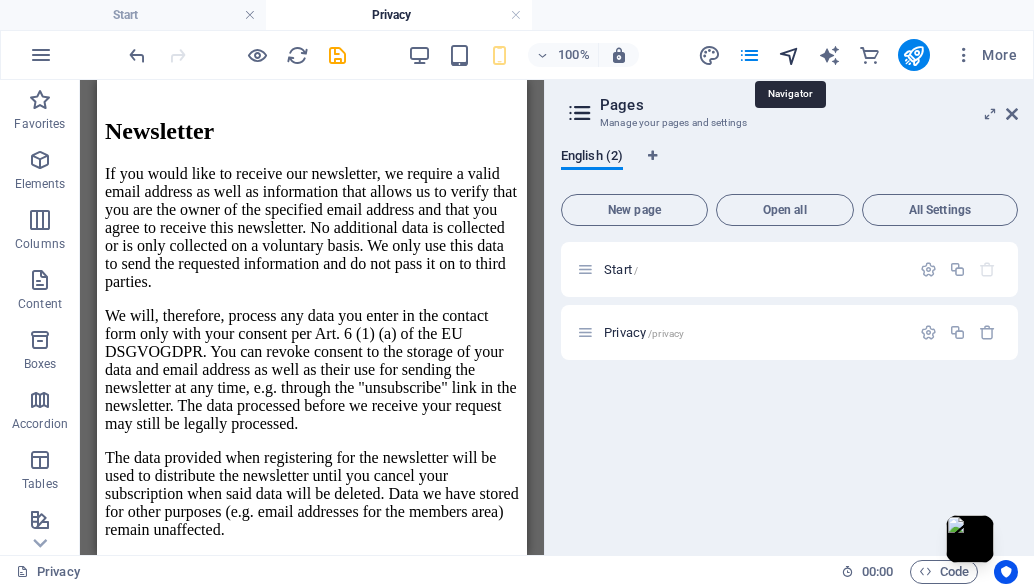 select on "15747255-en" 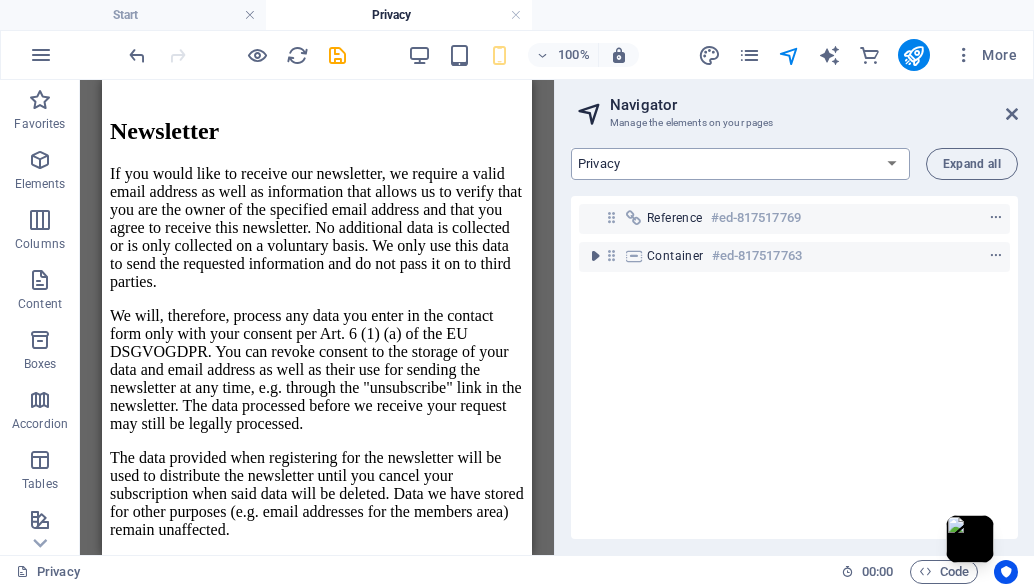 click on "Start  Privacy" at bounding box center (740, 164) 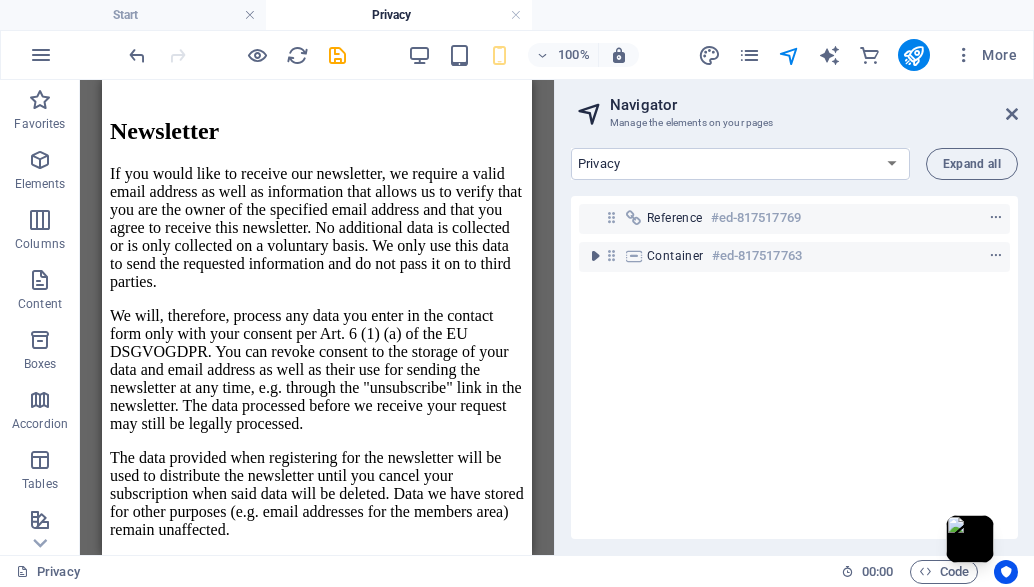 click on "Start  Privacy  Expand all Reference #ed-817517769 Container #ed-817517763" at bounding box center (794, 343) 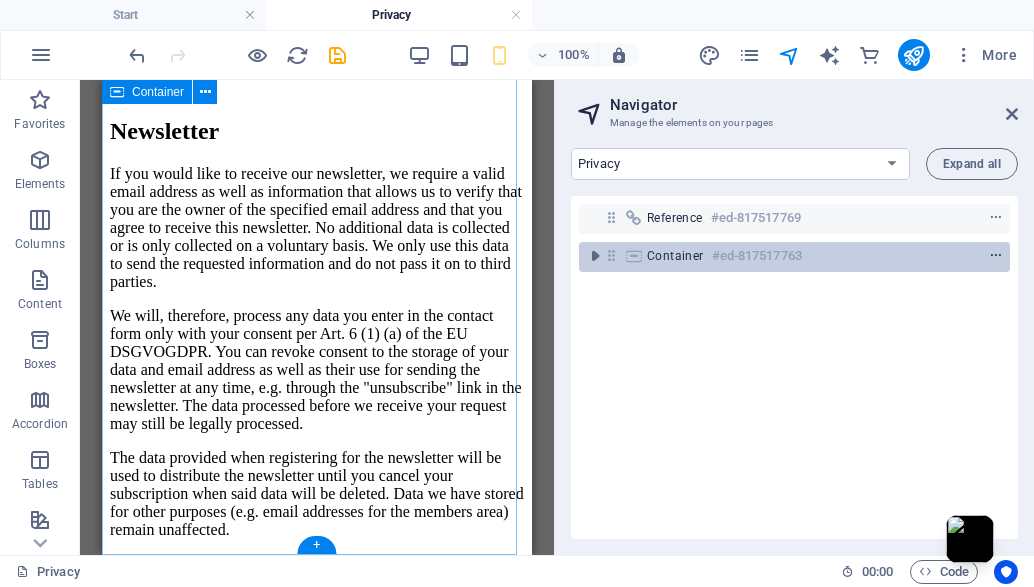 click at bounding box center [996, 256] 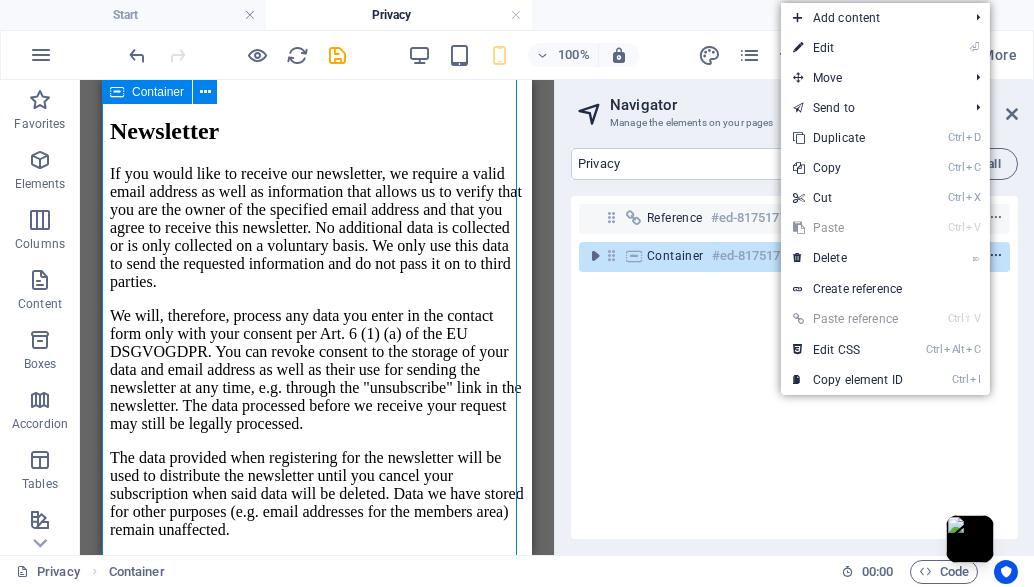 scroll, scrollTop: 4078, scrollLeft: 0, axis: vertical 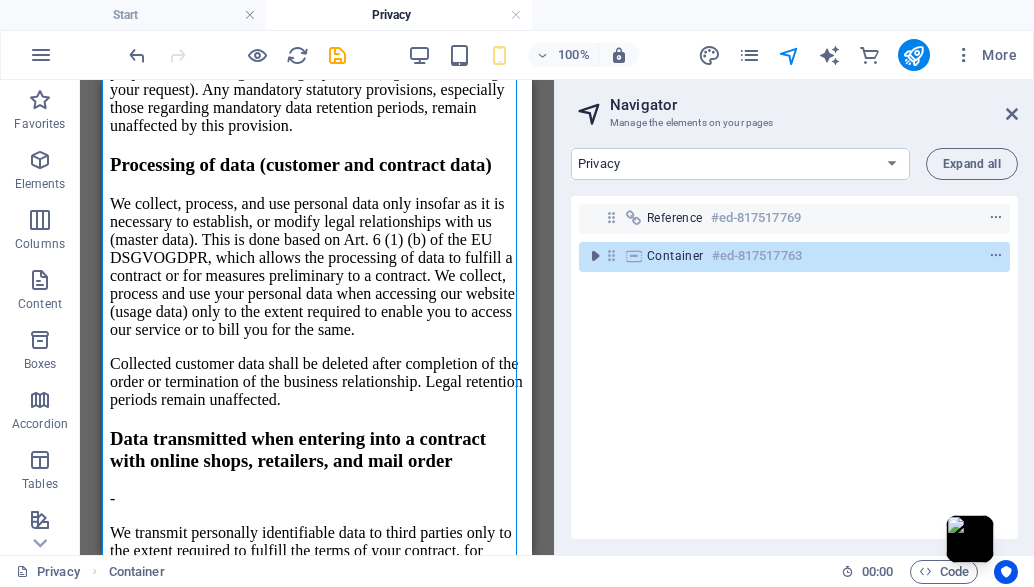 drag, startPoint x: 694, startPoint y: 315, endPoint x: 690, endPoint y: 293, distance: 22.36068 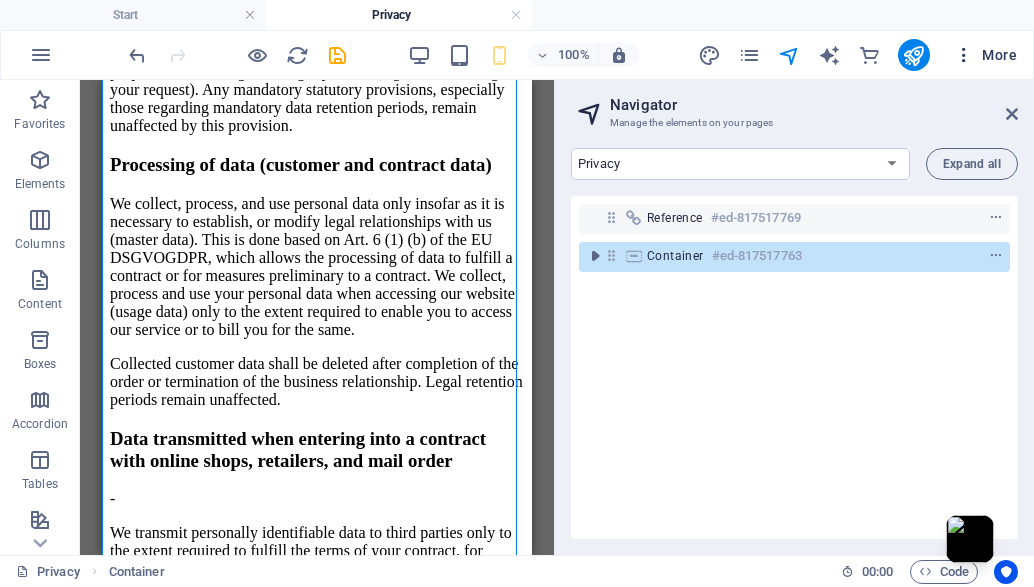 click on "More" at bounding box center (985, 55) 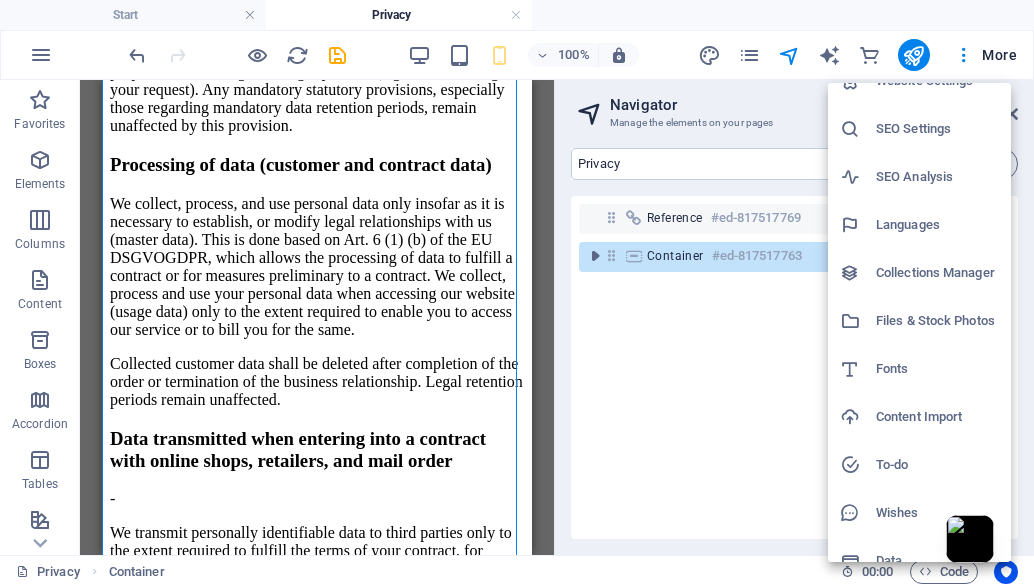 scroll, scrollTop: 49, scrollLeft: 0, axis: vertical 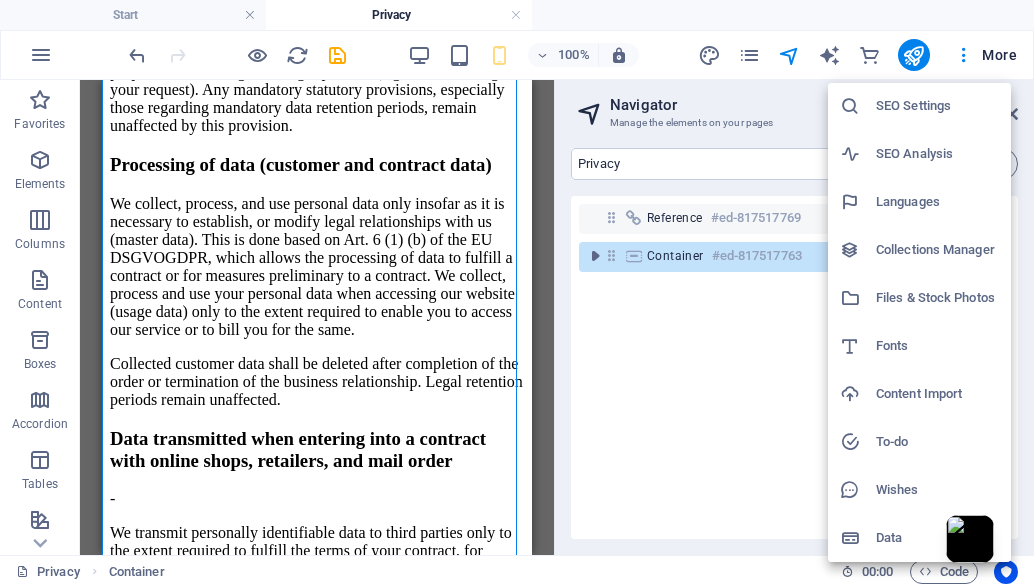 click at bounding box center [517, 293] 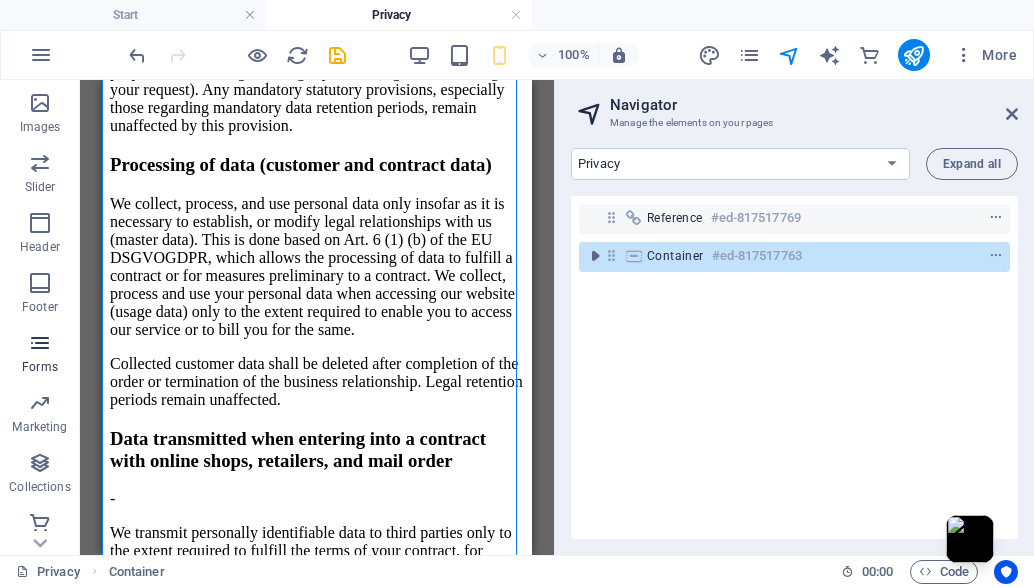 scroll, scrollTop: 485, scrollLeft: 0, axis: vertical 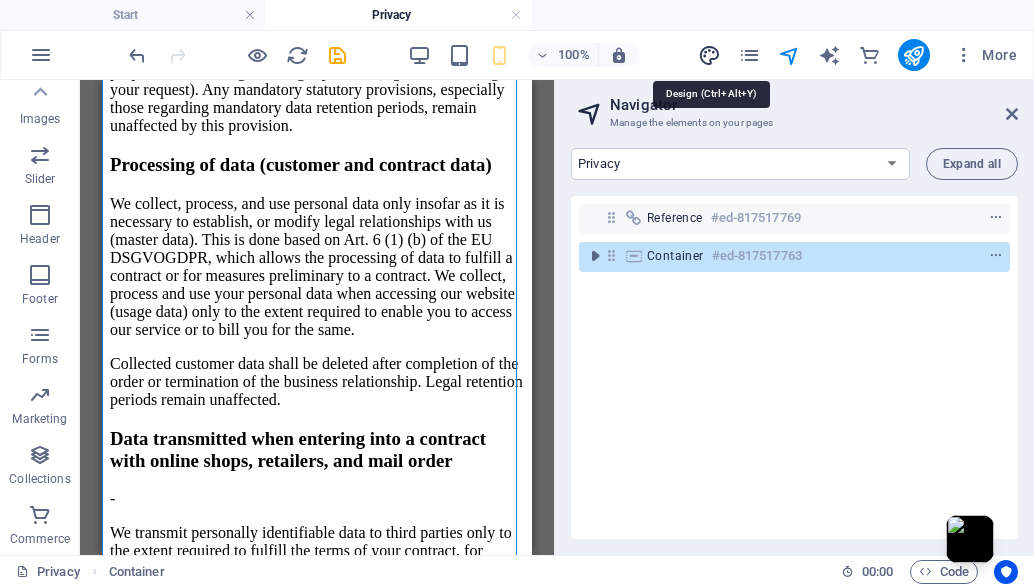 click at bounding box center (709, 55) 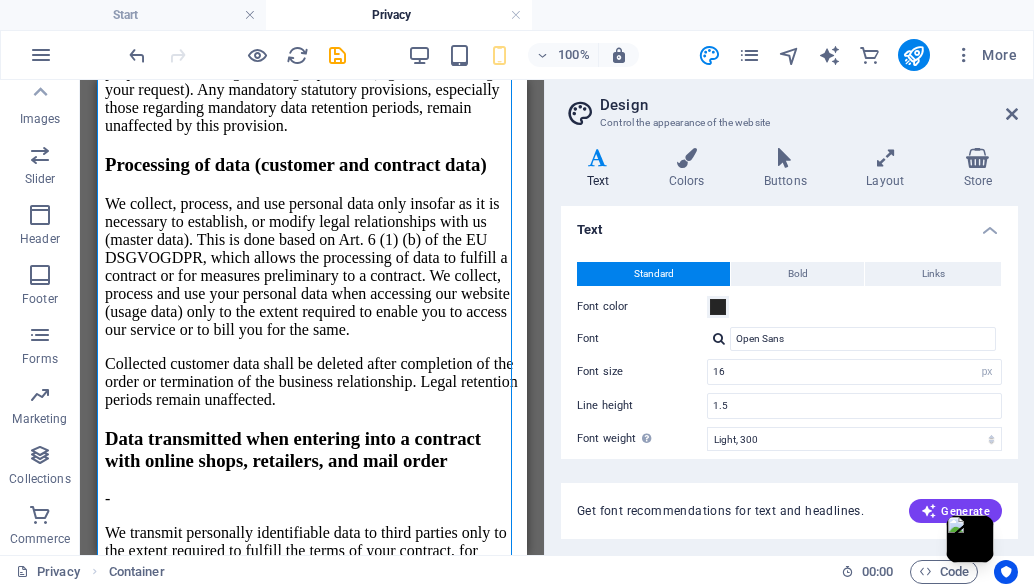 click on "Text" at bounding box center (602, 169) 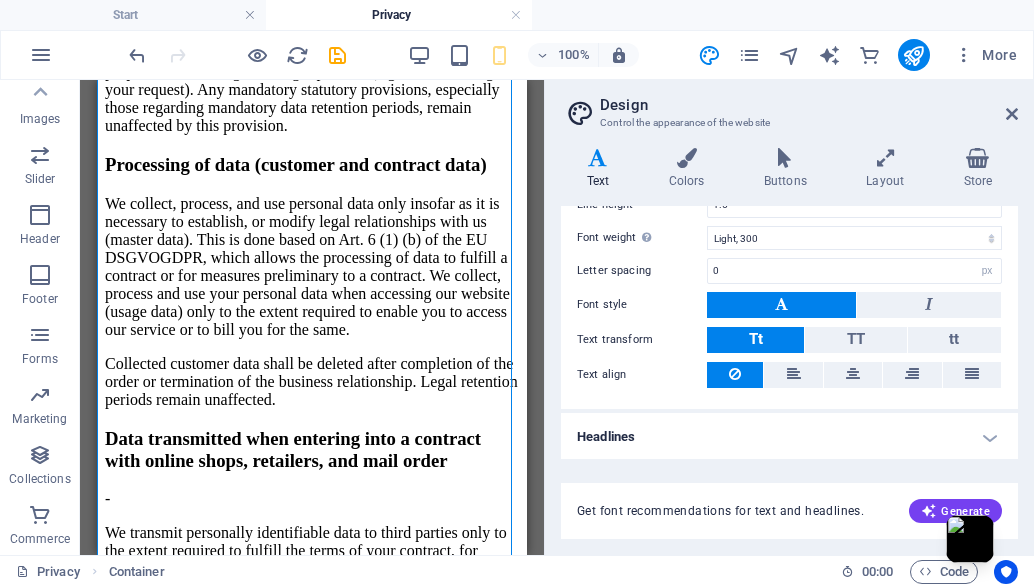 scroll, scrollTop: 203, scrollLeft: 0, axis: vertical 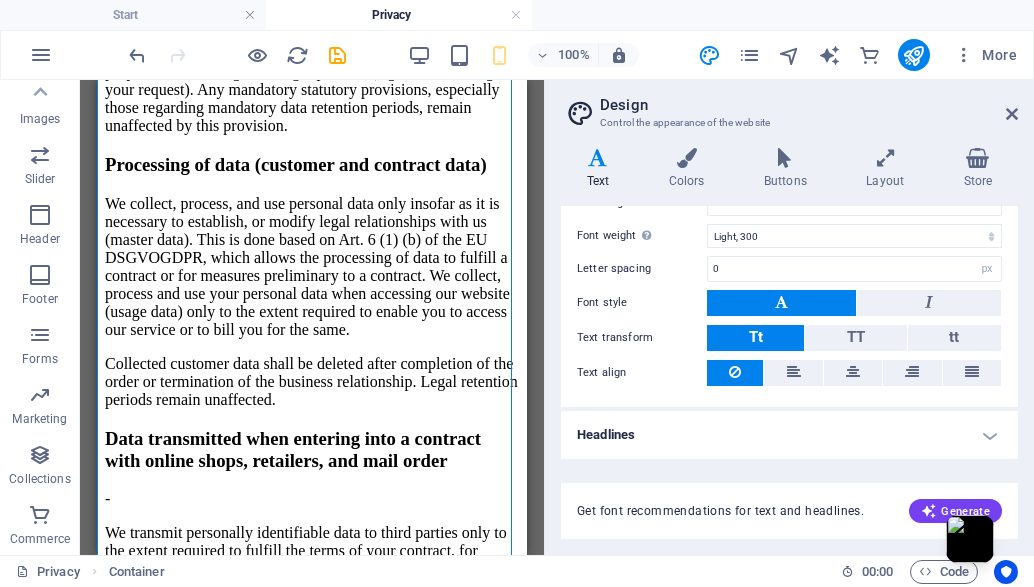 click on "Headlines" at bounding box center [789, 435] 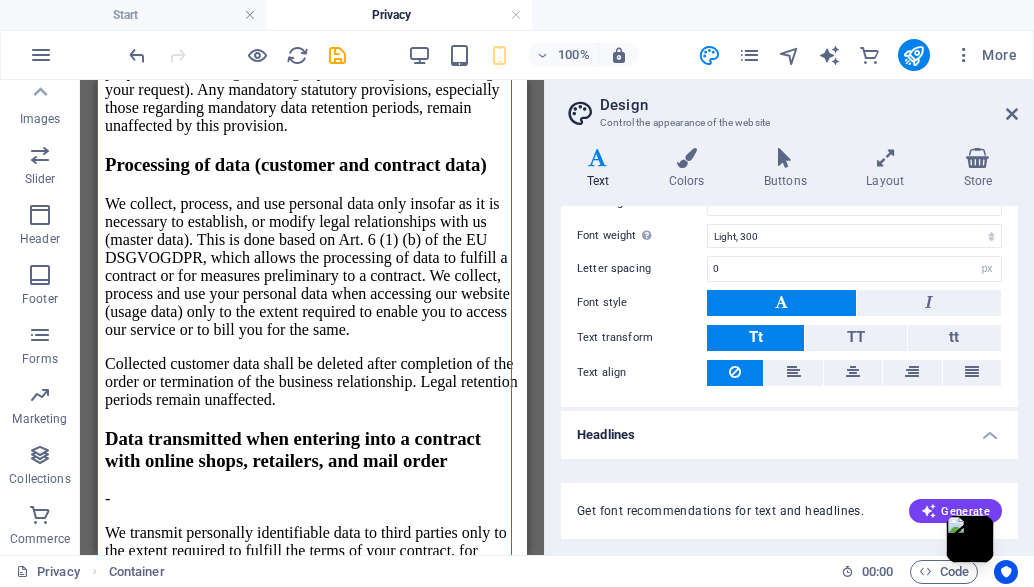 click on "Headlines" at bounding box center [789, 429] 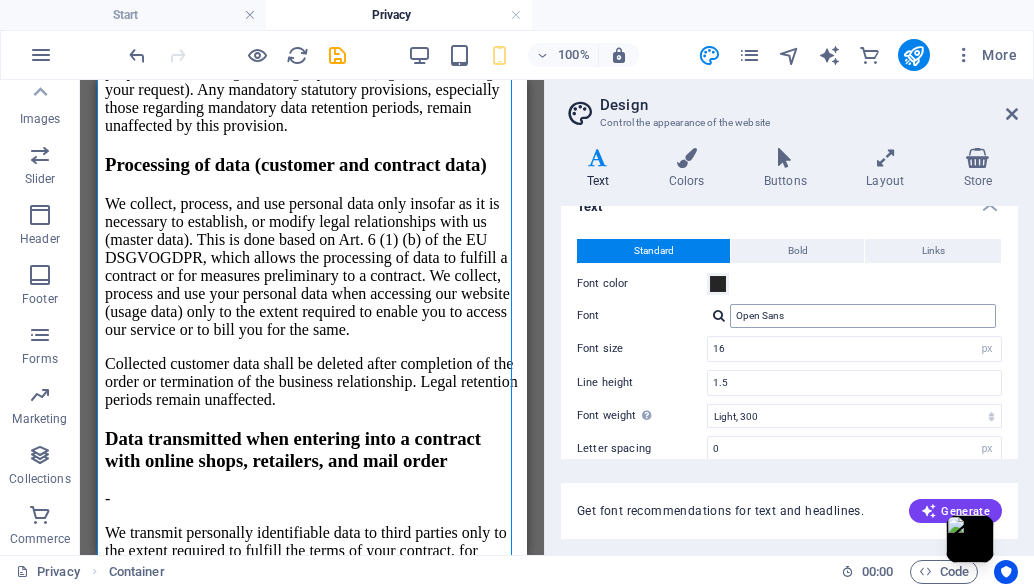 scroll, scrollTop: 0, scrollLeft: 0, axis: both 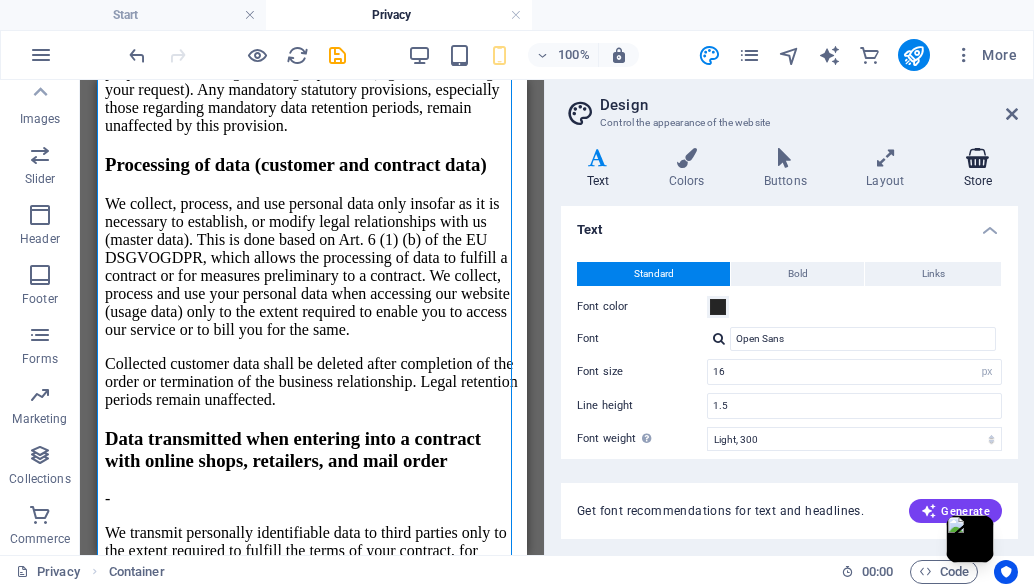 click on "Store" at bounding box center (978, 169) 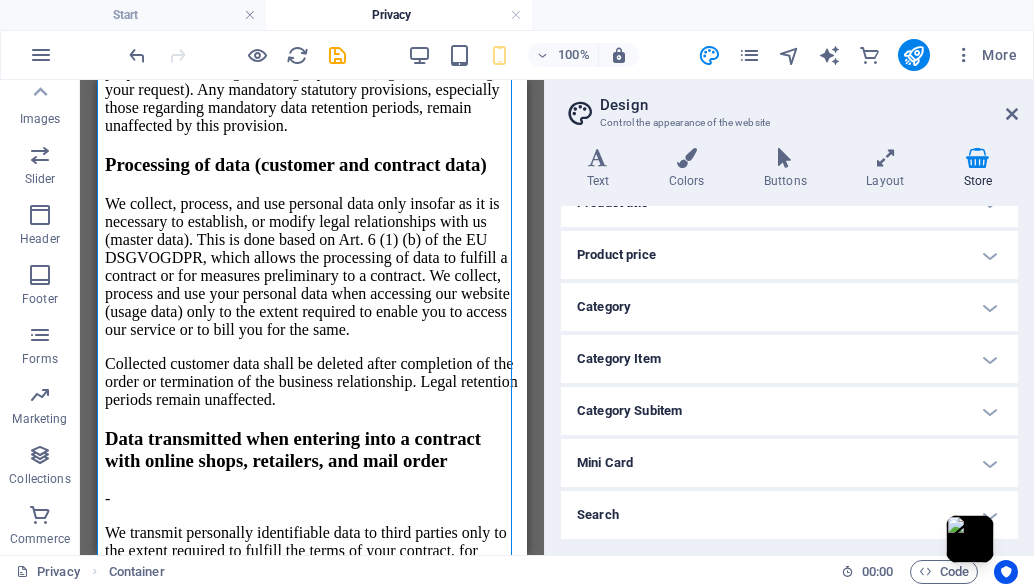 scroll, scrollTop: 0, scrollLeft: 0, axis: both 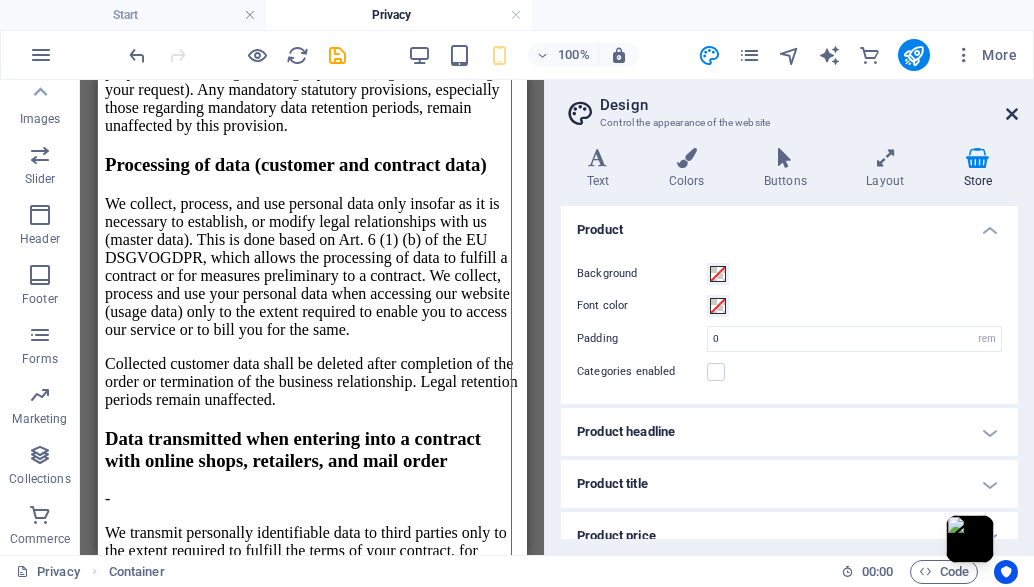 click at bounding box center (1012, 114) 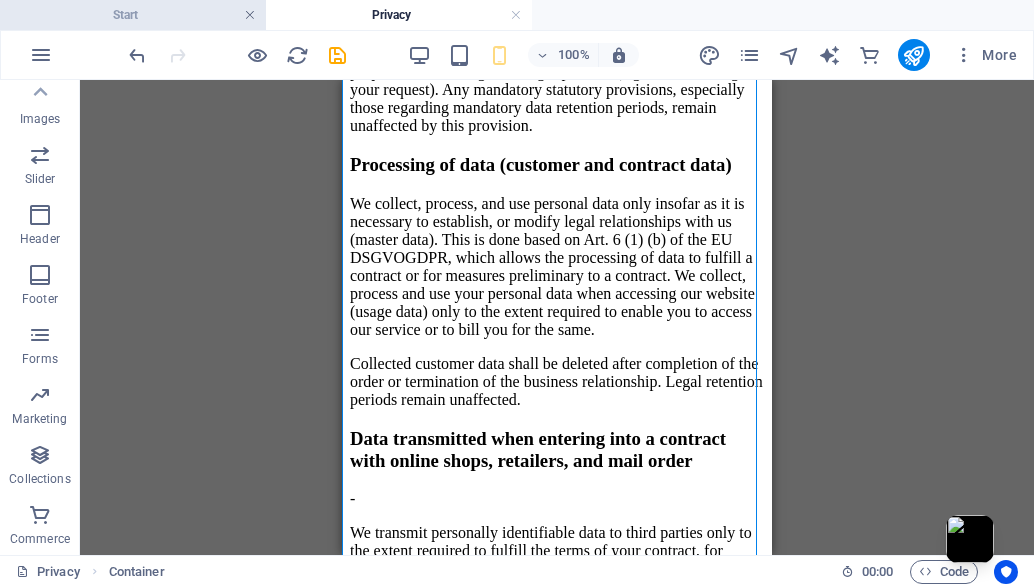 click at bounding box center (250, 15) 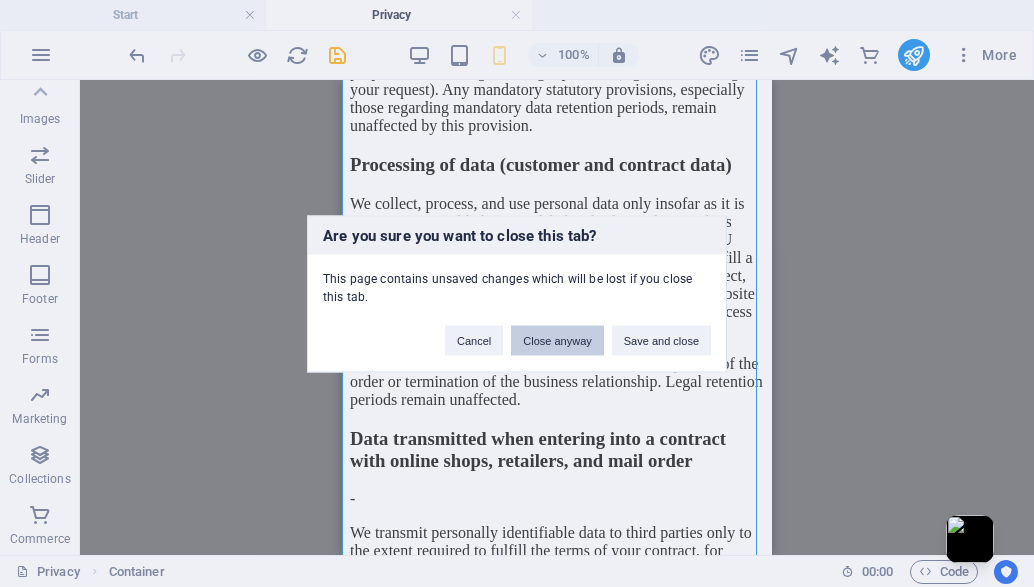 click on "Close anyway" at bounding box center [557, 340] 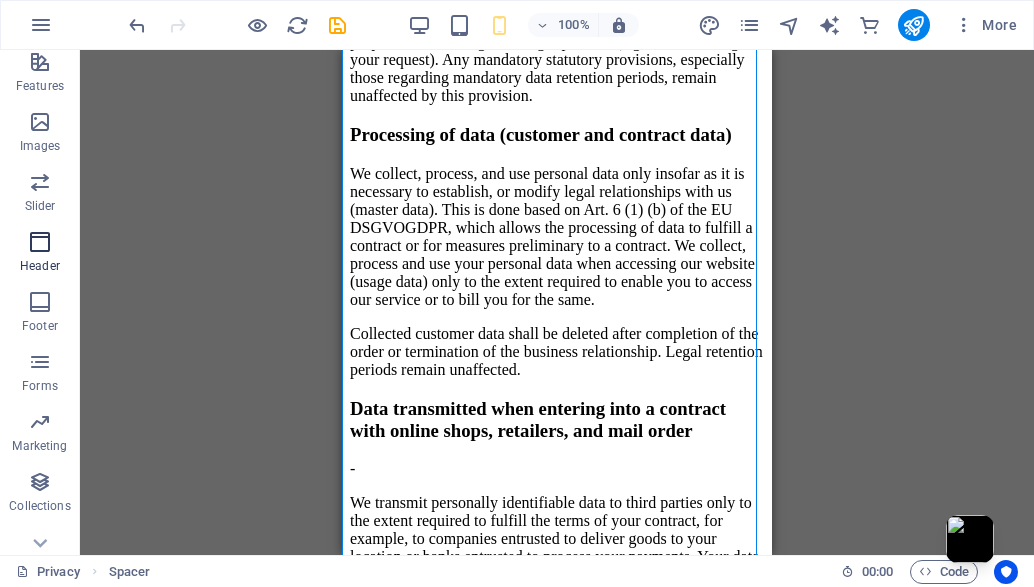 scroll, scrollTop: 455, scrollLeft: 0, axis: vertical 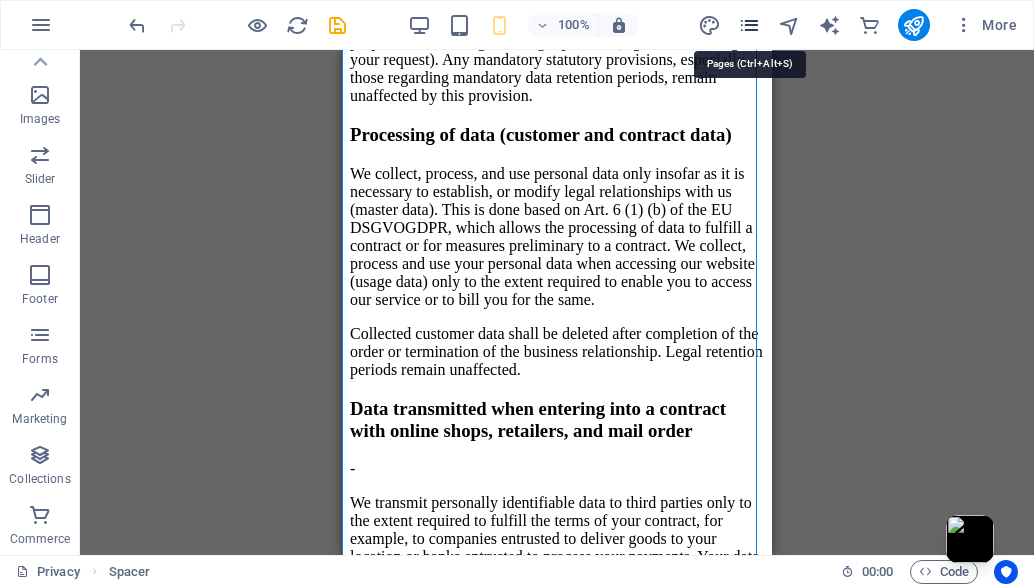 click at bounding box center [749, 25] 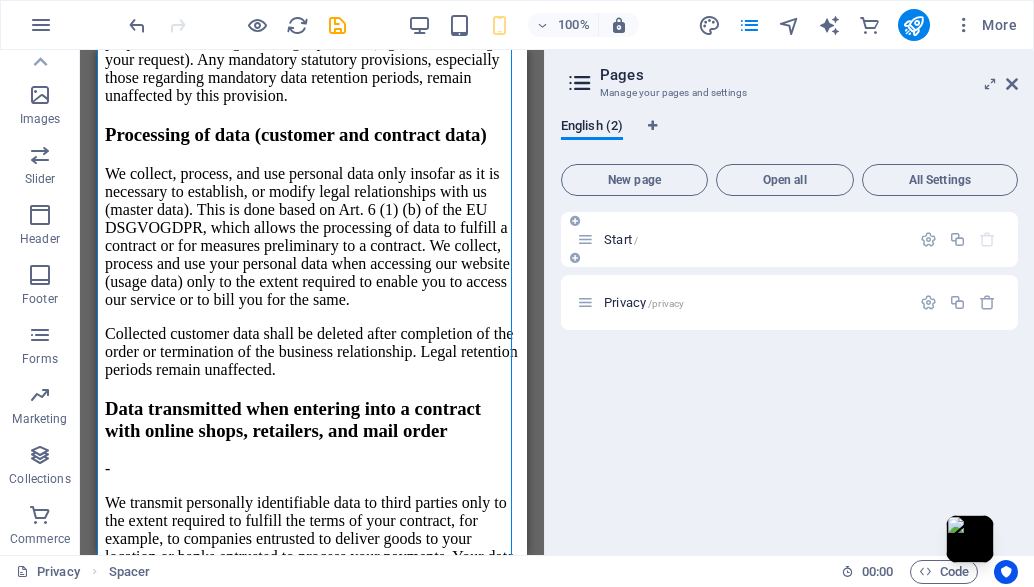 click on "Start /" at bounding box center [743, 239] 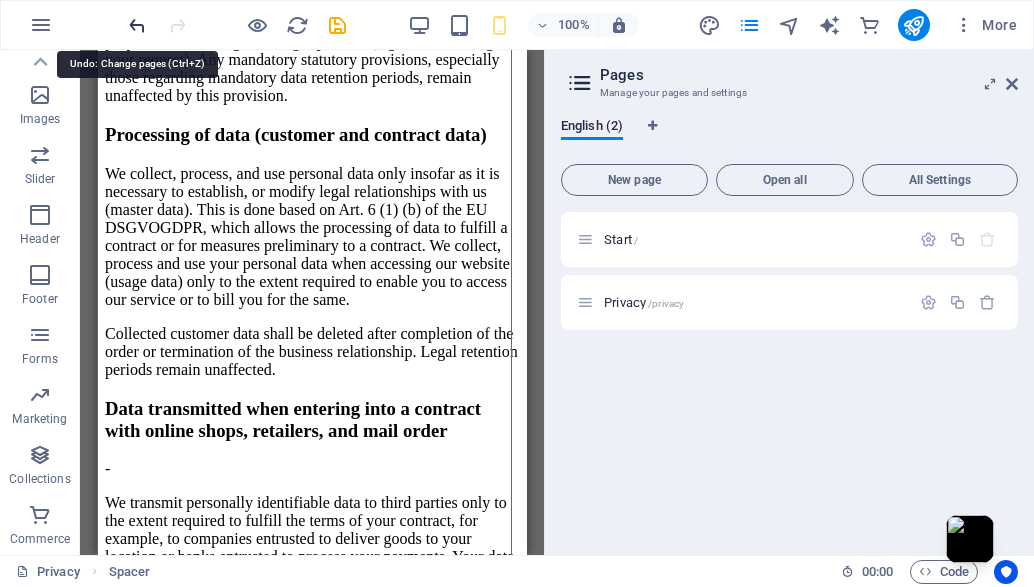 click at bounding box center [137, 25] 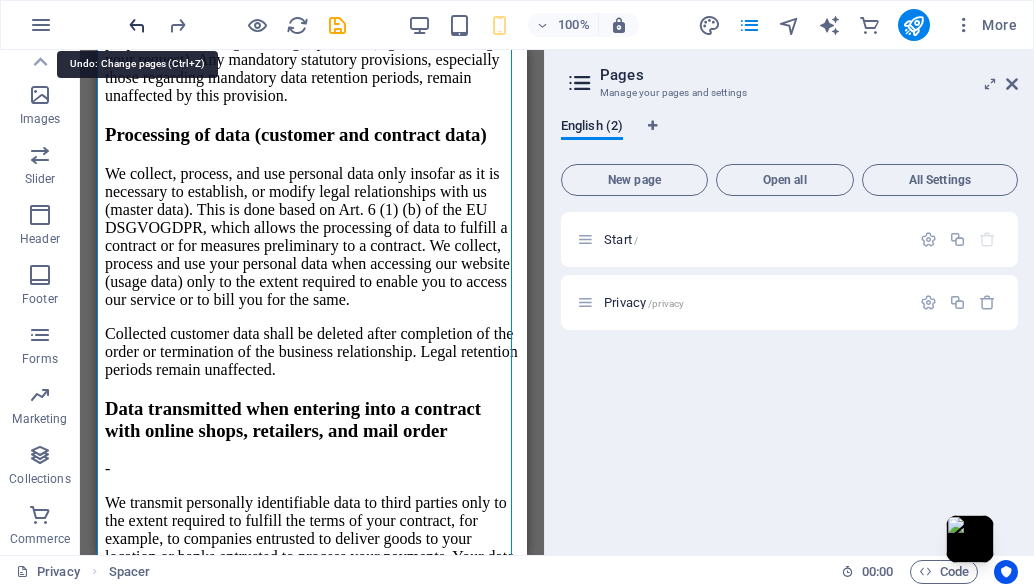 click at bounding box center [137, 25] 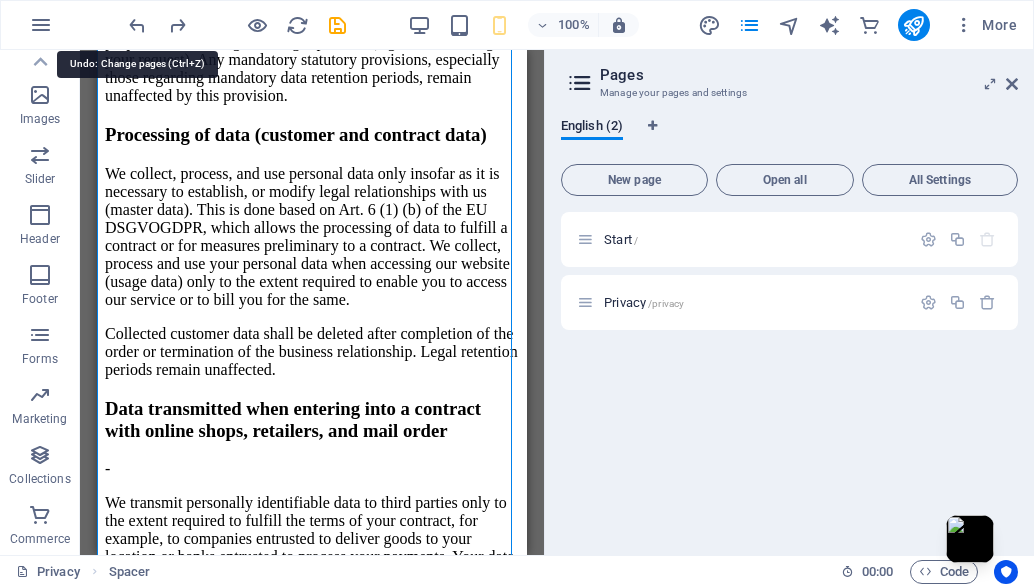 click at bounding box center (137, 25) 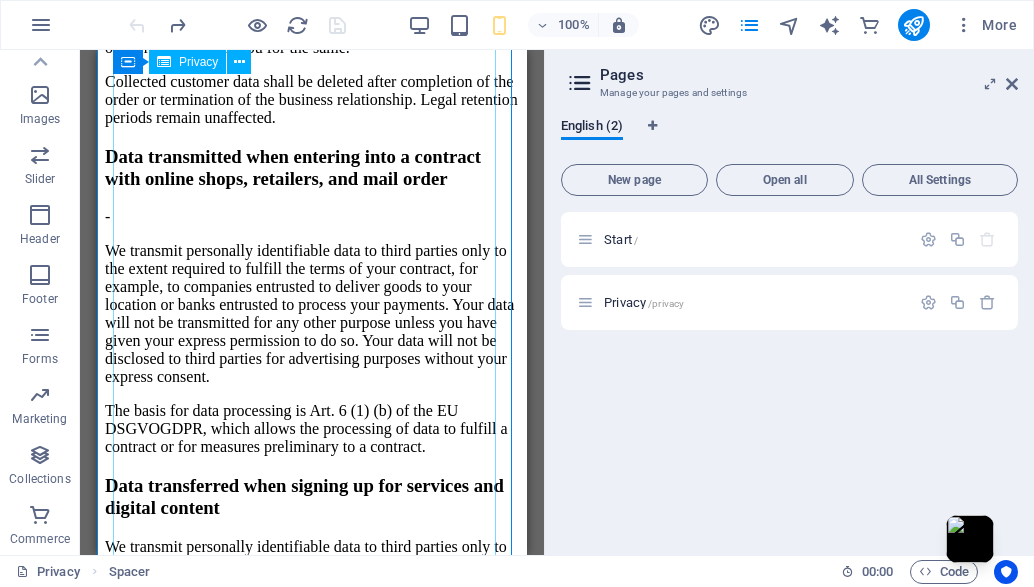 scroll, scrollTop: 4578, scrollLeft: 0, axis: vertical 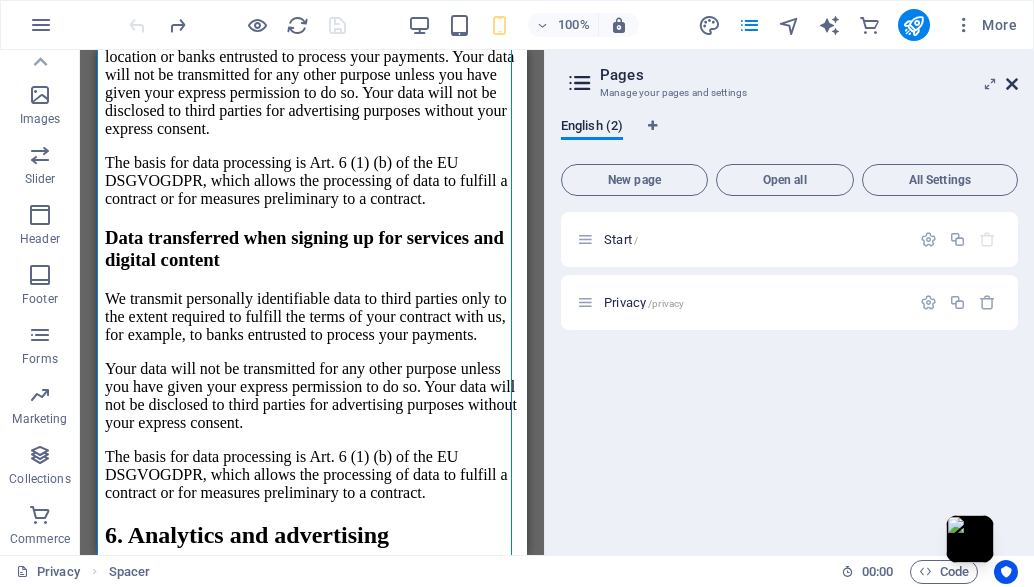click at bounding box center (1012, 84) 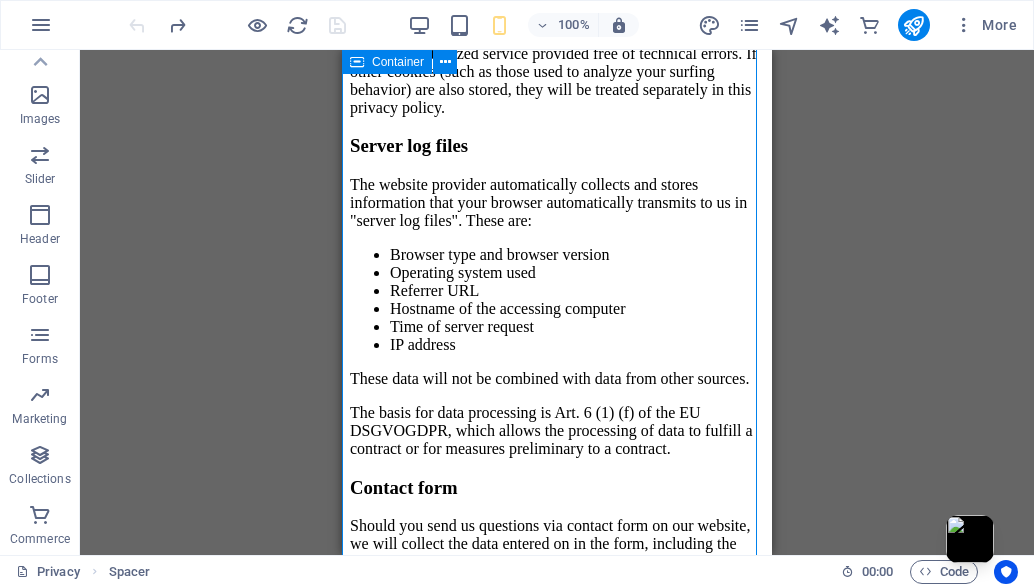 scroll, scrollTop: 3078, scrollLeft: 0, axis: vertical 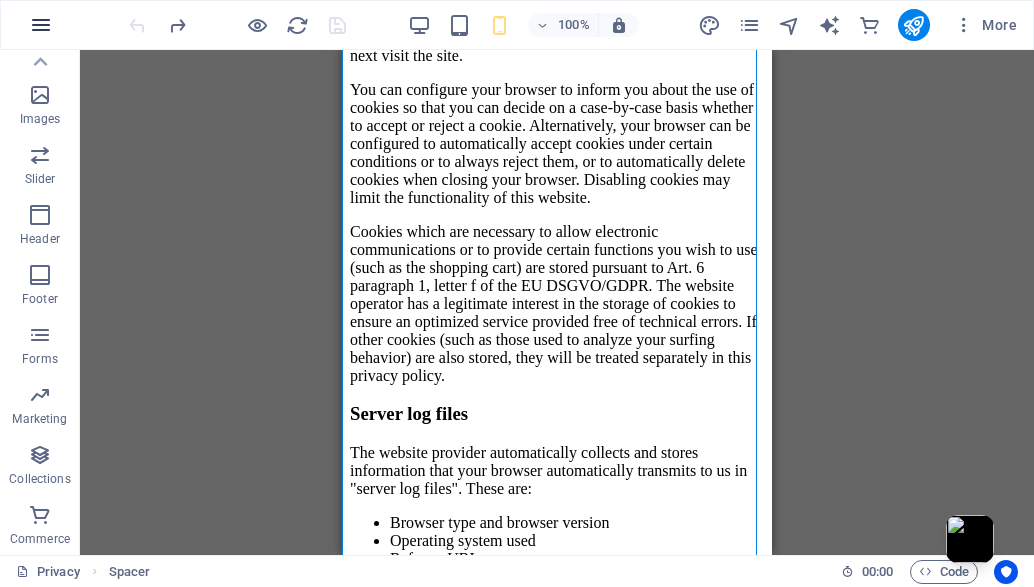click at bounding box center (41, 25) 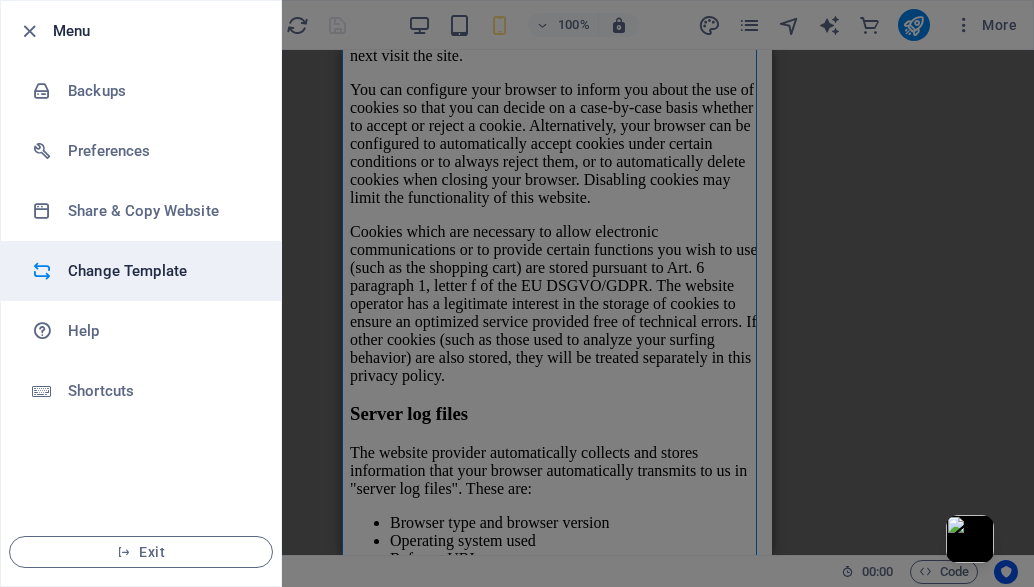 click on "Change Template" at bounding box center [160, 271] 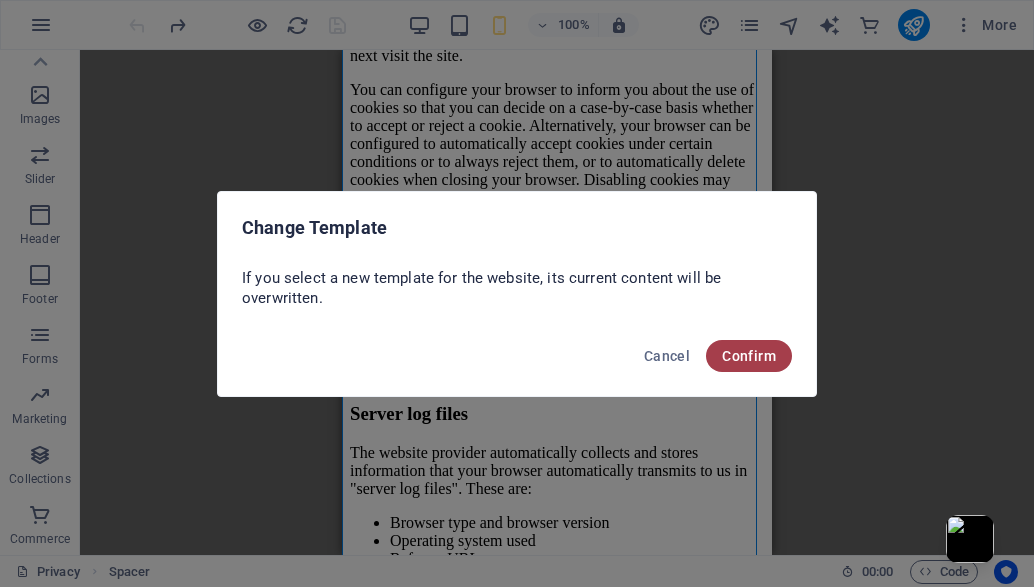 click on "Confirm" at bounding box center [749, 356] 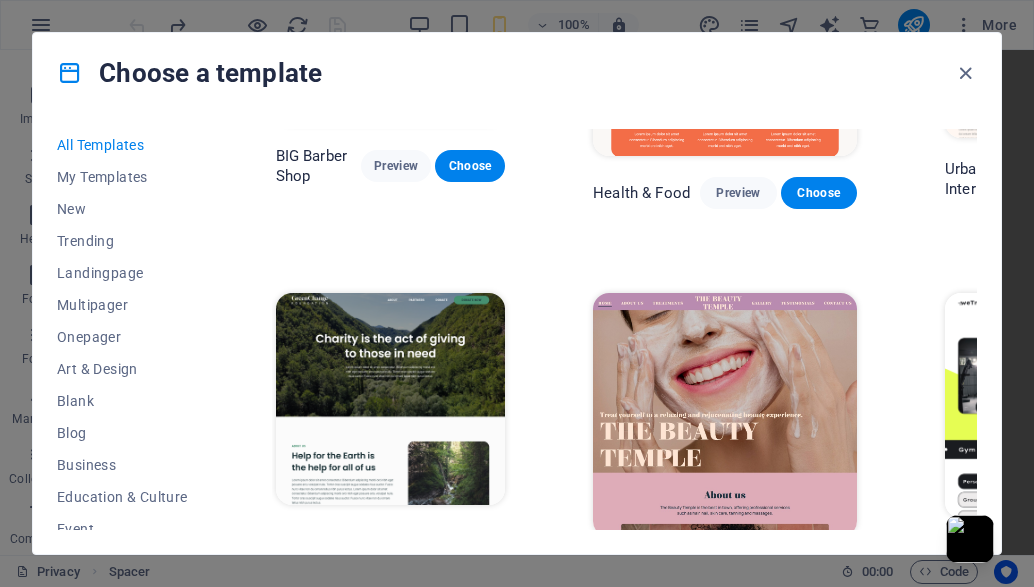 scroll, scrollTop: 2477, scrollLeft: 0, axis: vertical 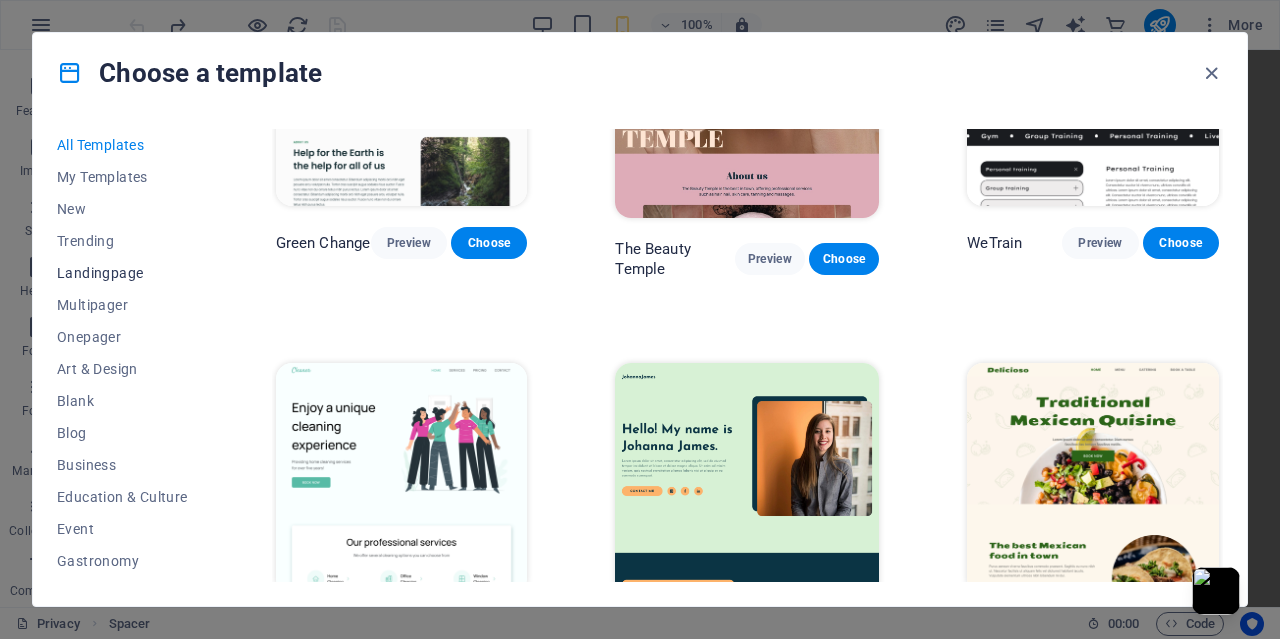 click on "Landingpage" at bounding box center [122, 273] 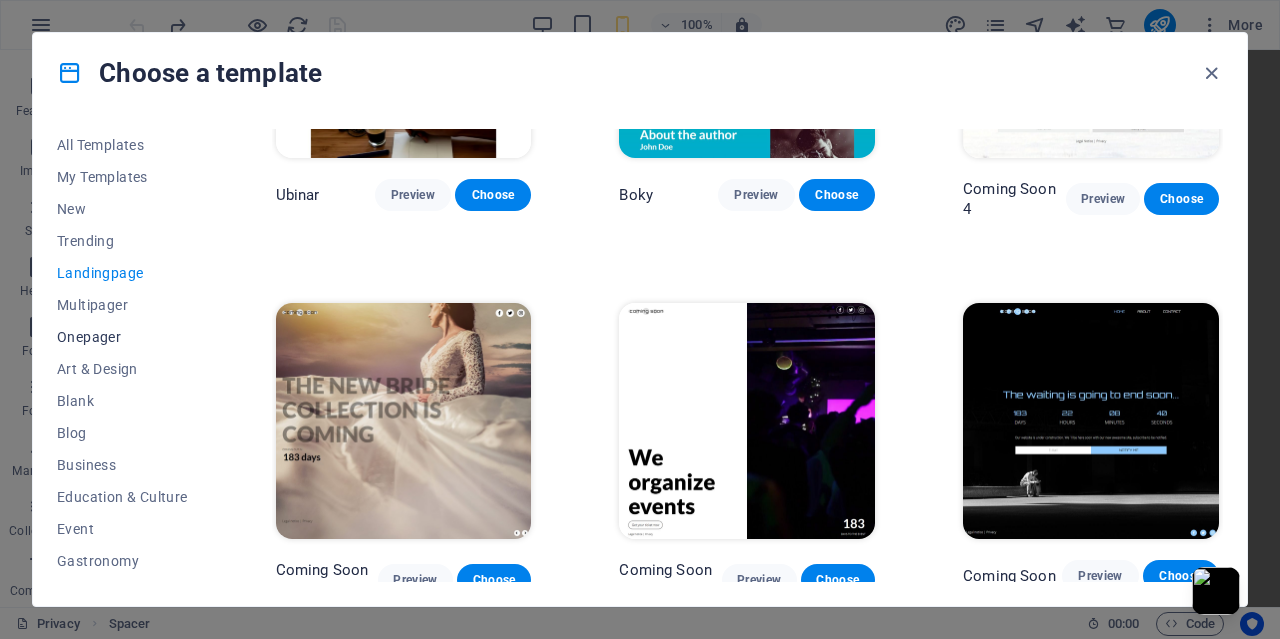 scroll, scrollTop: 842, scrollLeft: 0, axis: vertical 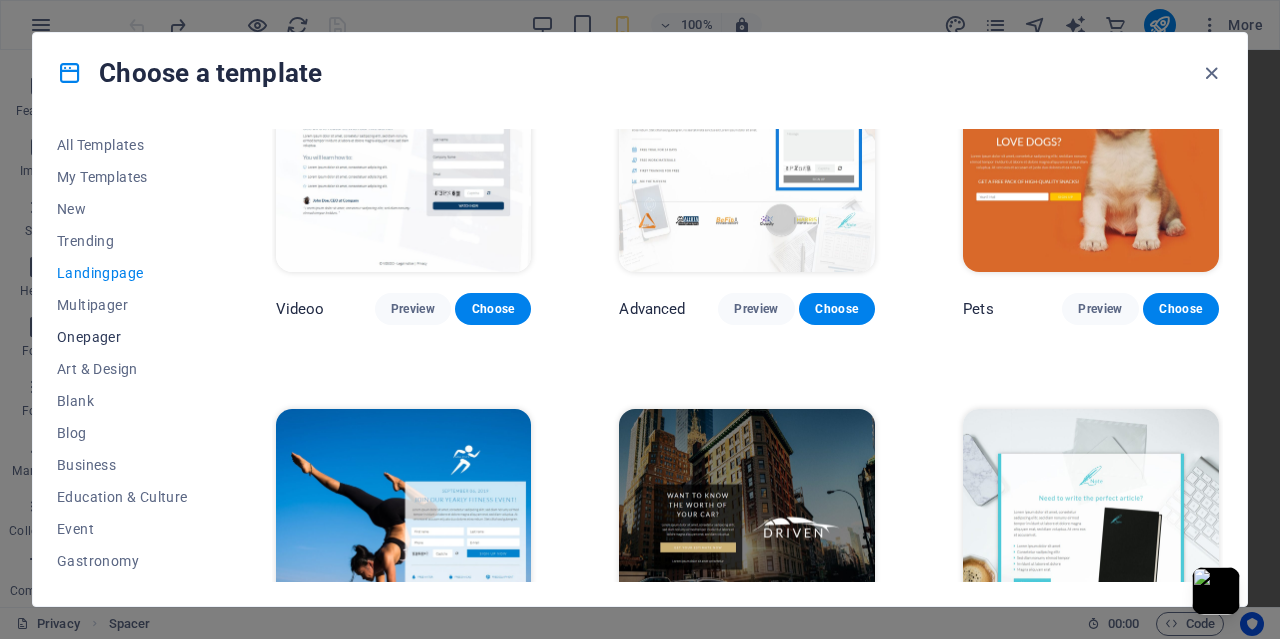 click on "Onepager" at bounding box center (122, 337) 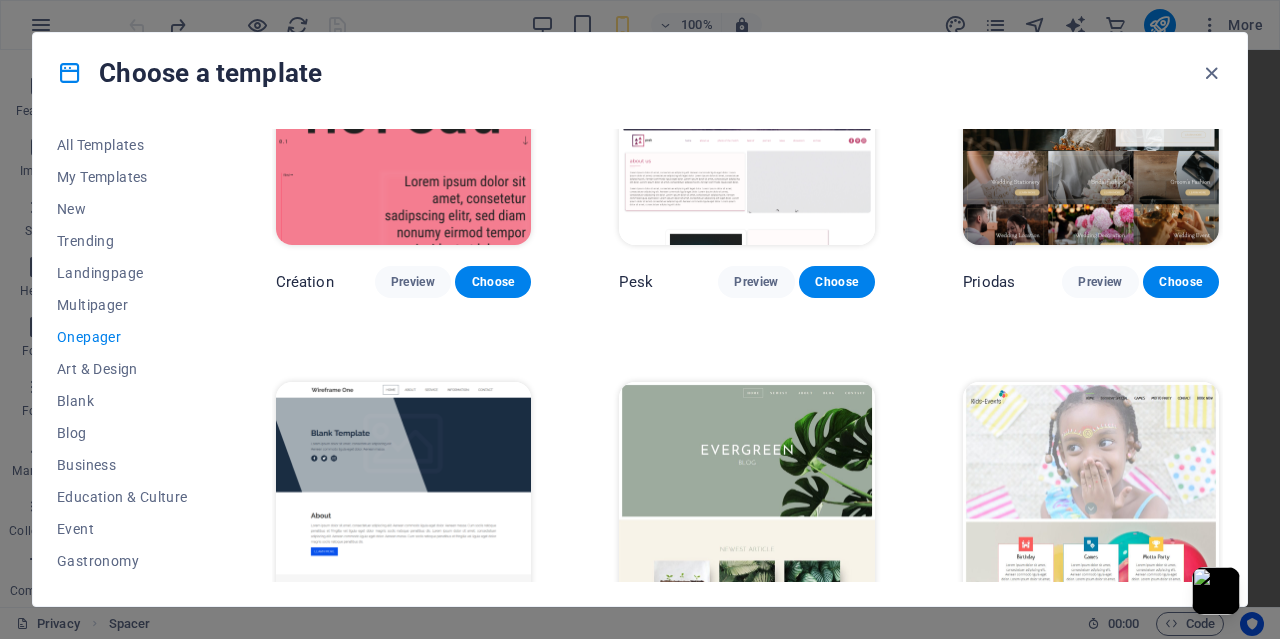 scroll, scrollTop: 2501, scrollLeft: 0, axis: vertical 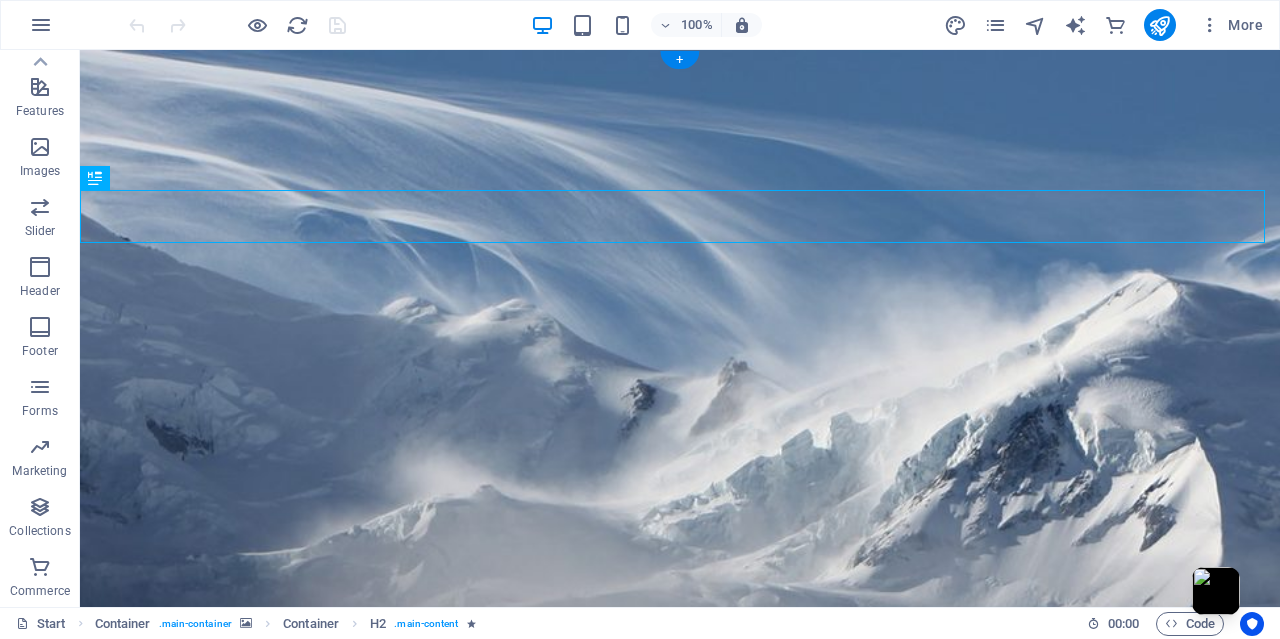 click at bounding box center [680, 1767] 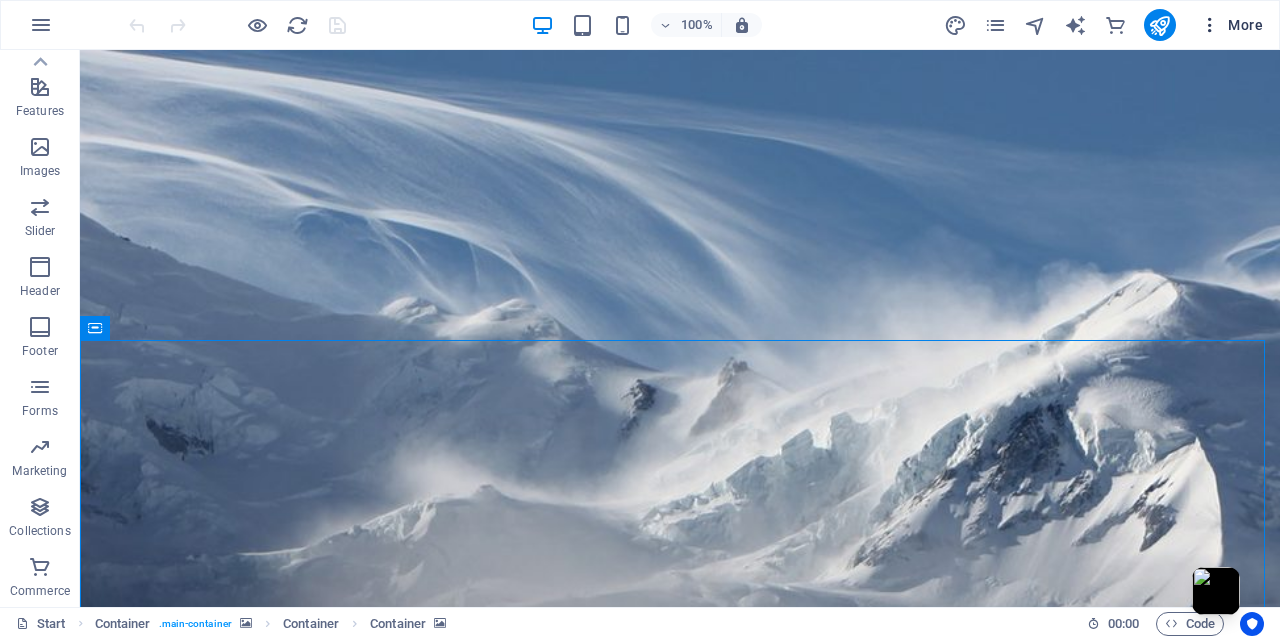 click on "More" at bounding box center [1231, 25] 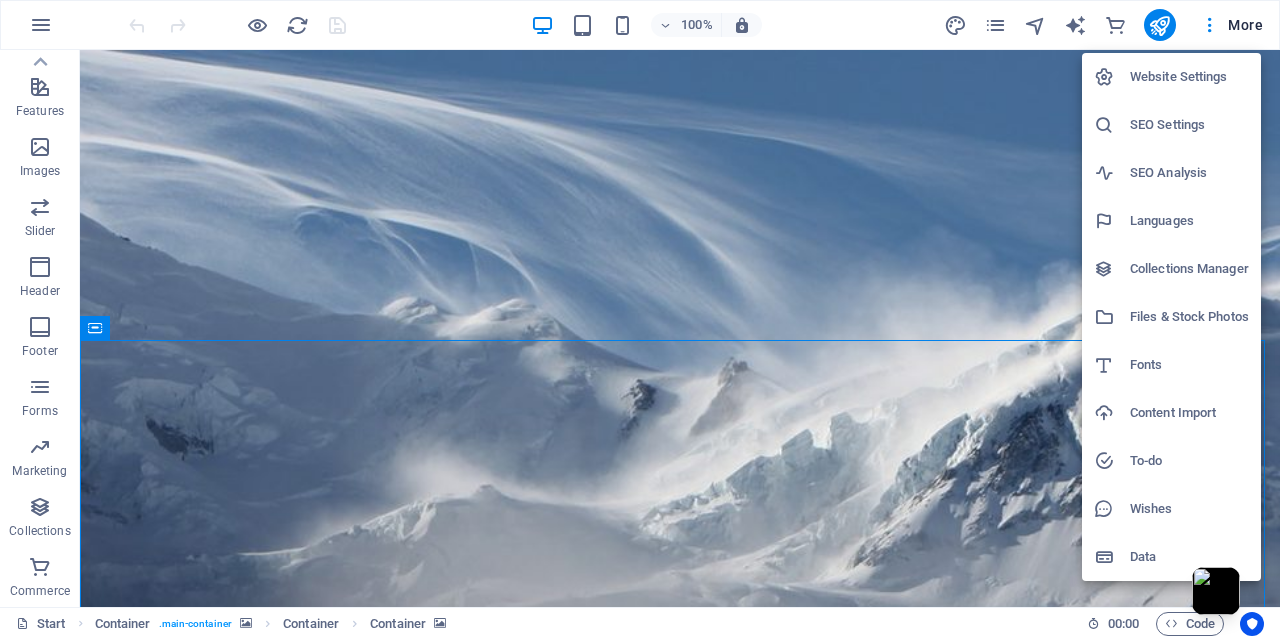 click at bounding box center (640, 319) 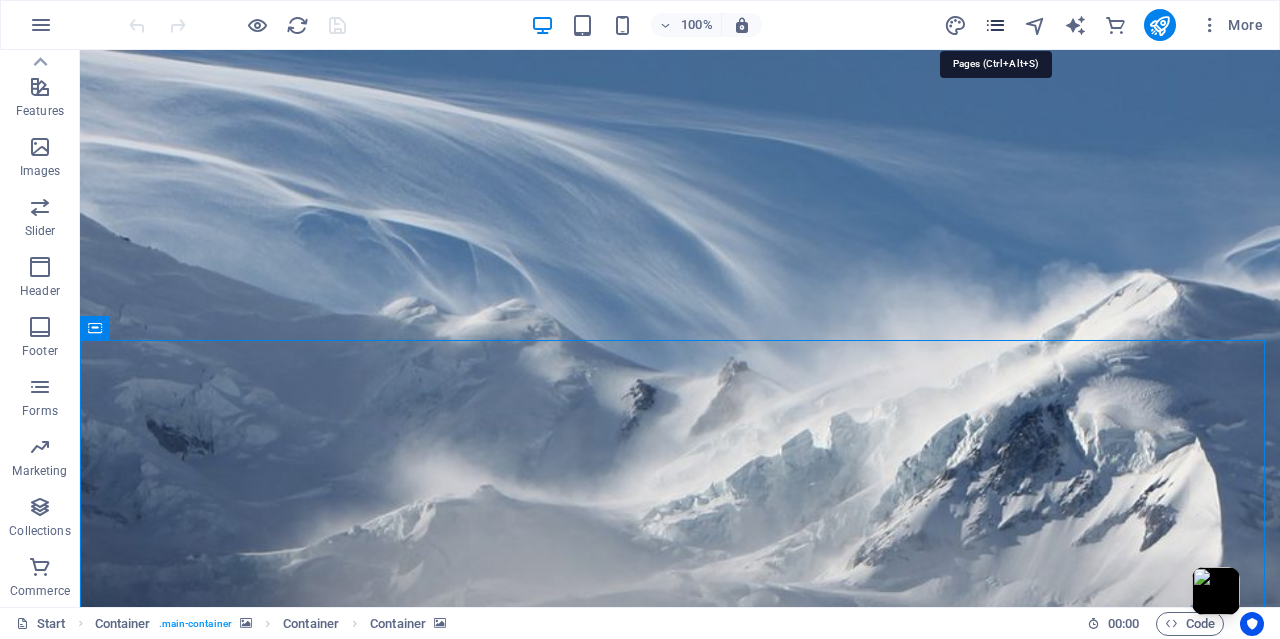 click at bounding box center [995, 25] 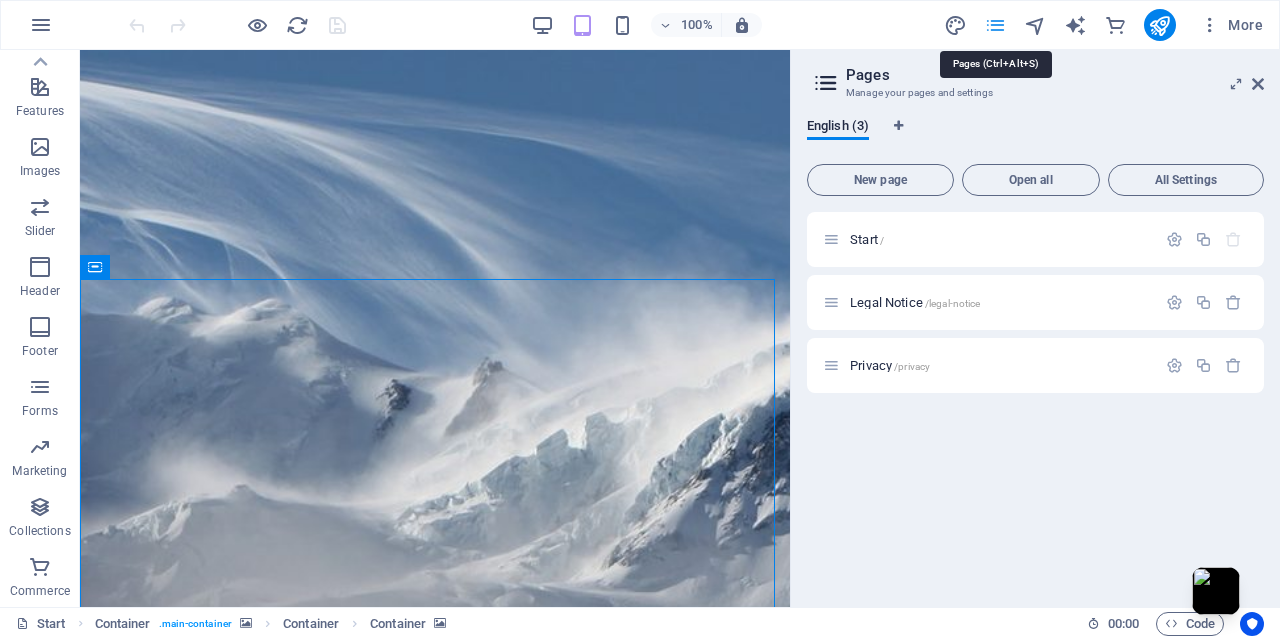 click at bounding box center [995, 25] 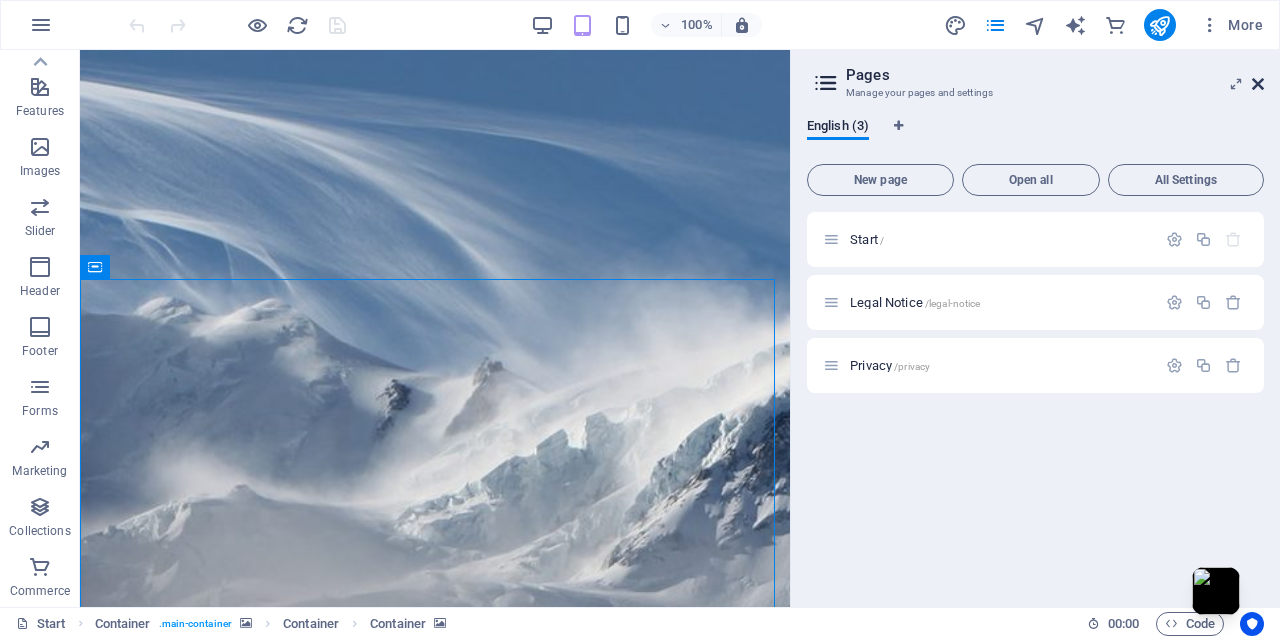 click at bounding box center (1258, 84) 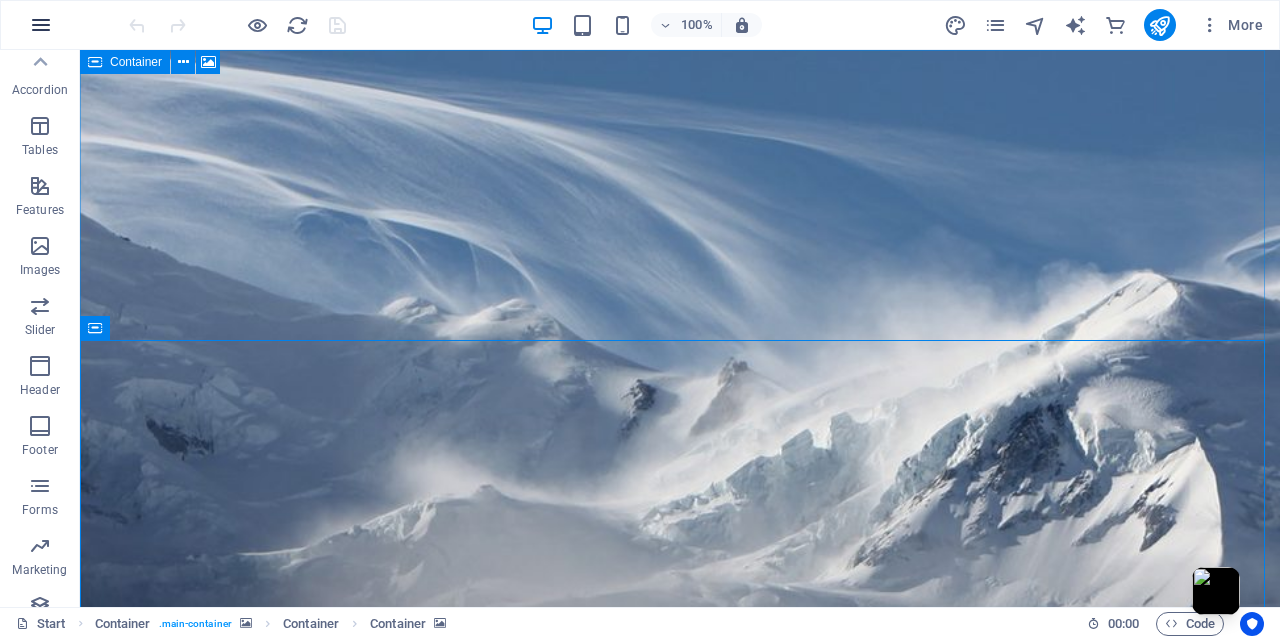 scroll, scrollTop: 236, scrollLeft: 0, axis: vertical 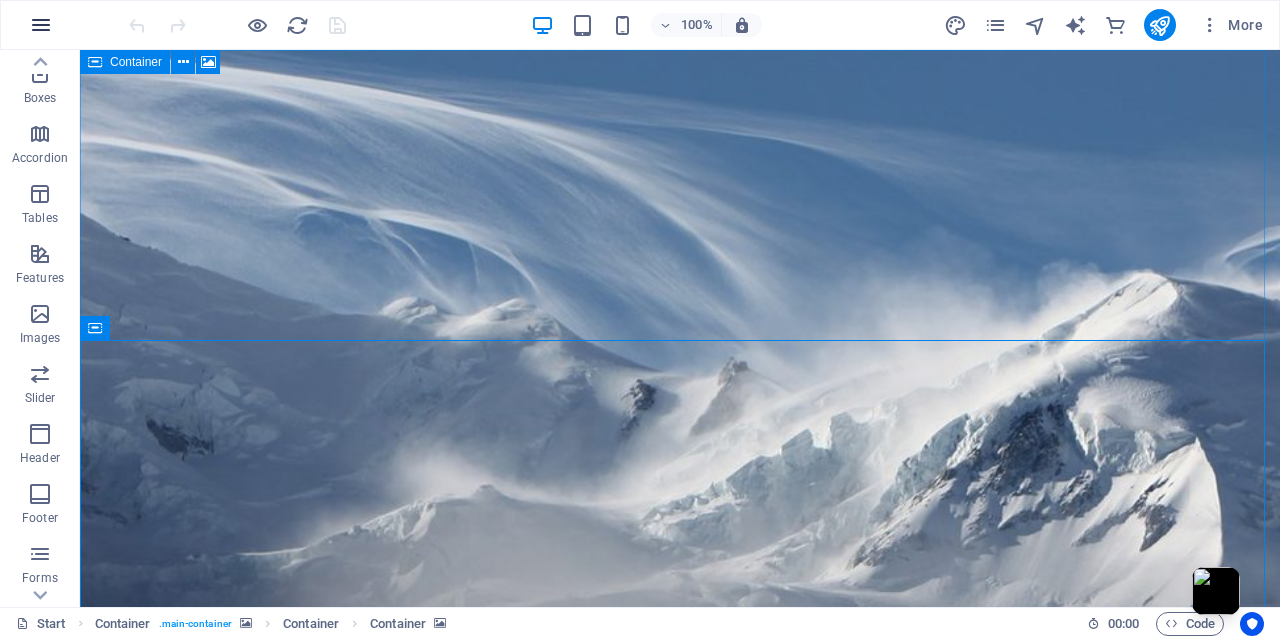 click at bounding box center [41, 25] 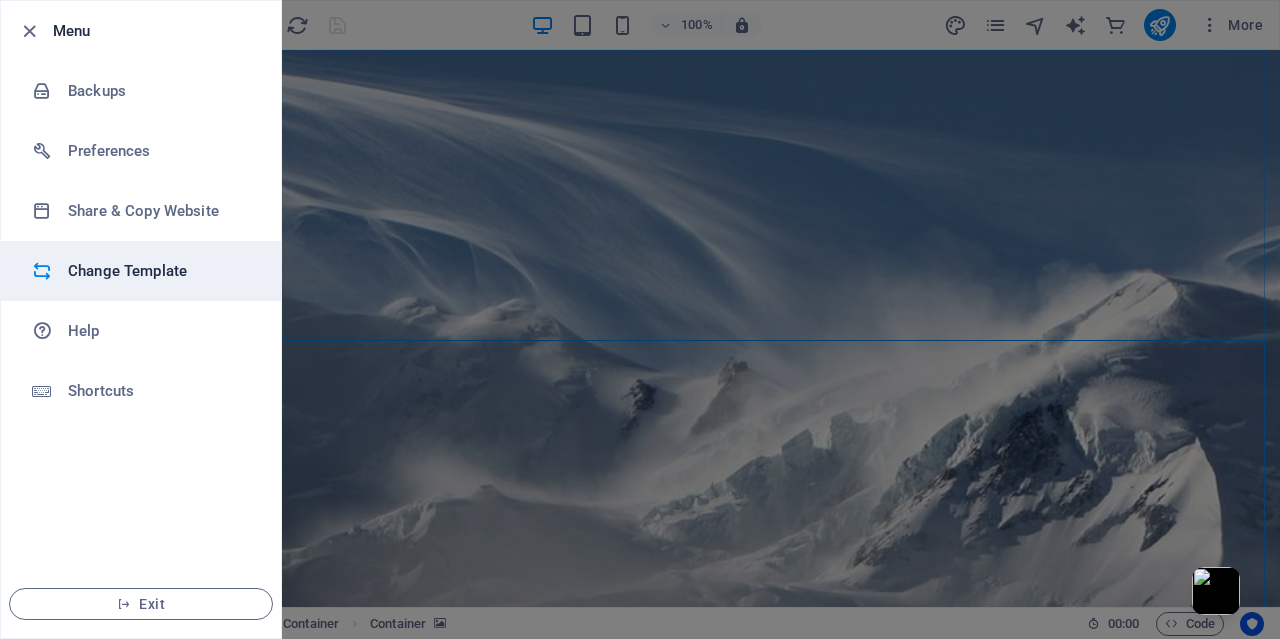 click on "Change Template" at bounding box center (160, 271) 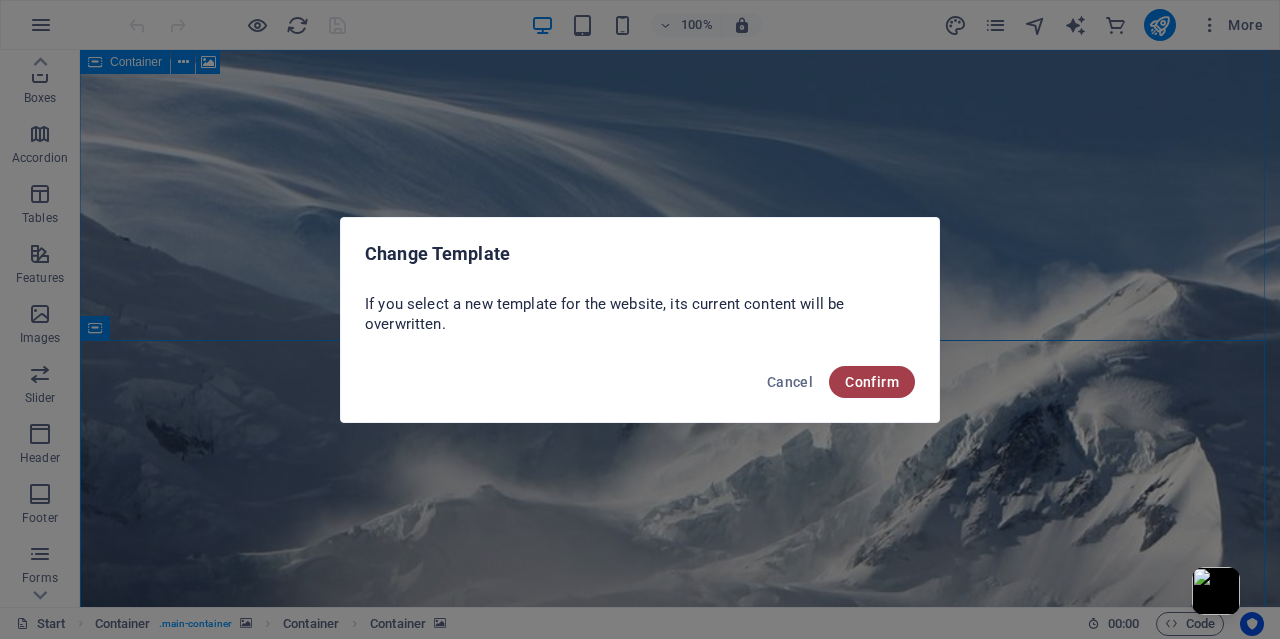 click on "Confirm" at bounding box center [872, 382] 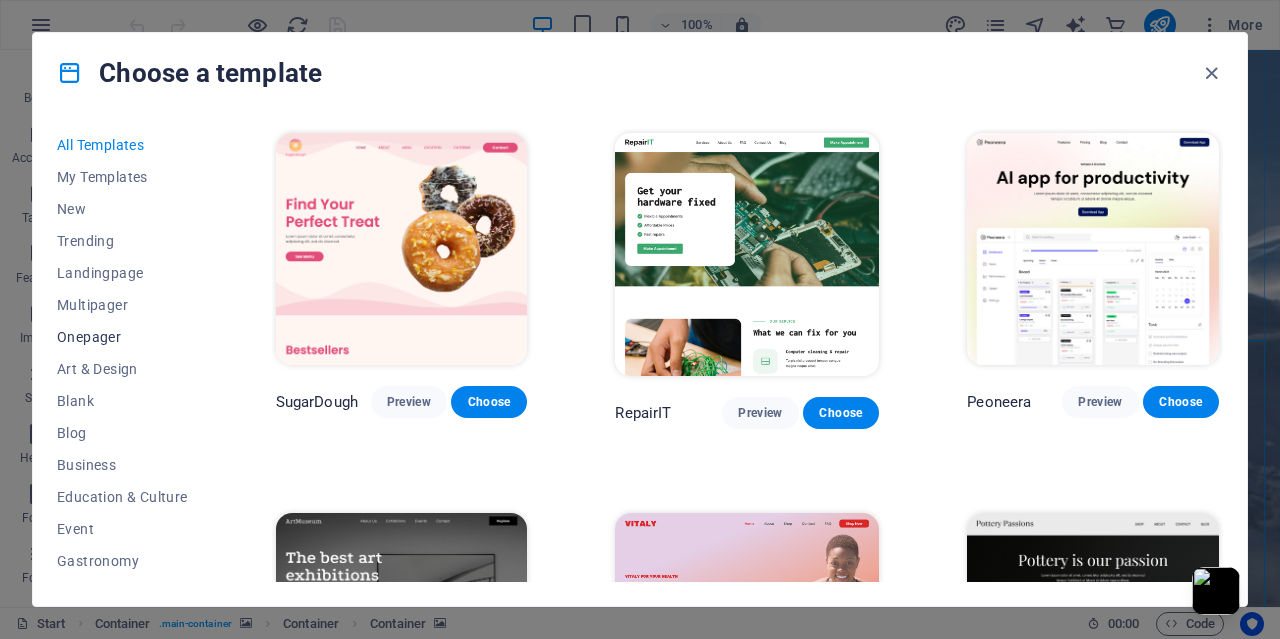 click on "Onepager" at bounding box center (122, 337) 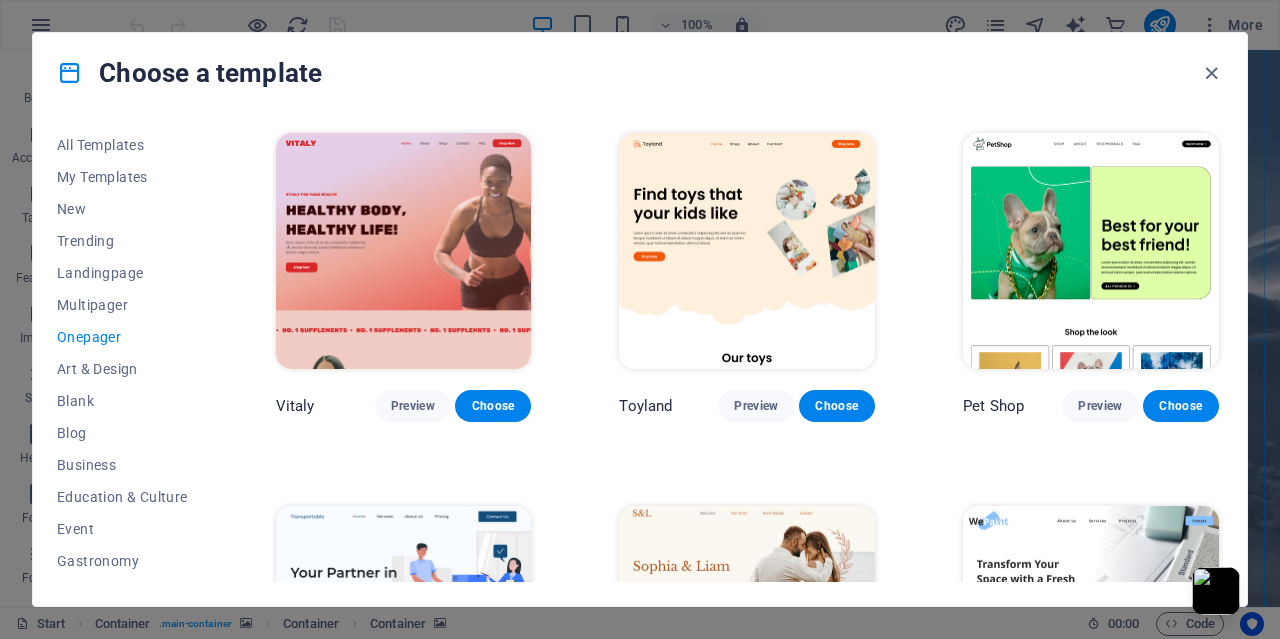 click on "Onepager" at bounding box center (122, 337) 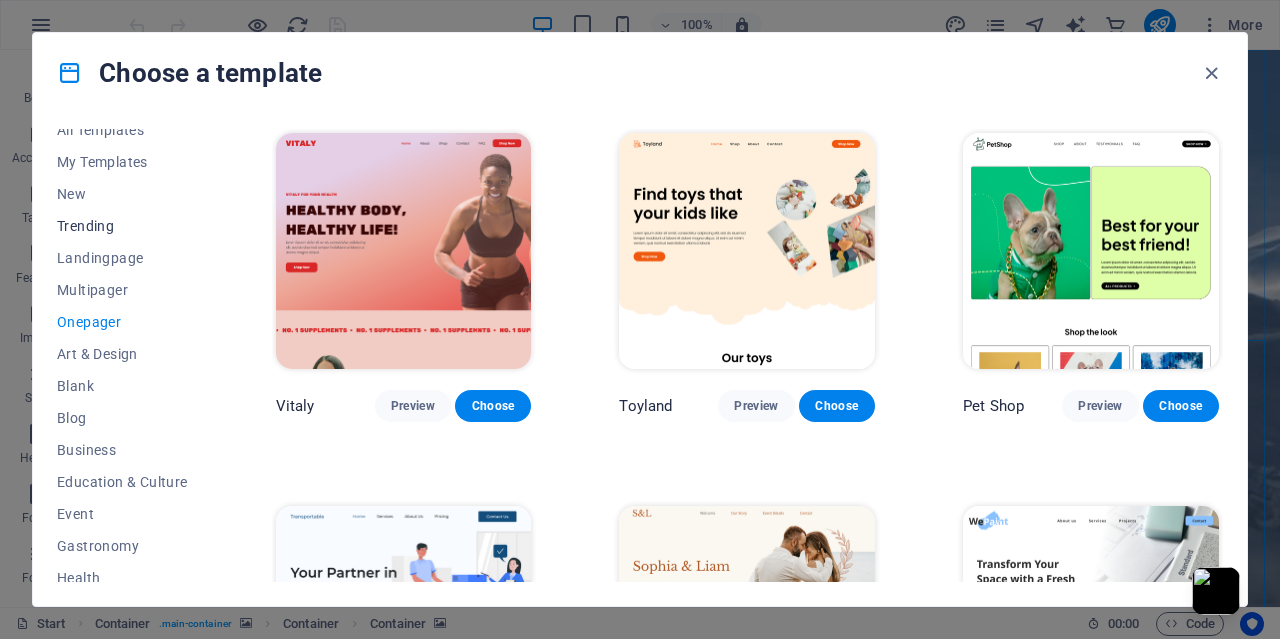 scroll, scrollTop: 0, scrollLeft: 0, axis: both 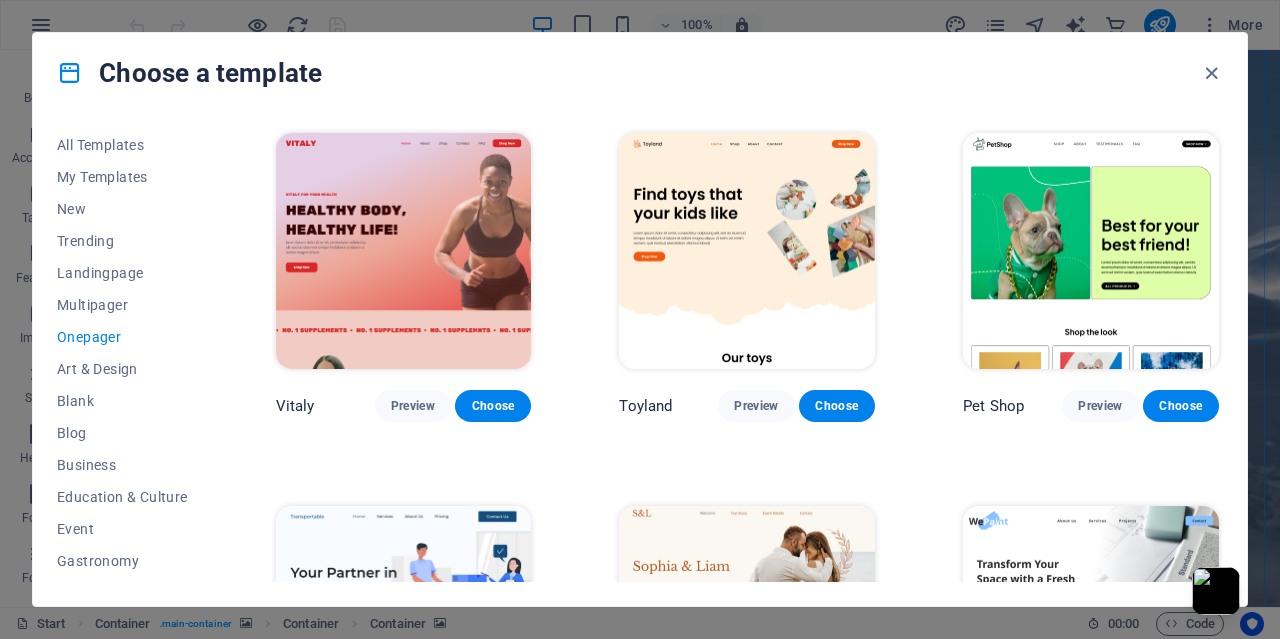 click on "Onepager" at bounding box center [122, 337] 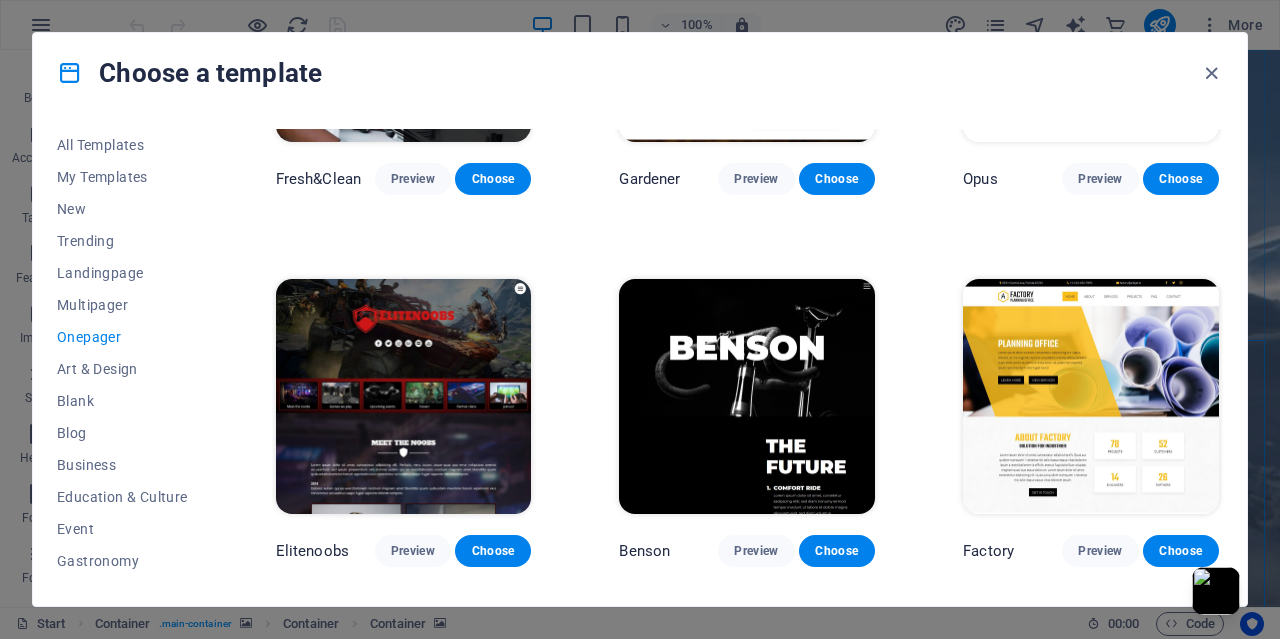 scroll, scrollTop: 7000, scrollLeft: 0, axis: vertical 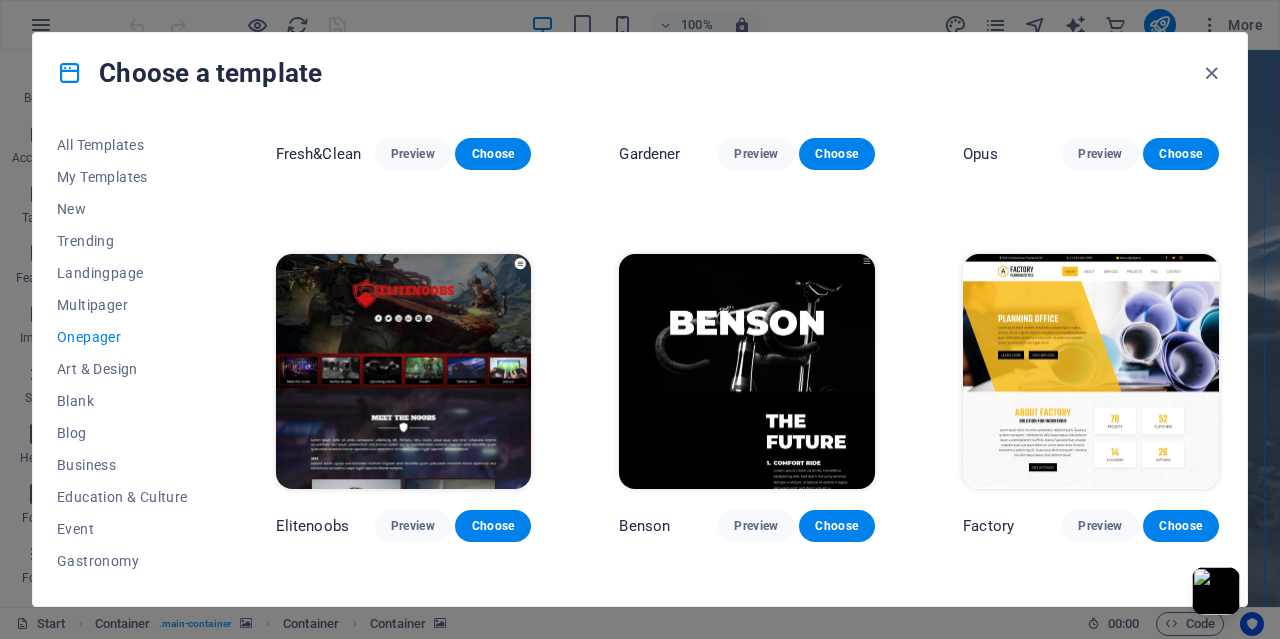 click at bounding box center (404, 372) 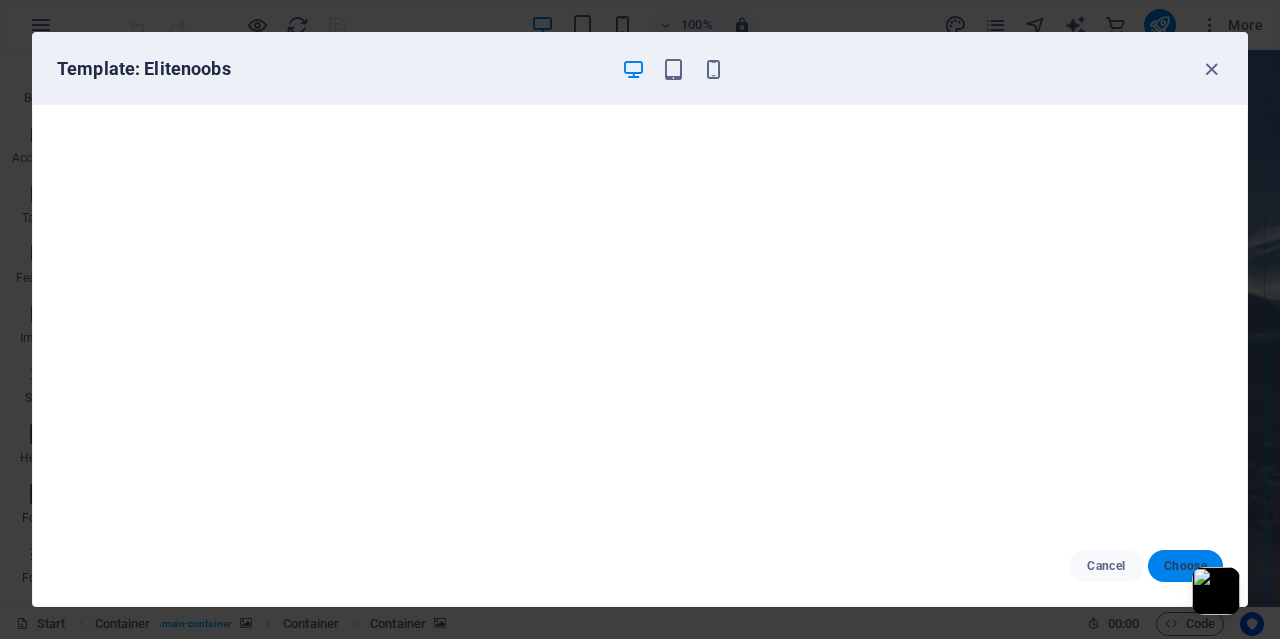 click on "Choose" at bounding box center (1185, 566) 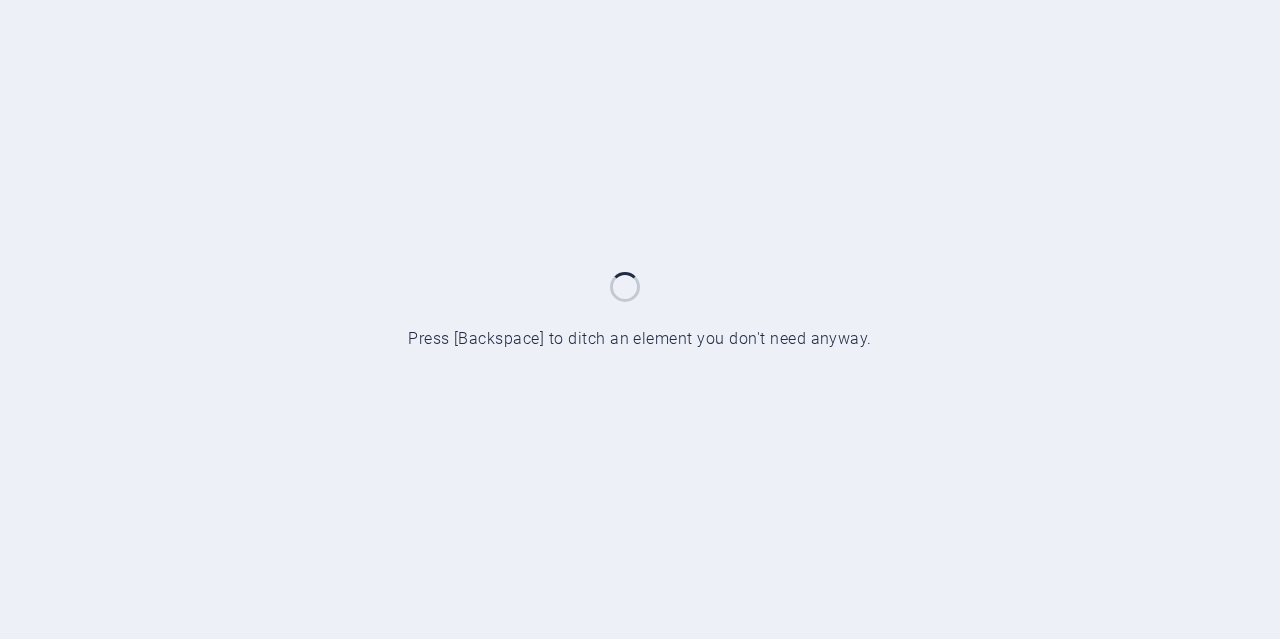 scroll, scrollTop: 0, scrollLeft: 0, axis: both 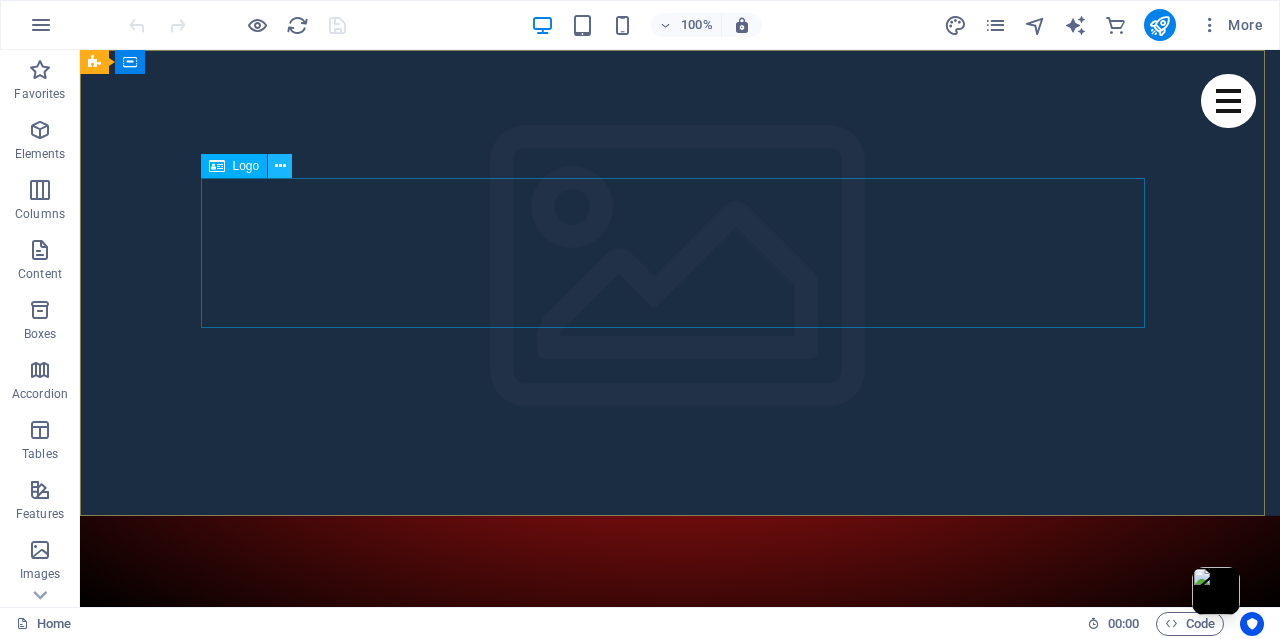 drag, startPoint x: 282, startPoint y: 162, endPoint x: 278, endPoint y: 176, distance: 14.56022 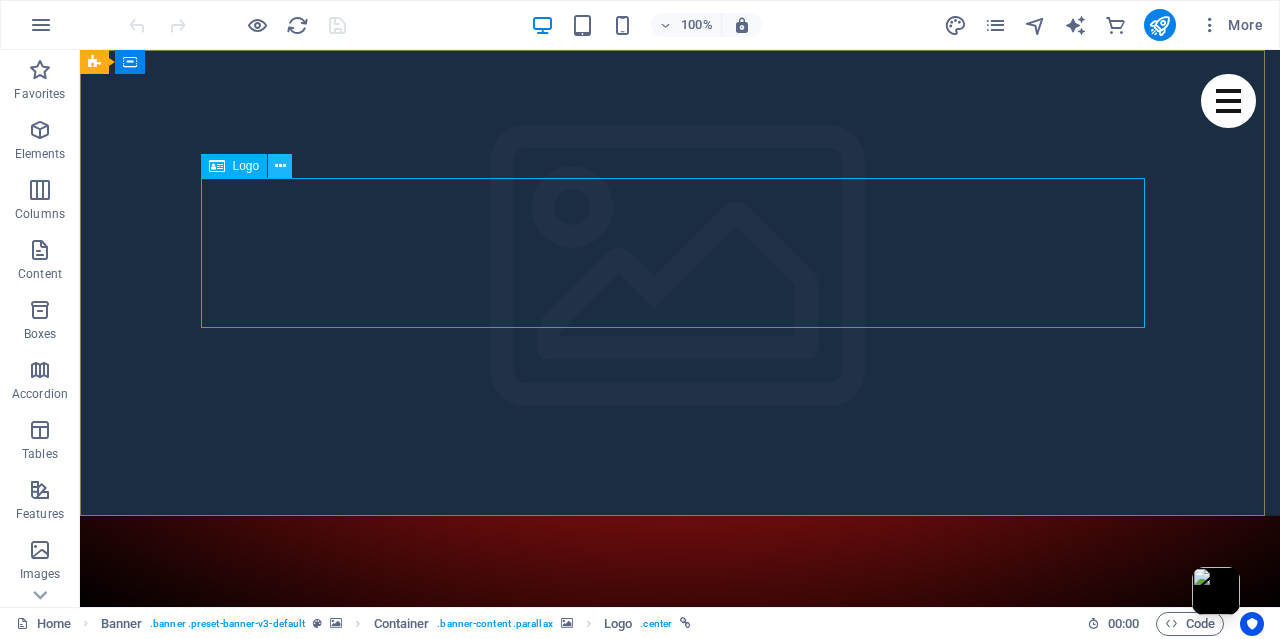 click at bounding box center [280, 166] 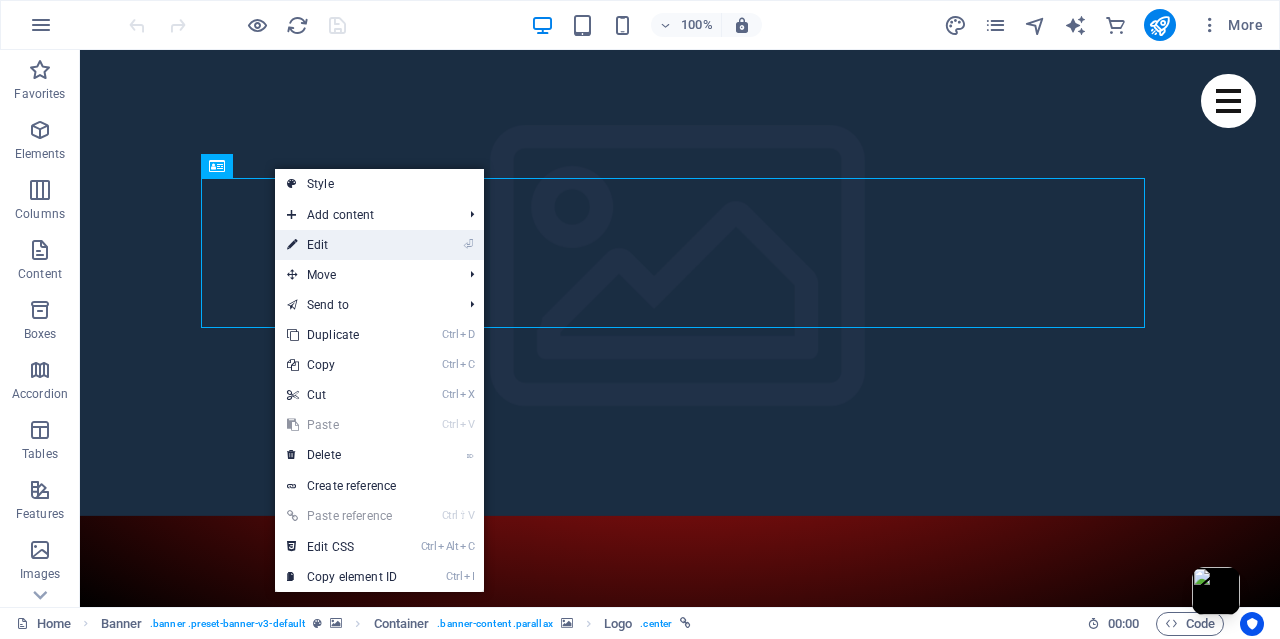 drag, startPoint x: 335, startPoint y: 249, endPoint x: 1, endPoint y: 203, distance: 337.15277 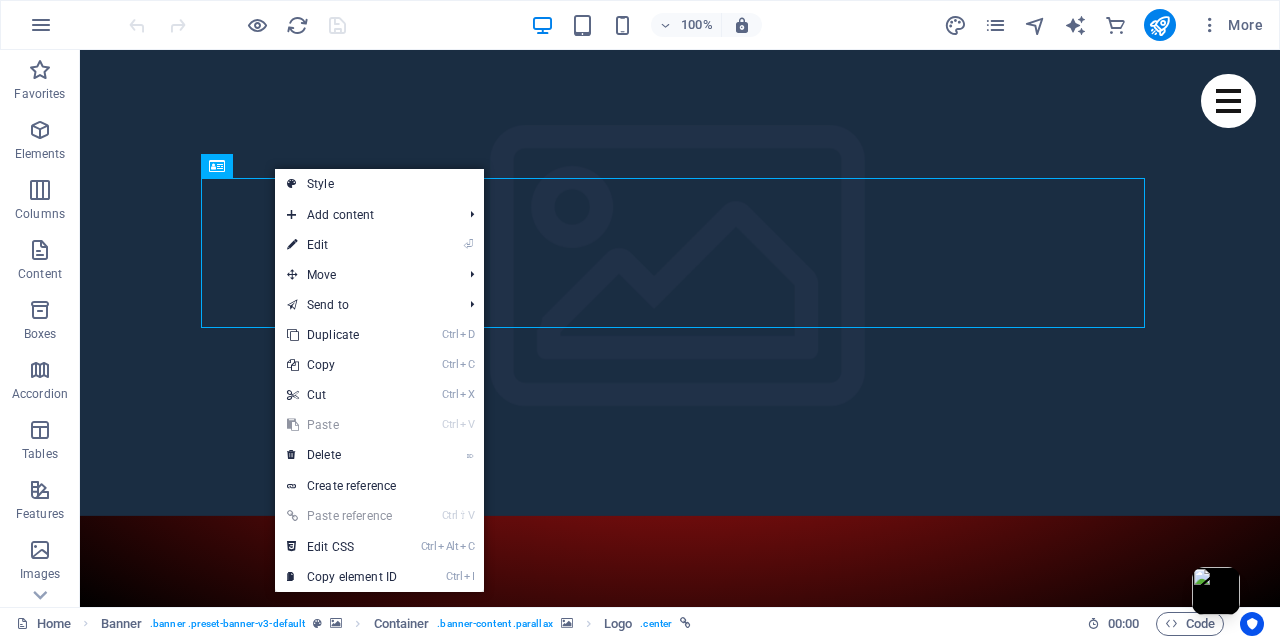 select on "px" 